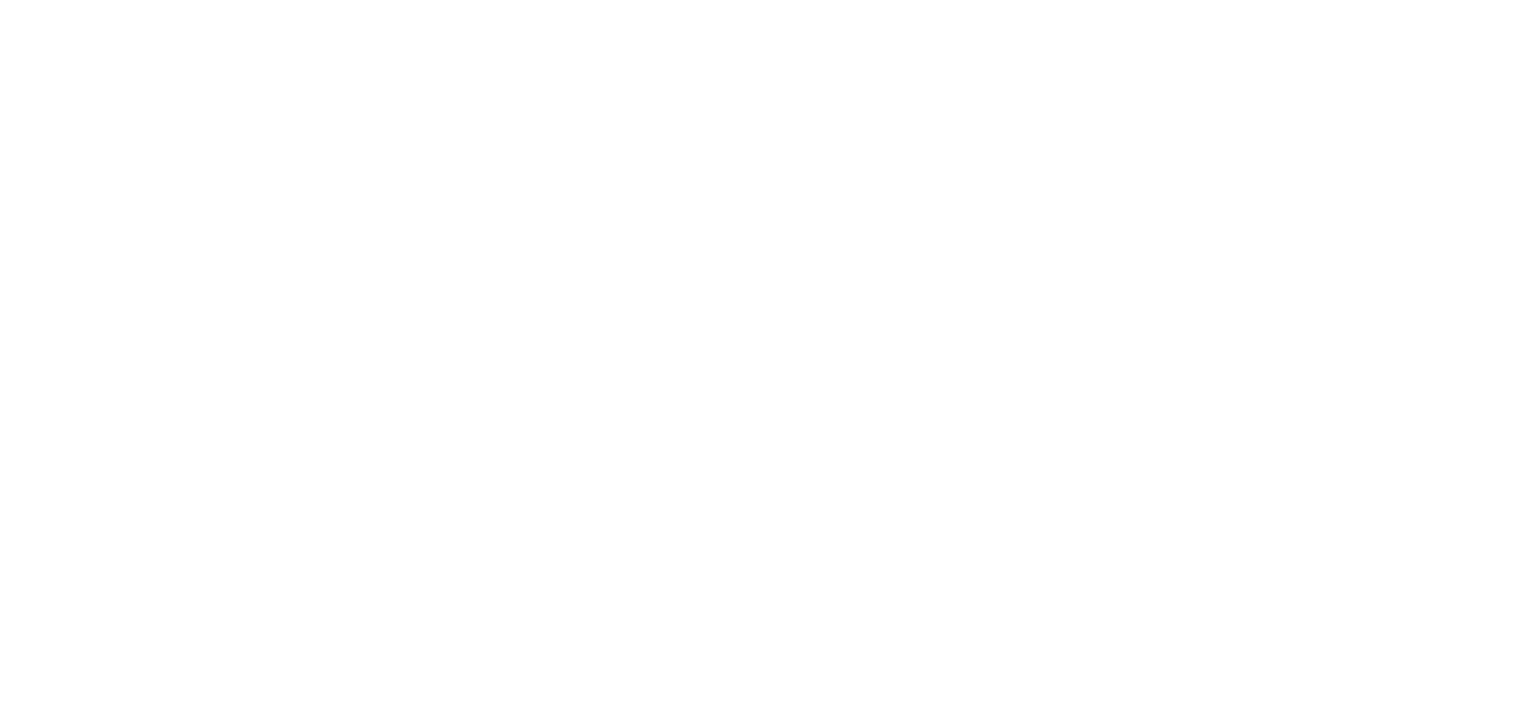 scroll, scrollTop: 0, scrollLeft: 0, axis: both 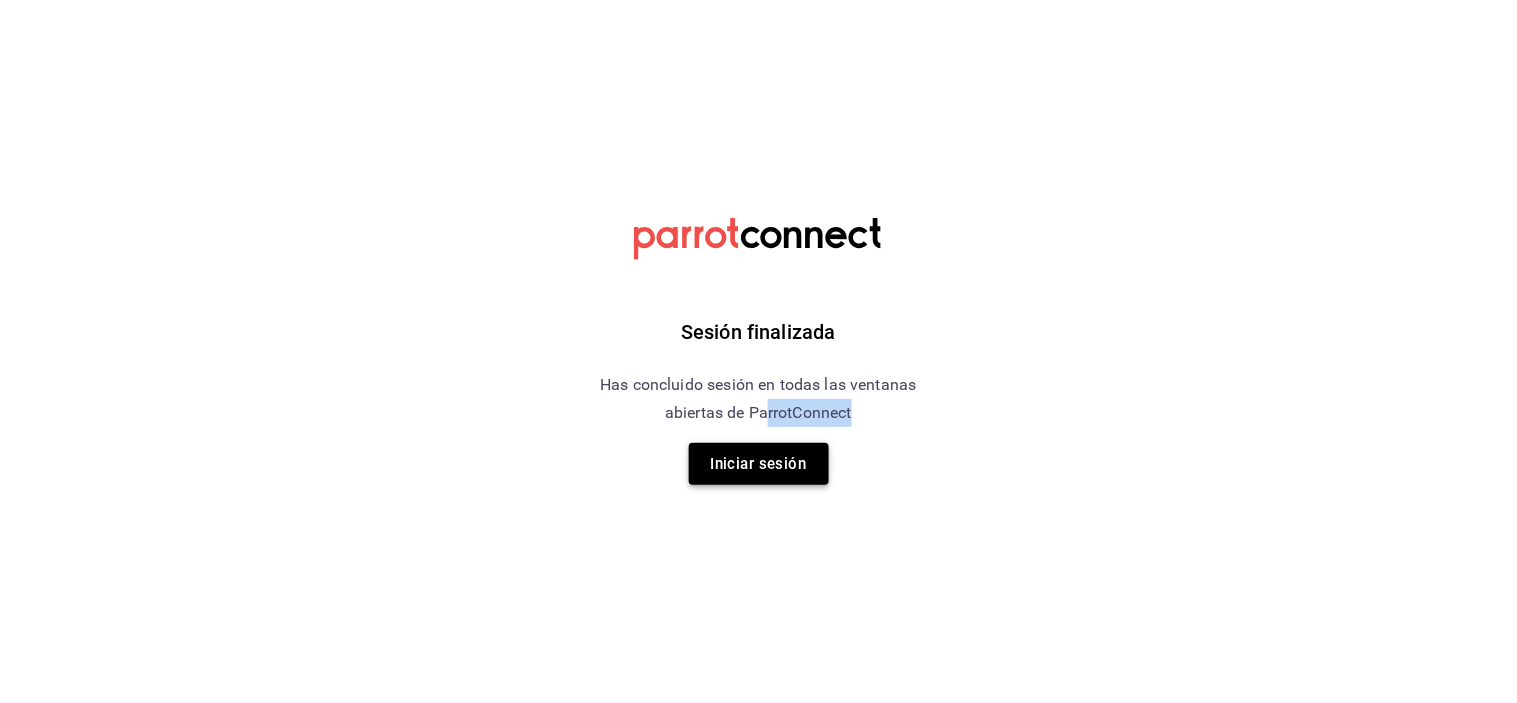 drag, startPoint x: 765, startPoint y: 434, endPoint x: 747, endPoint y: 483, distance: 52.201534 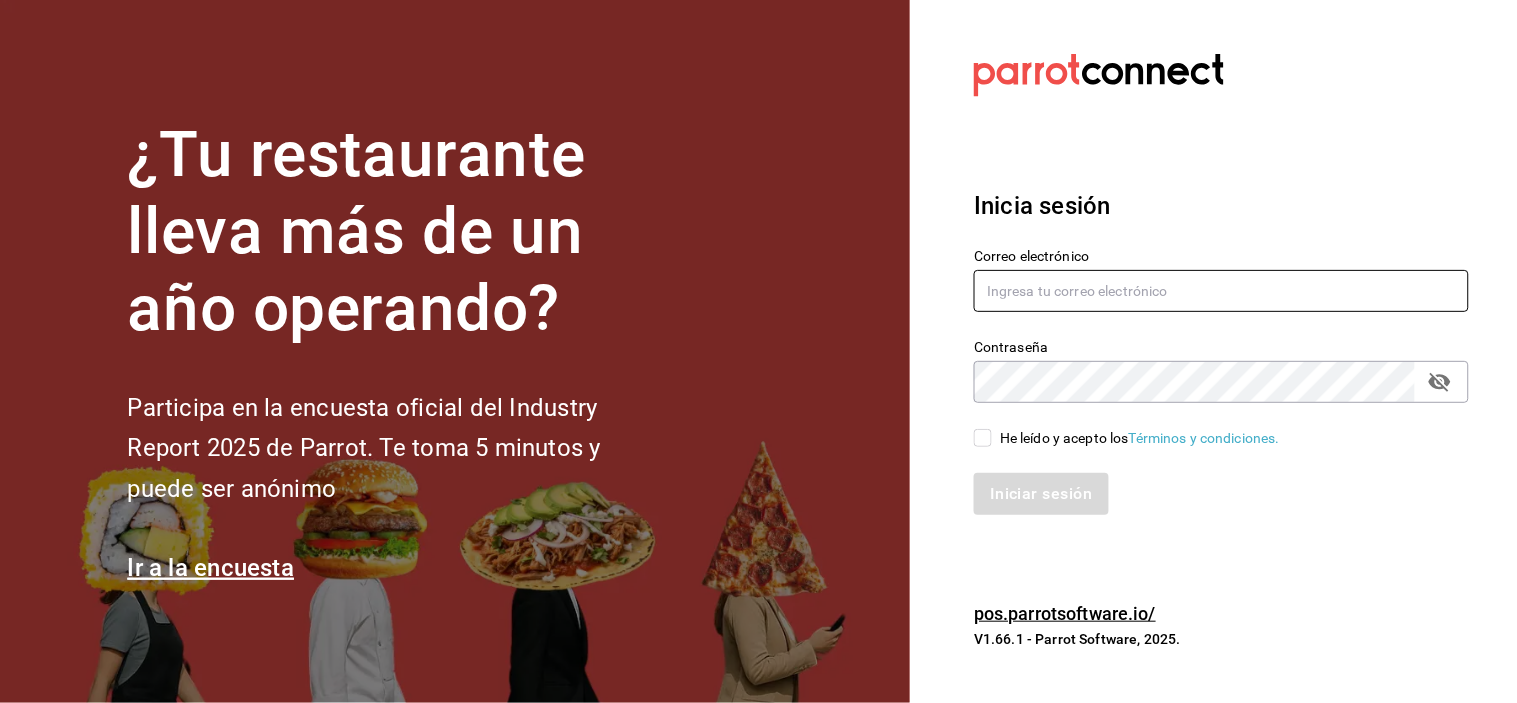 type on "grifitth@platoexpress.com" 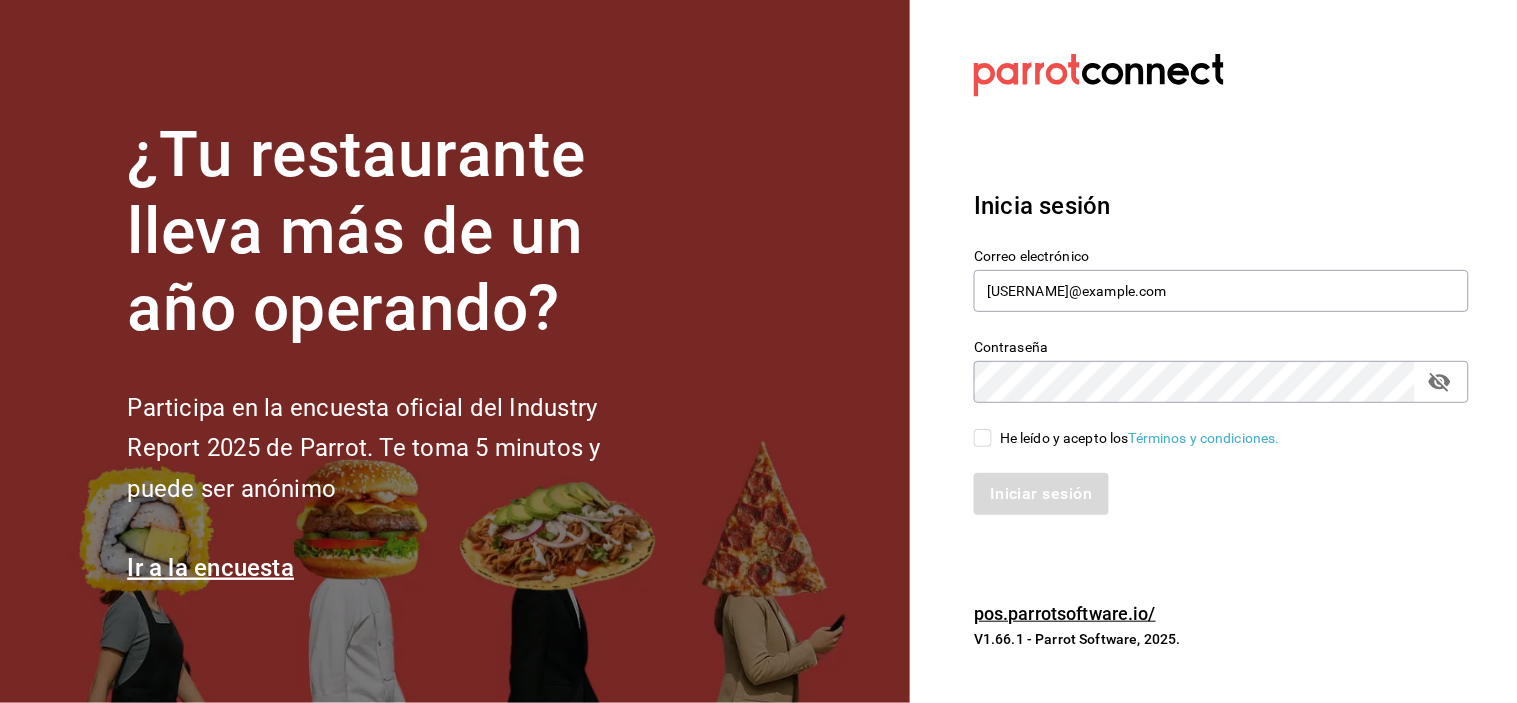click on "He leído y acepto los  Términos y condiciones." at bounding box center (983, 438) 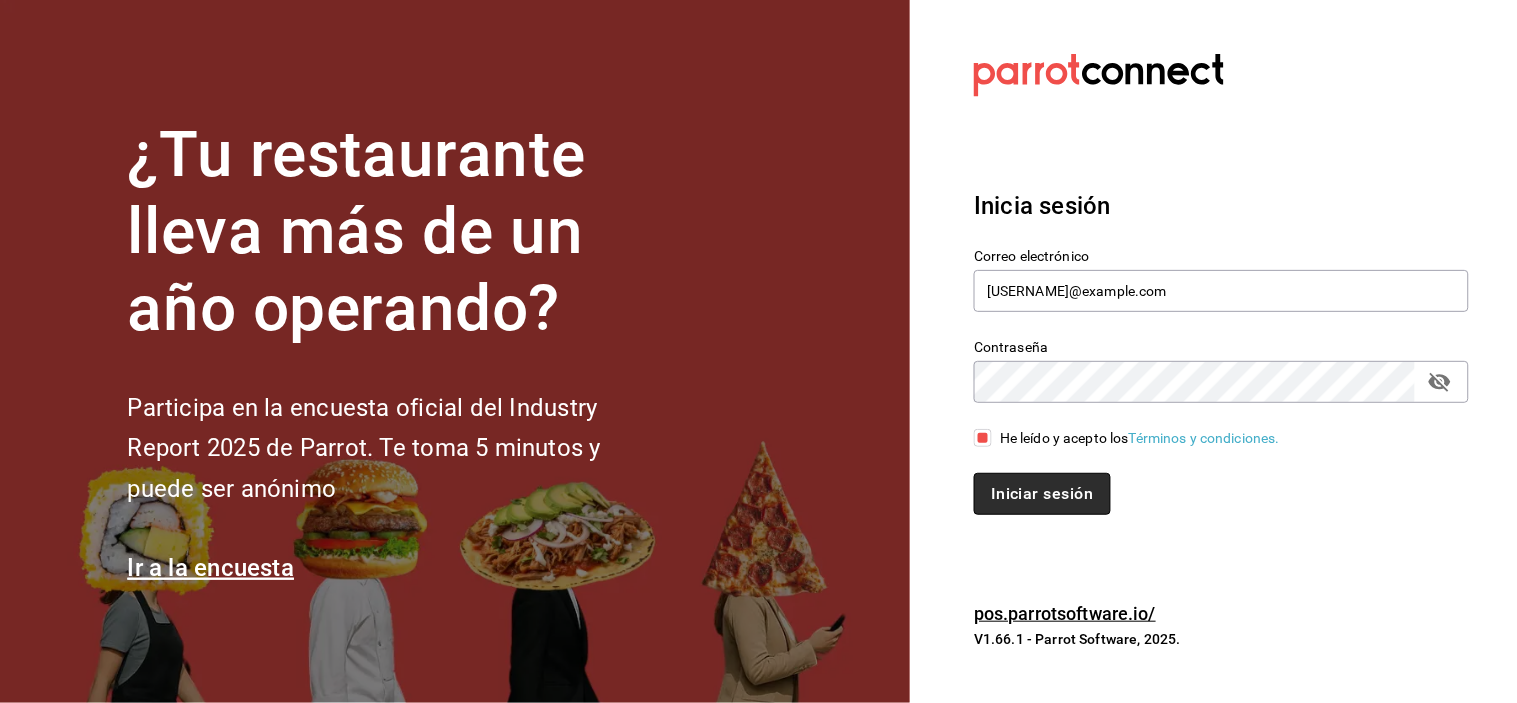 click on "Iniciar sesión" at bounding box center [1042, 494] 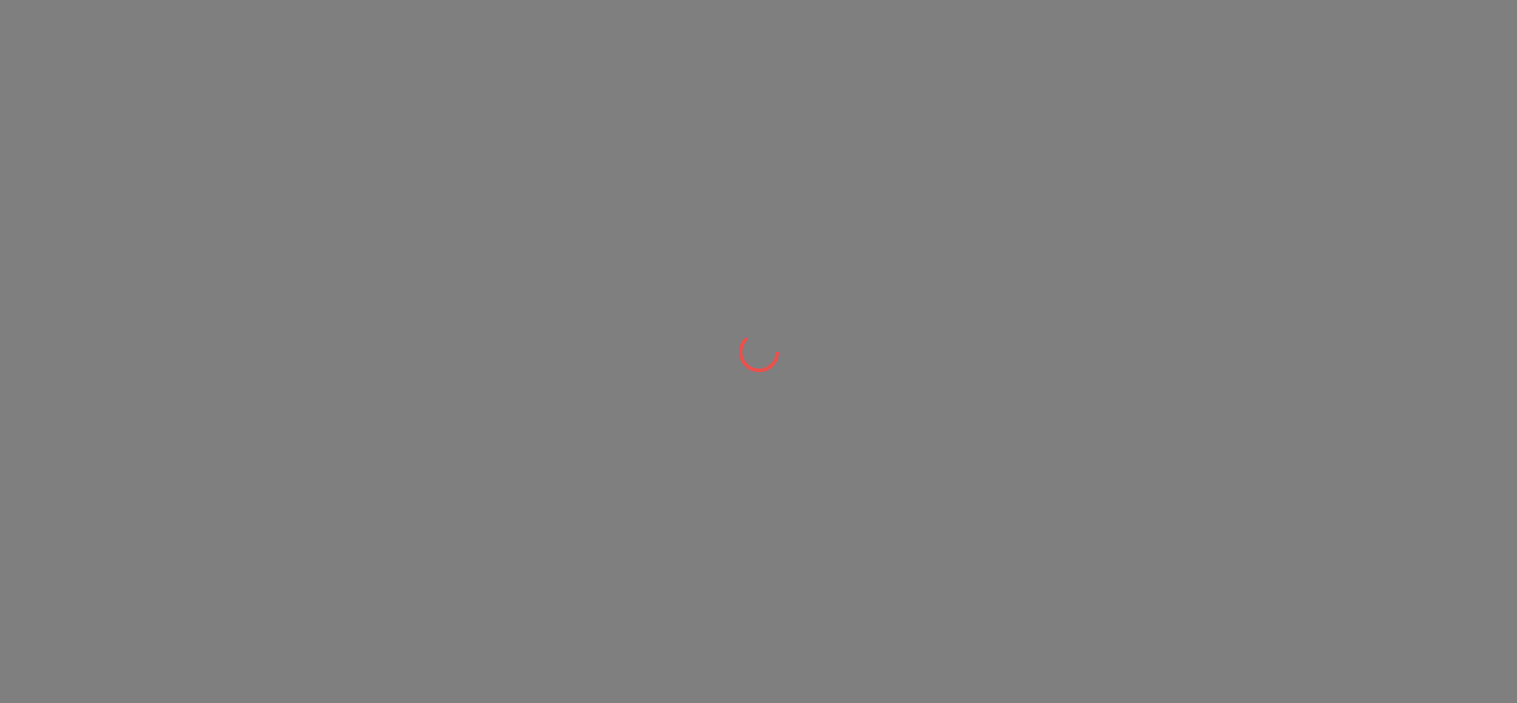 scroll, scrollTop: 0, scrollLeft: 0, axis: both 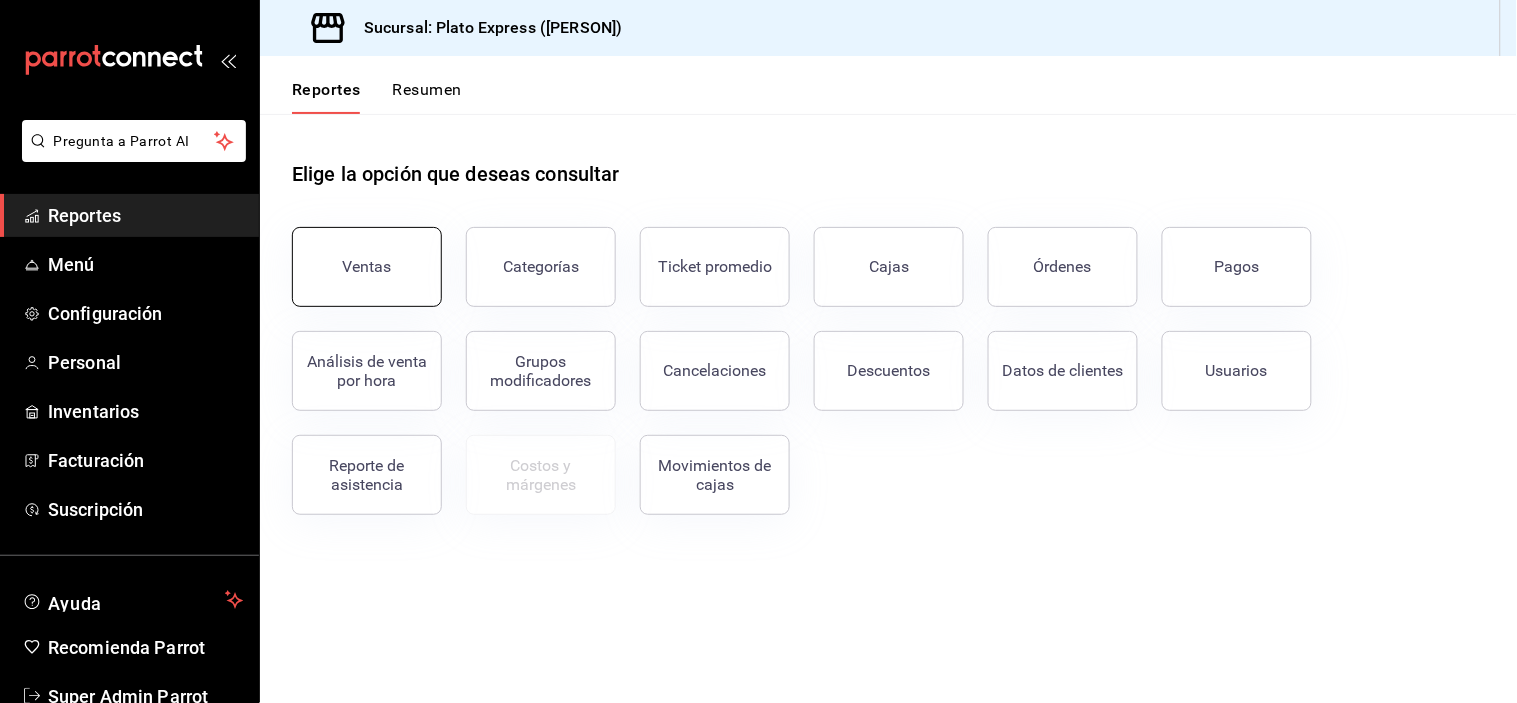 click on "Ventas" at bounding box center [367, 267] 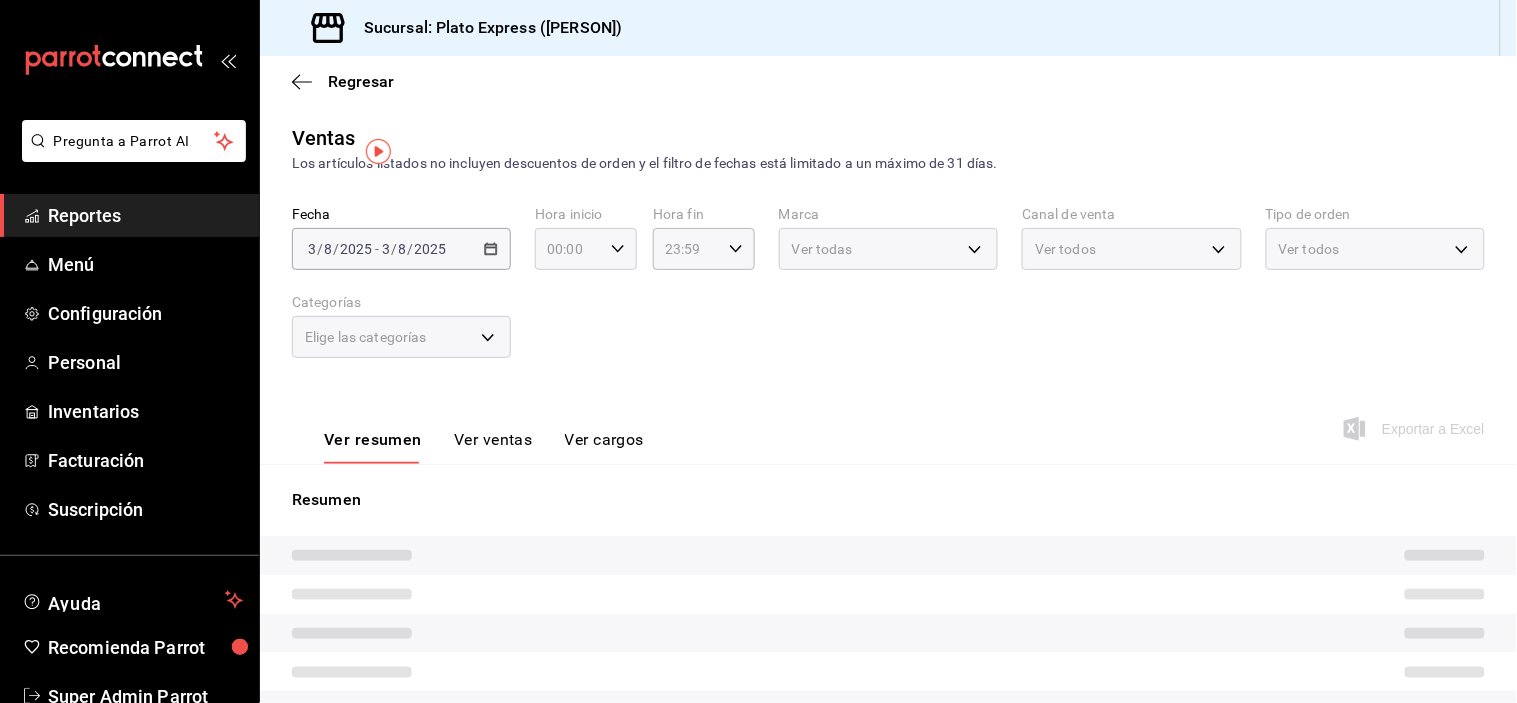 click 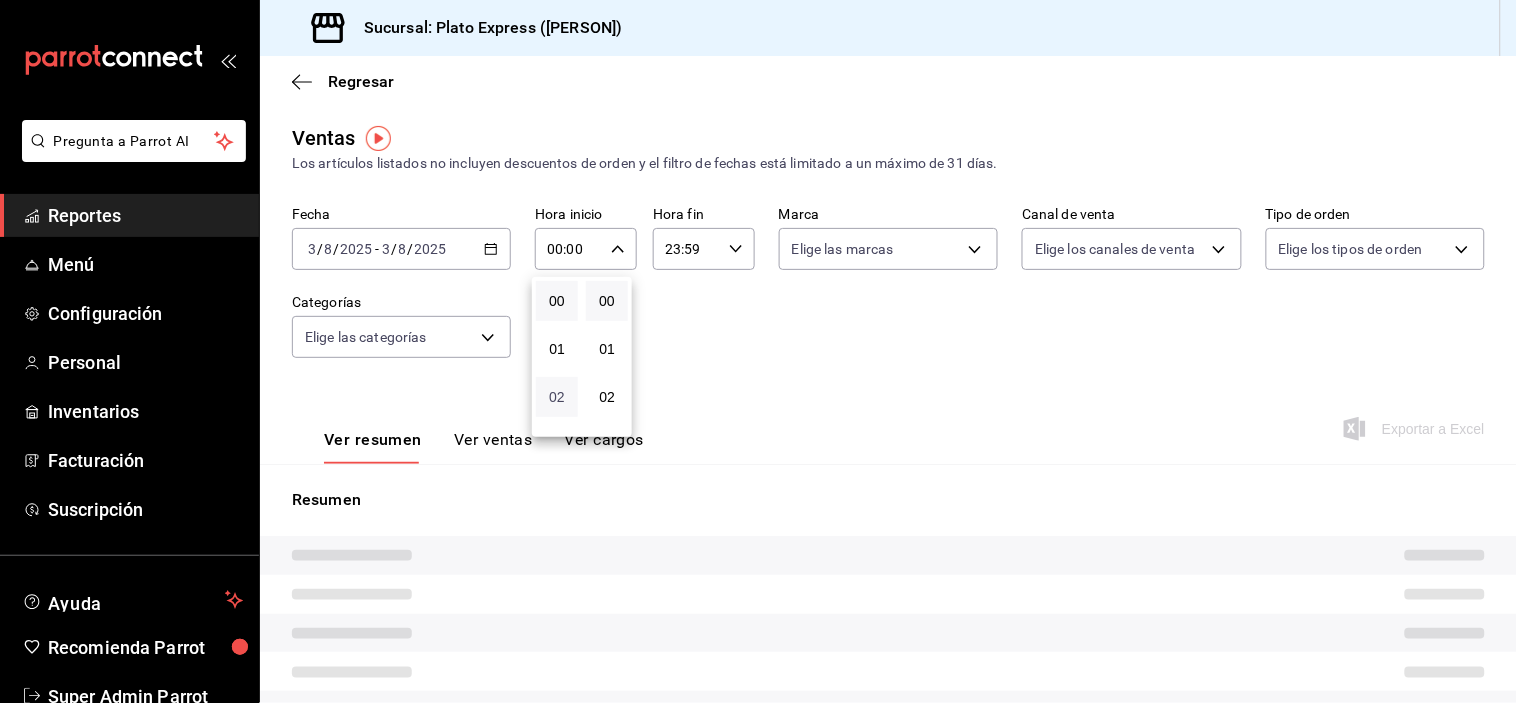click on "02" at bounding box center (557, 397) 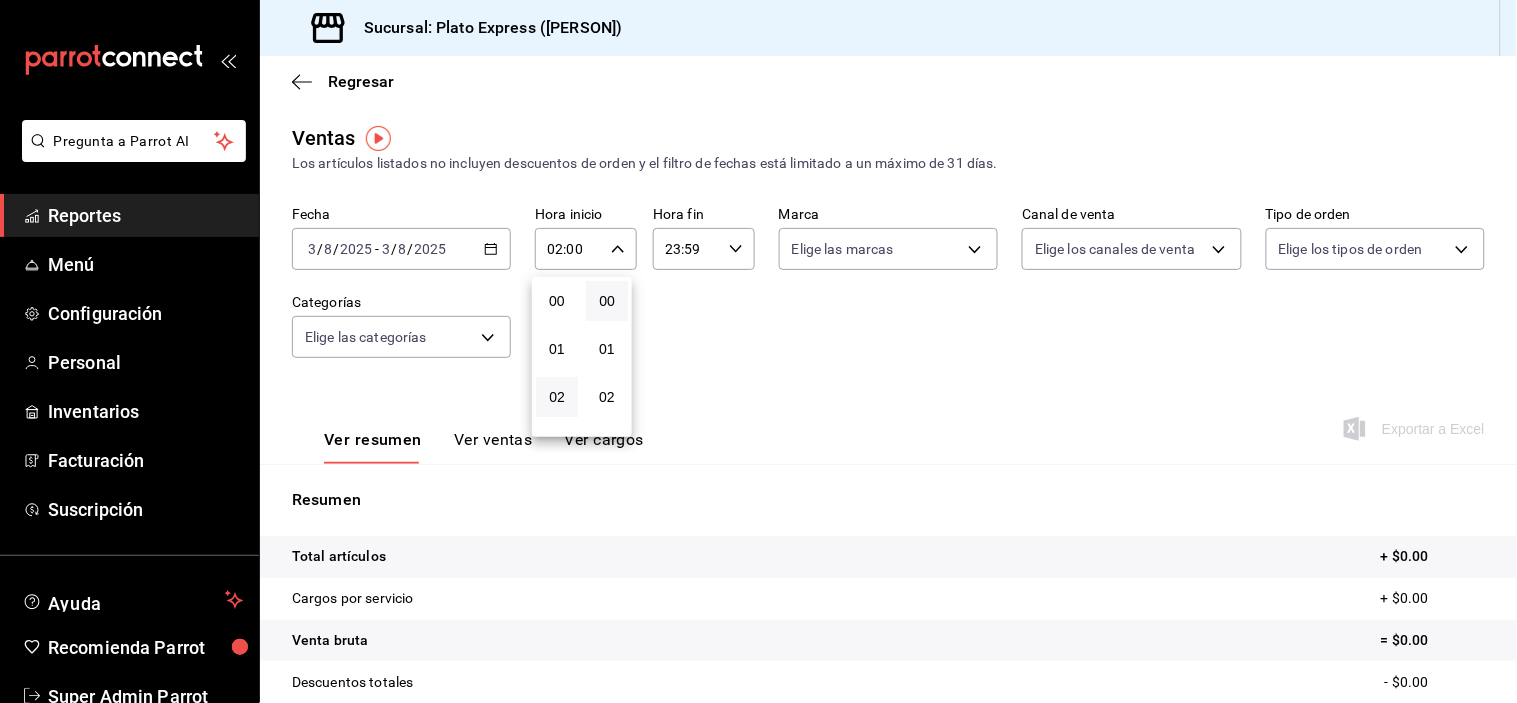 click at bounding box center (758, 351) 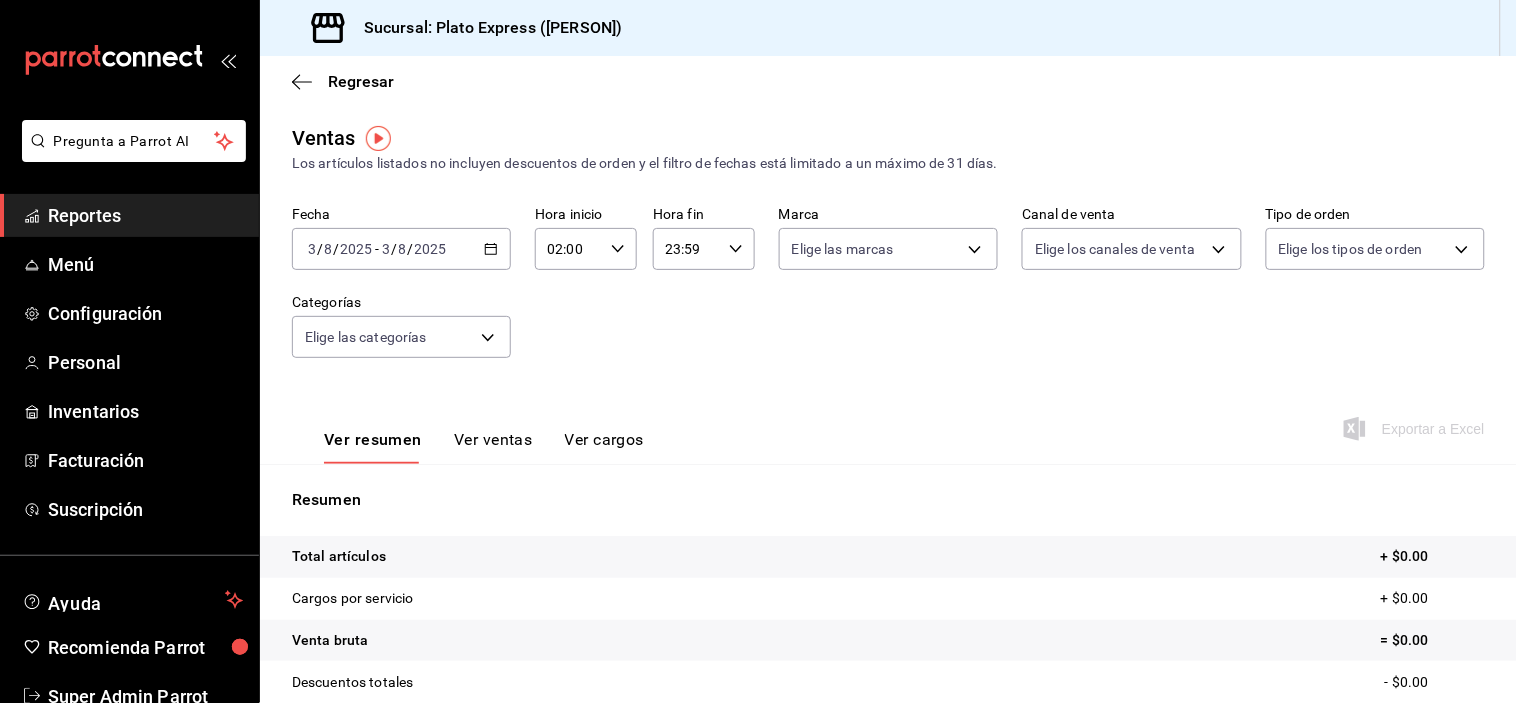 click 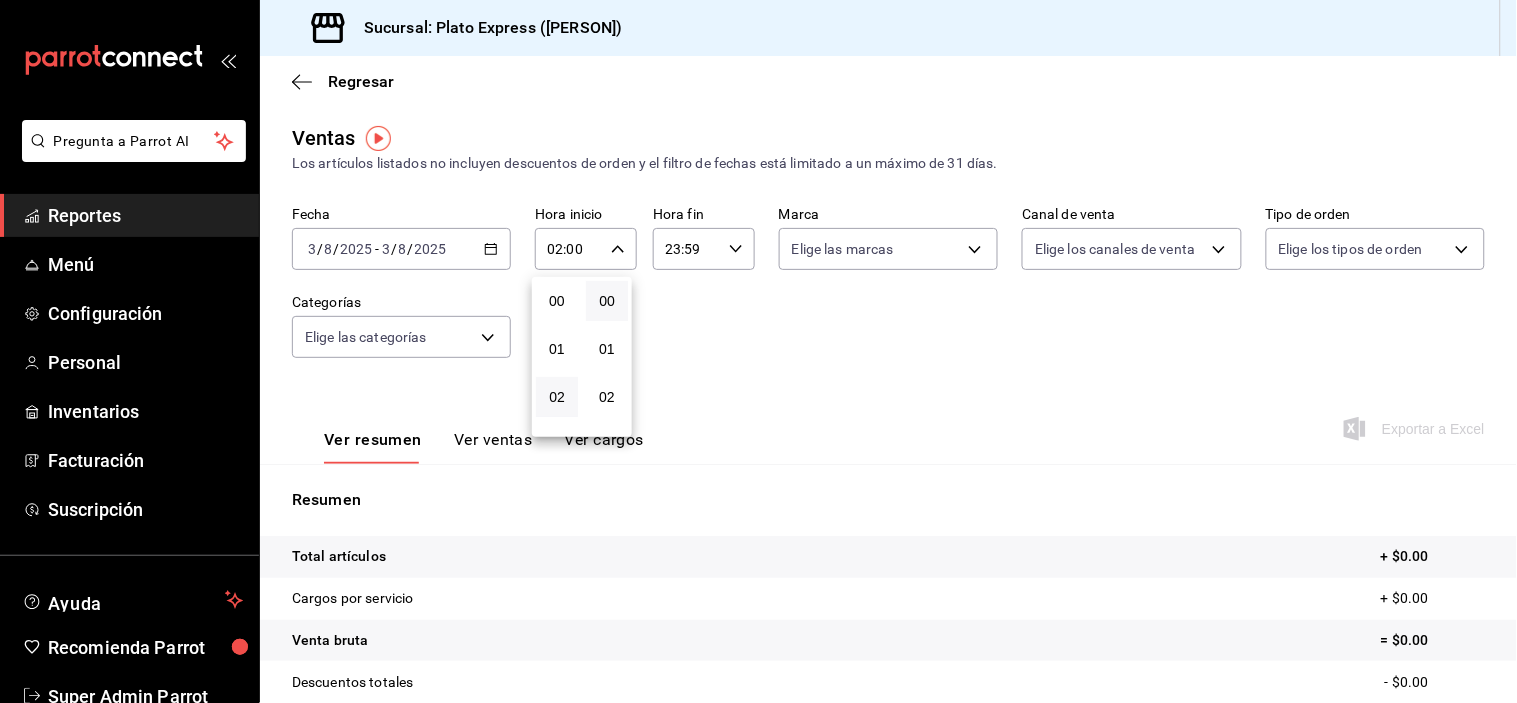 scroll, scrollTop: 100, scrollLeft: 0, axis: vertical 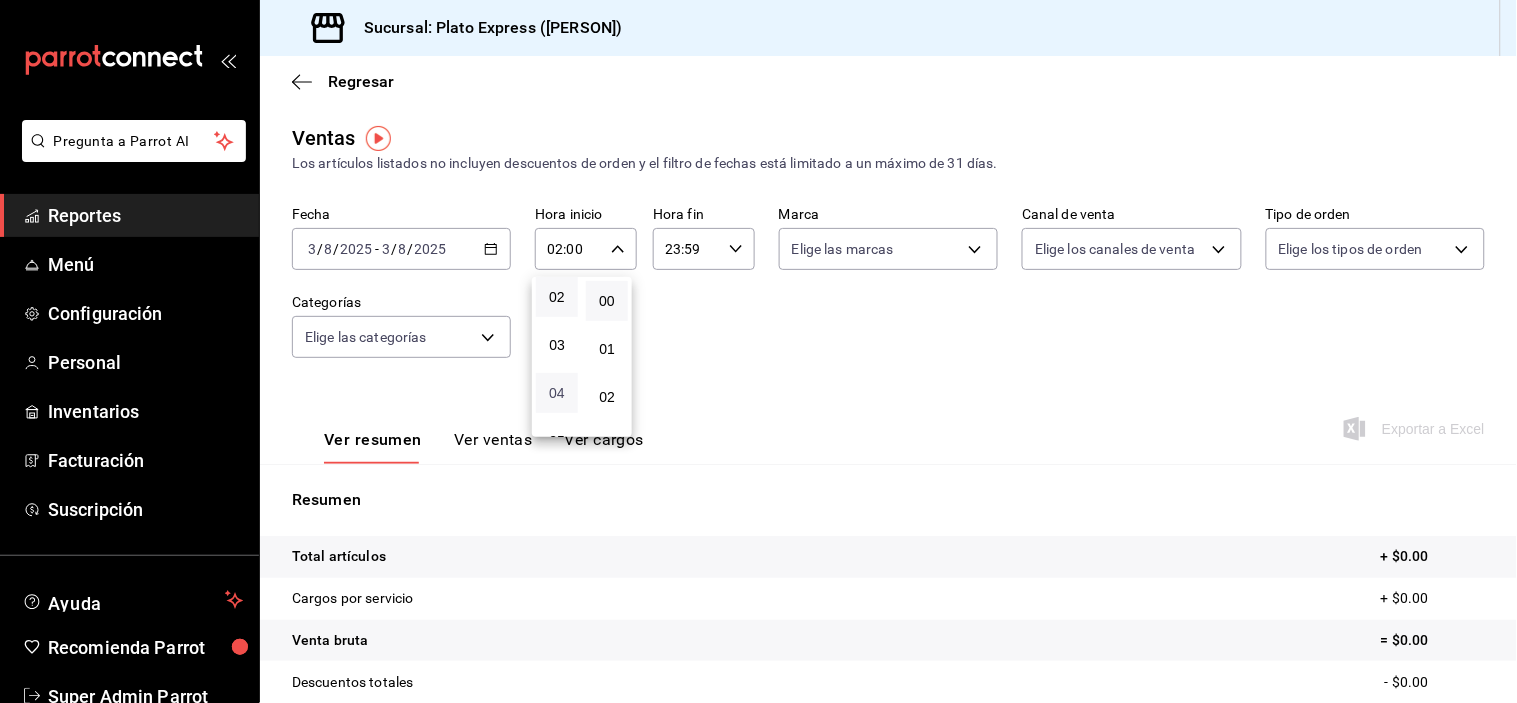 click on "04" at bounding box center [557, 393] 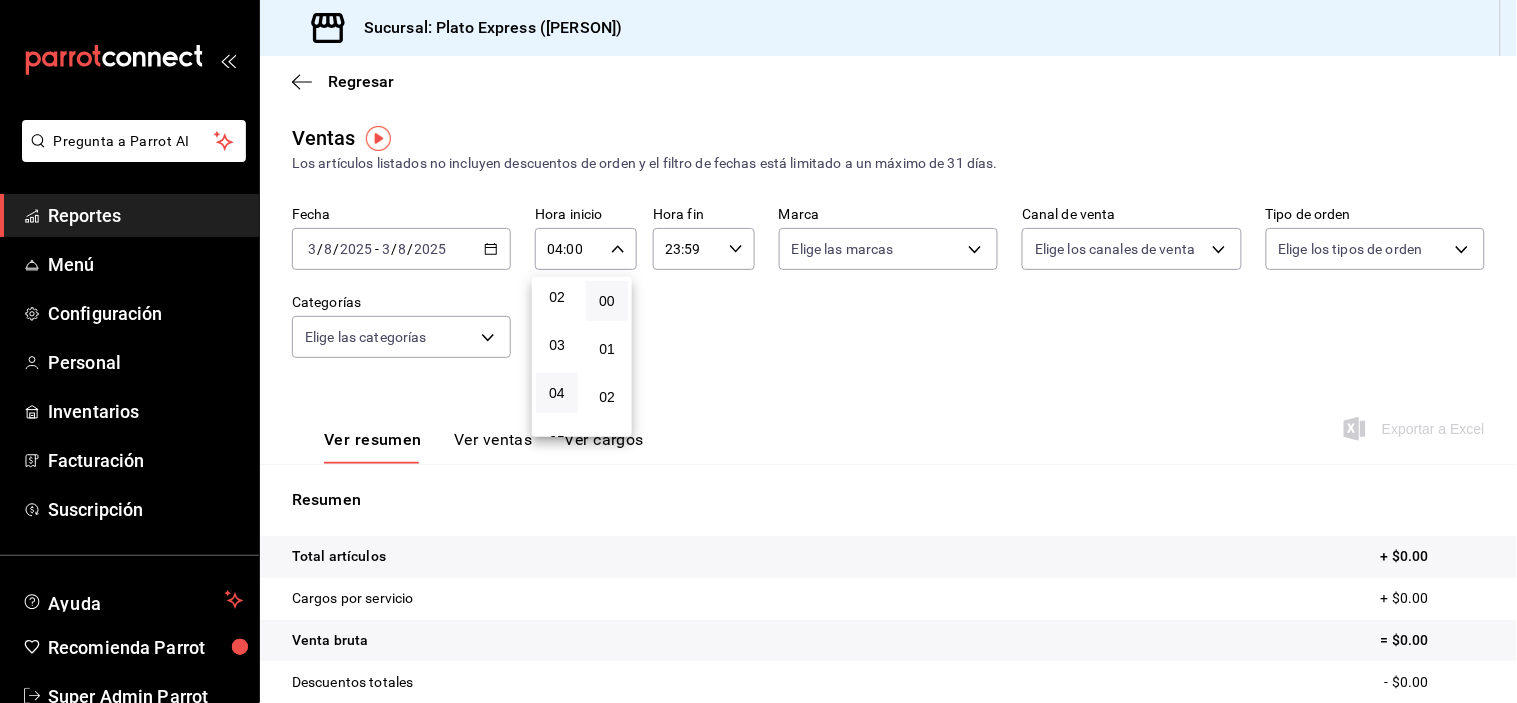 click at bounding box center [758, 351] 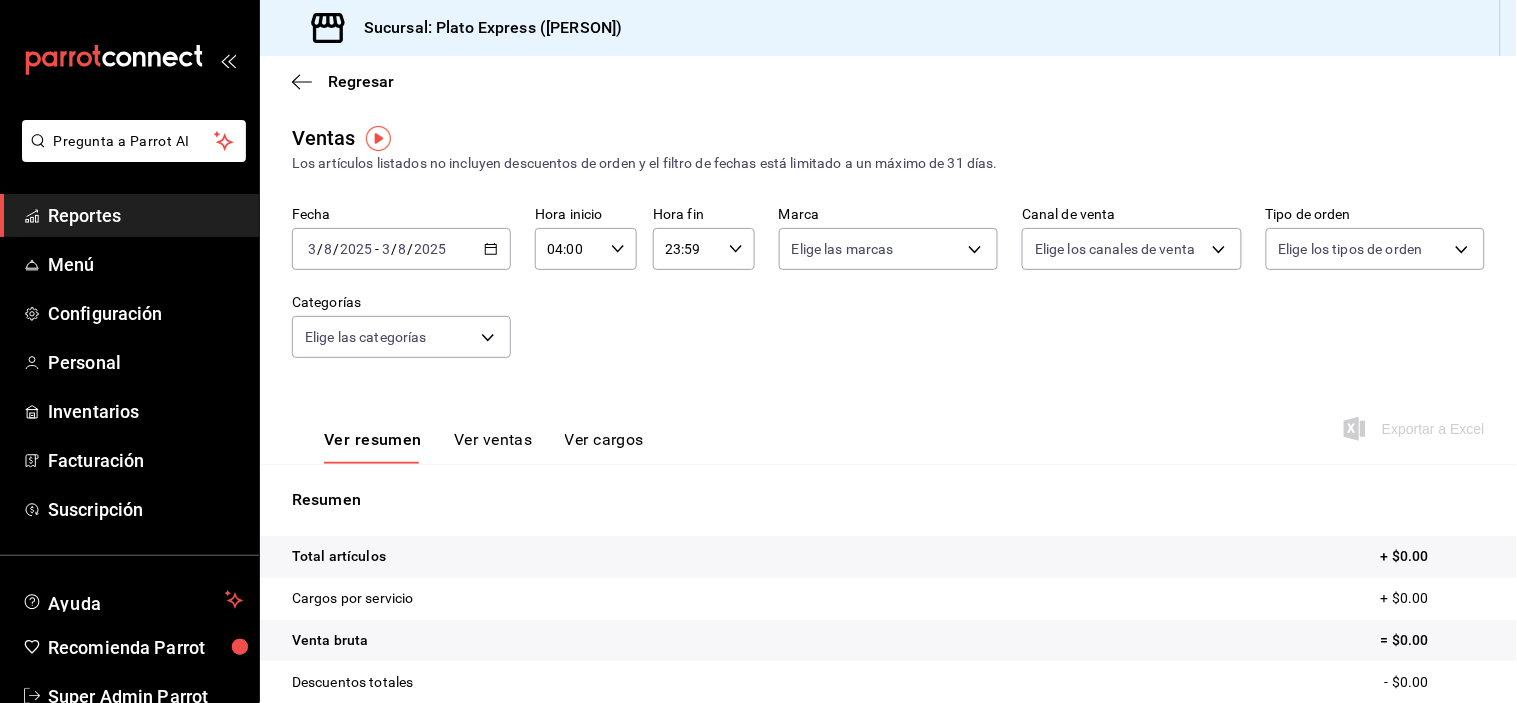 click 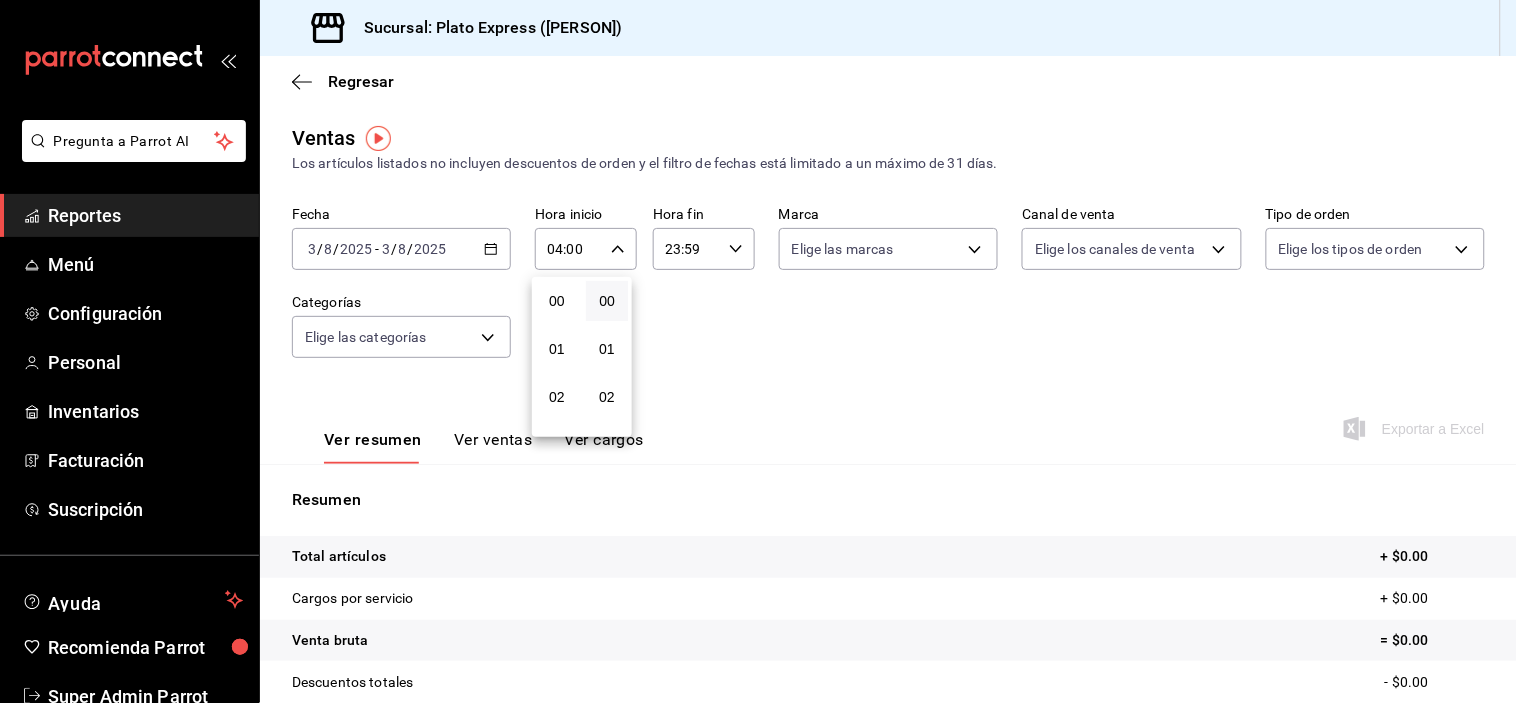 scroll, scrollTop: 198, scrollLeft: 0, axis: vertical 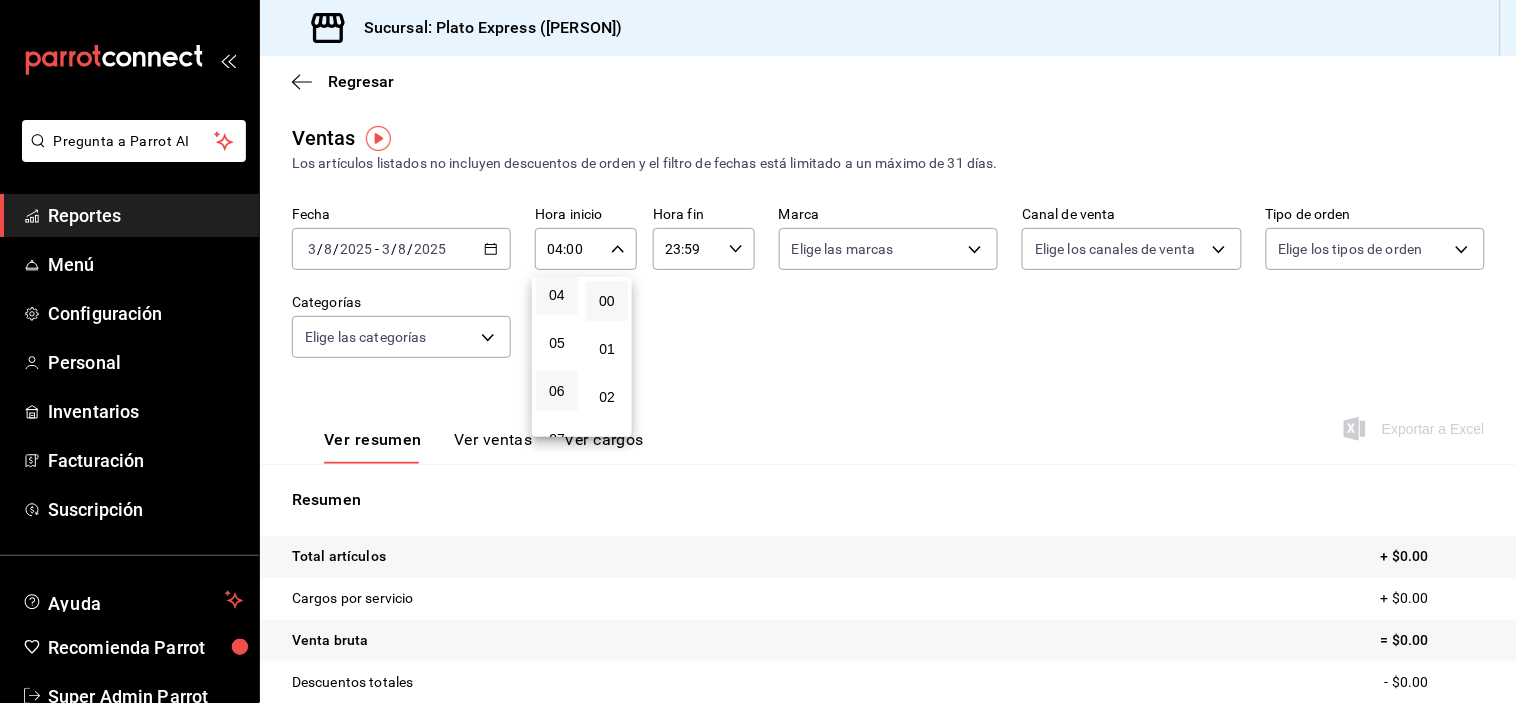 click on "06" at bounding box center [557, 391] 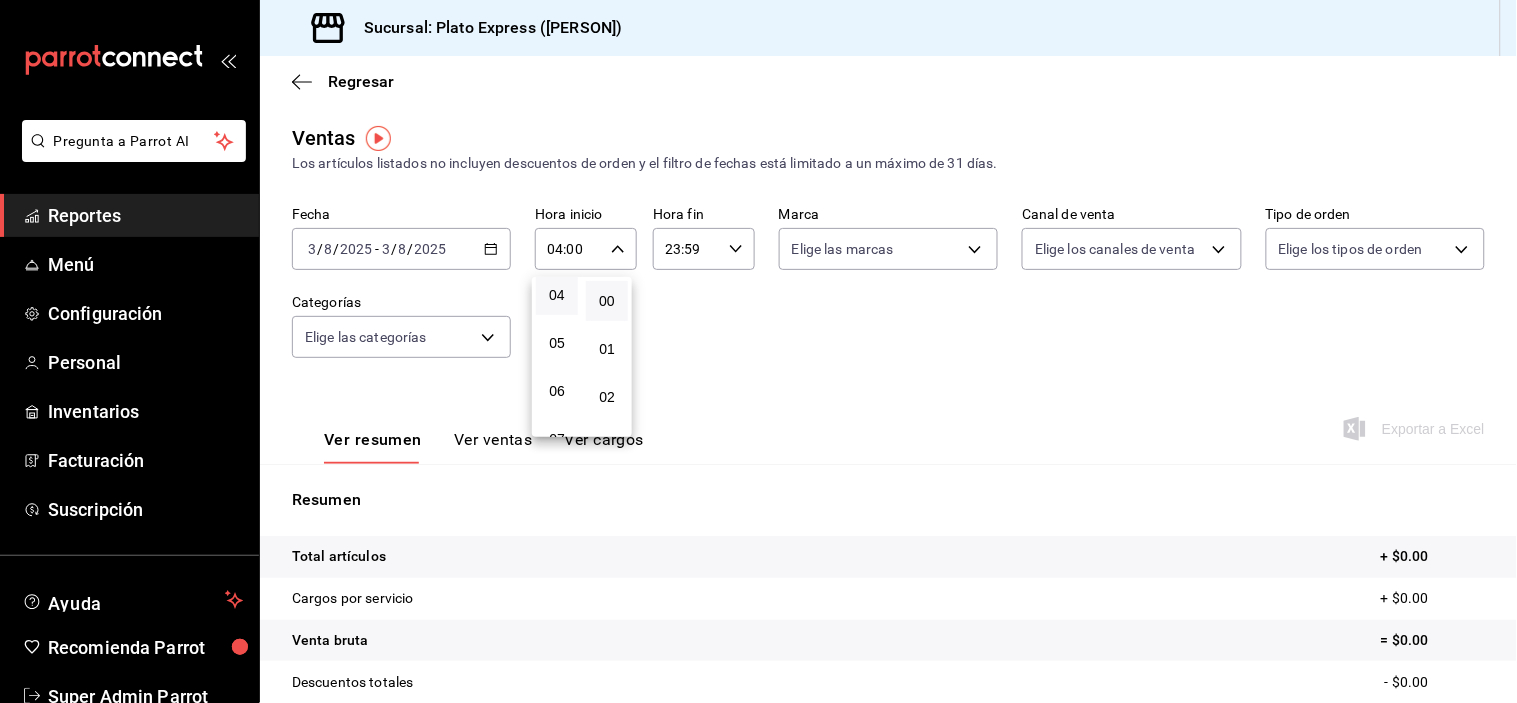 click at bounding box center [758, 351] 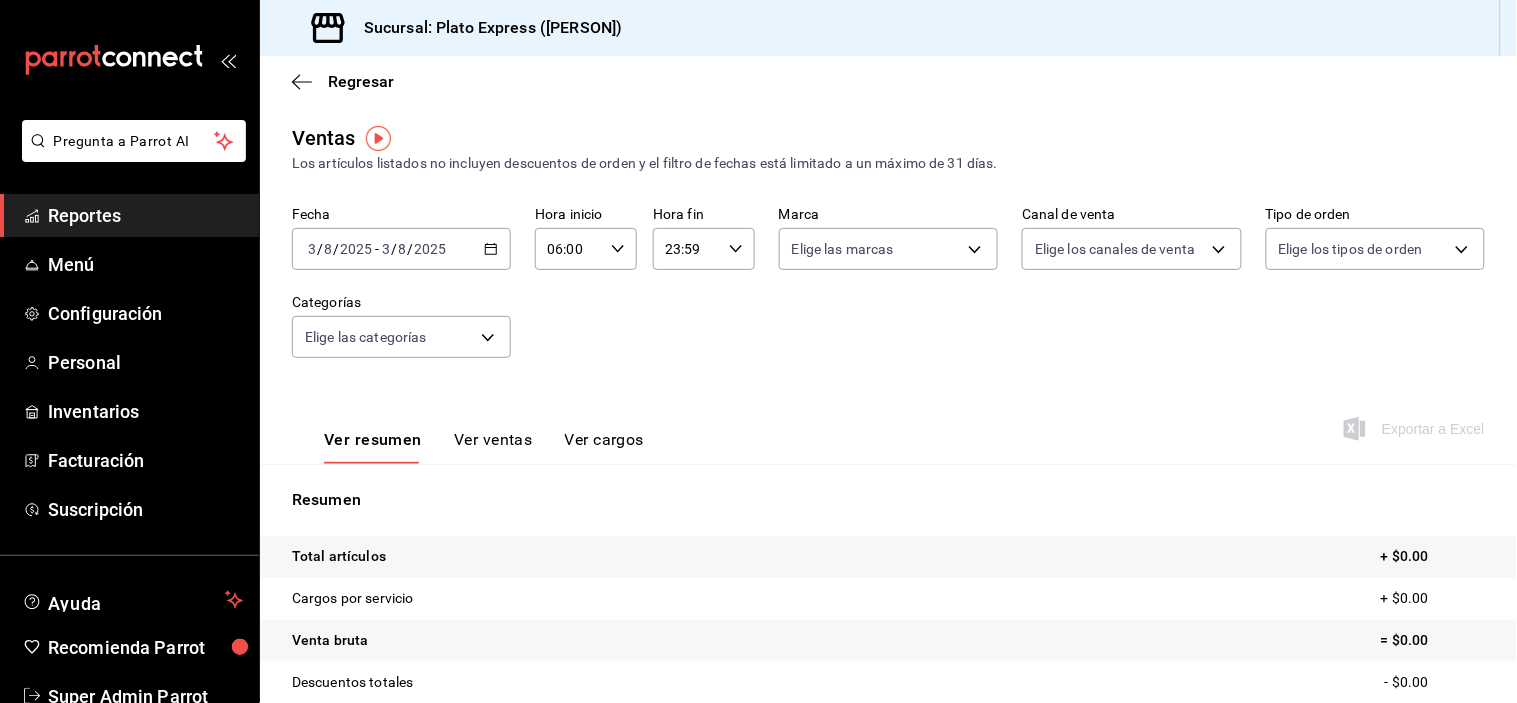 click 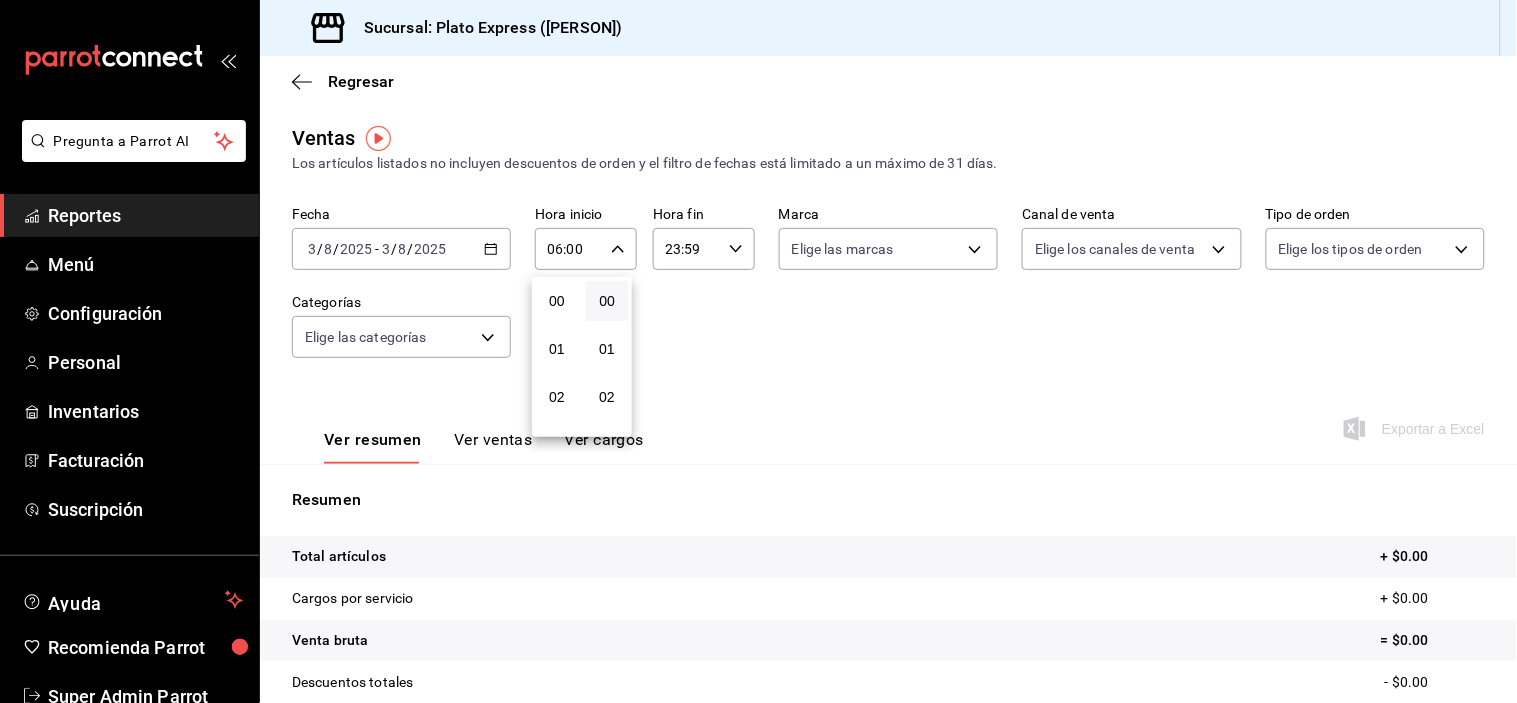 scroll, scrollTop: 298, scrollLeft: 0, axis: vertical 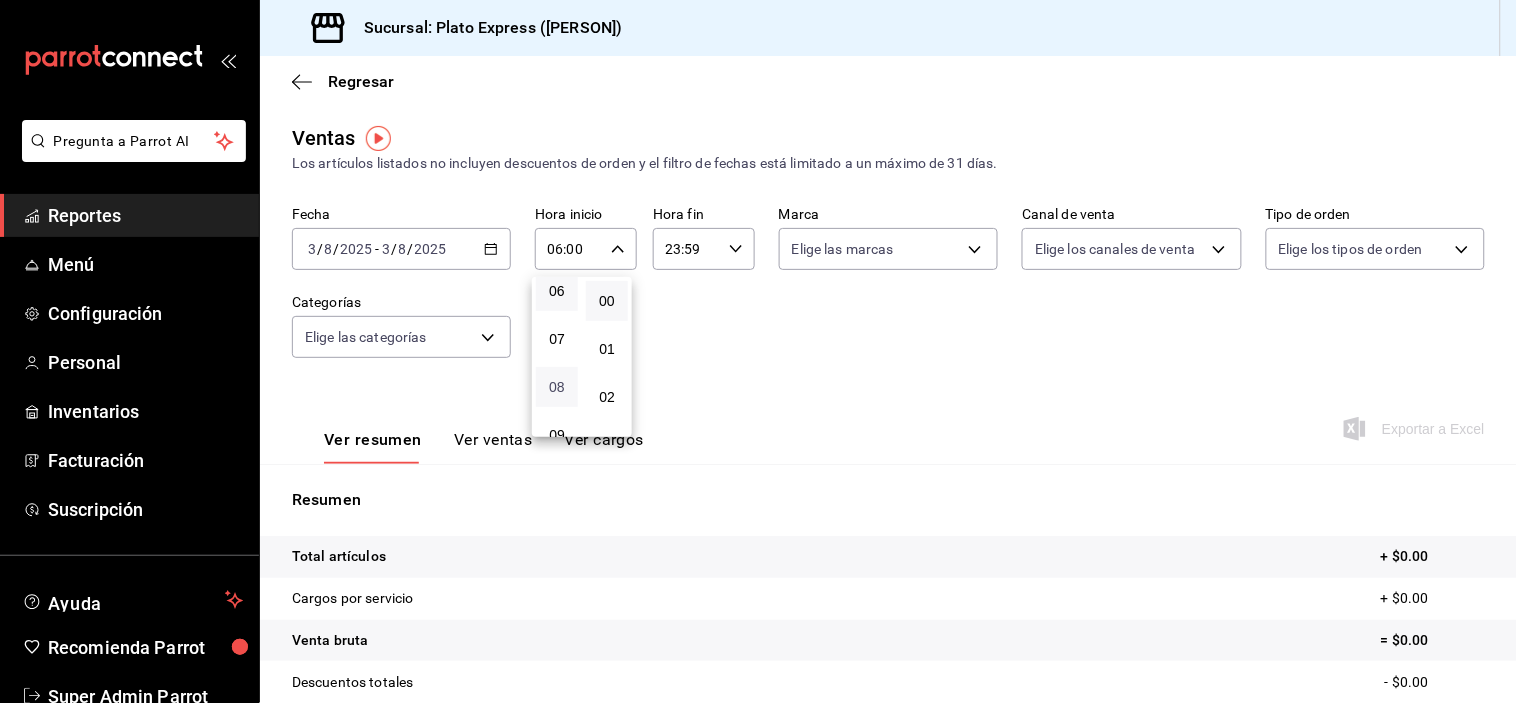 click on "08" at bounding box center [557, 387] 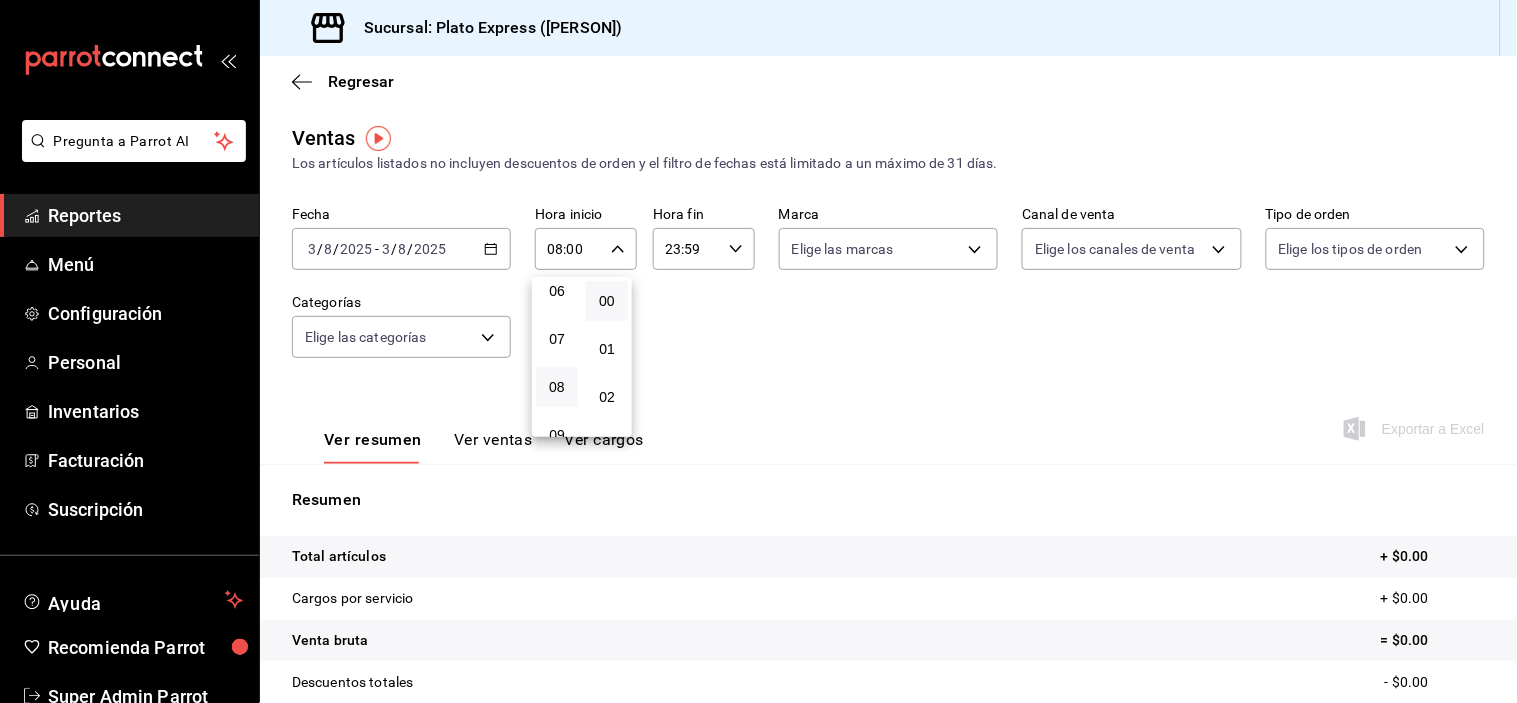 click at bounding box center [758, 351] 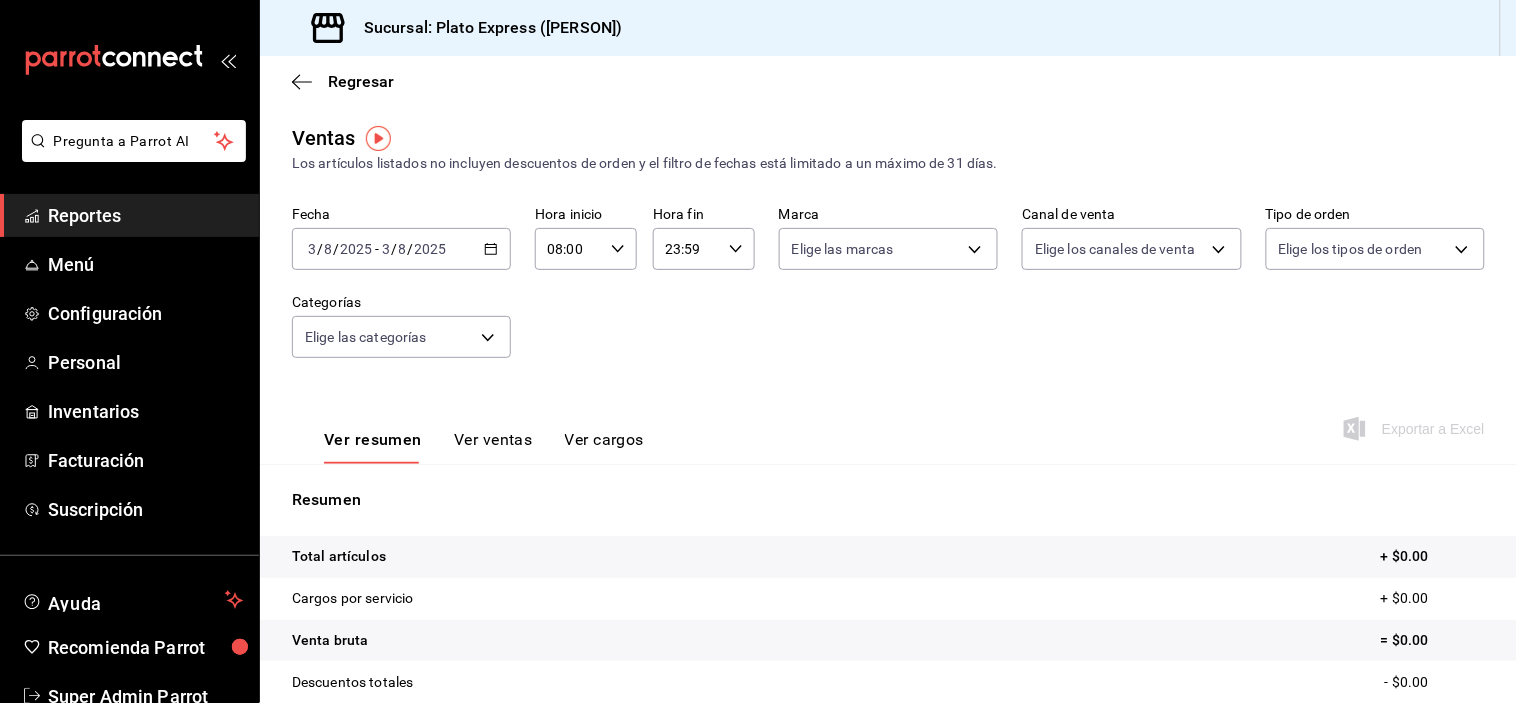 click 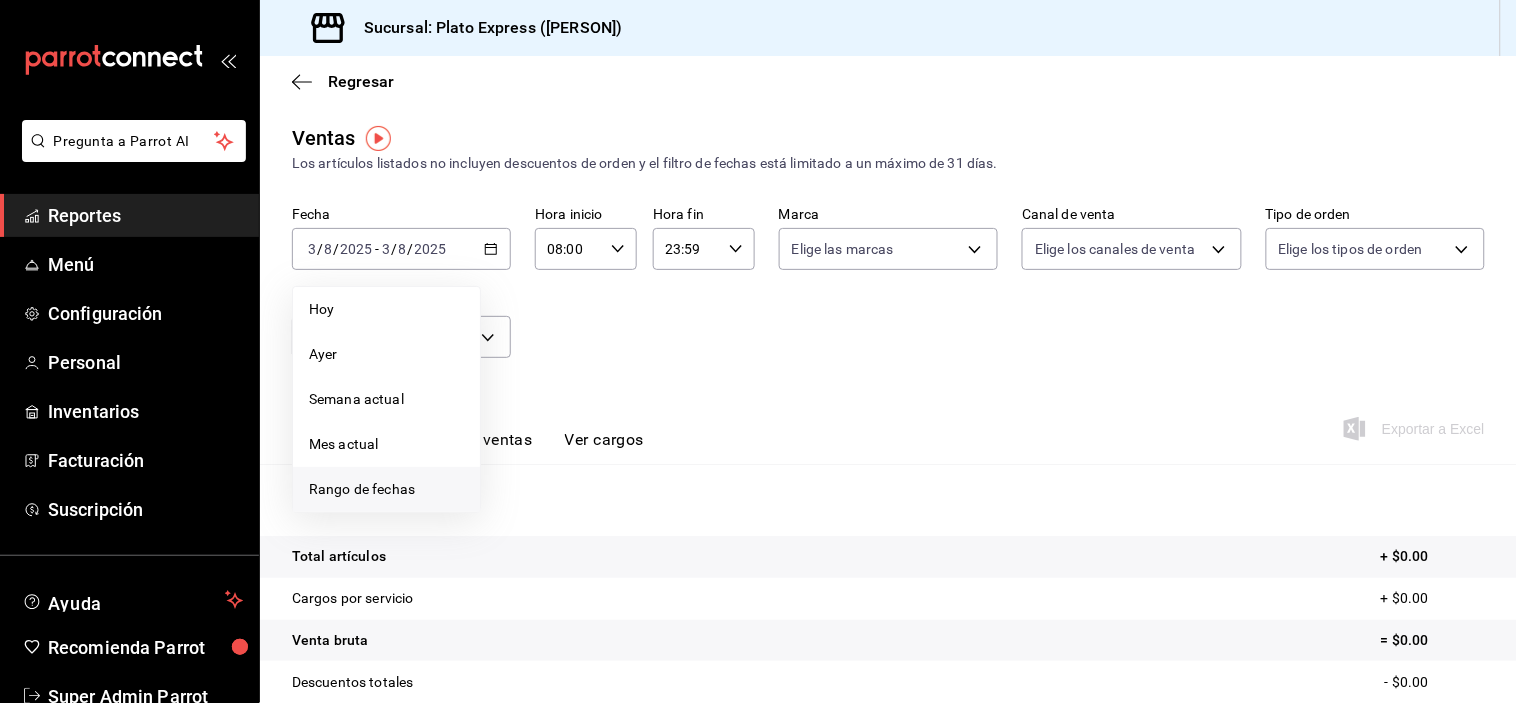 click on "Rango de fechas" at bounding box center (386, 489) 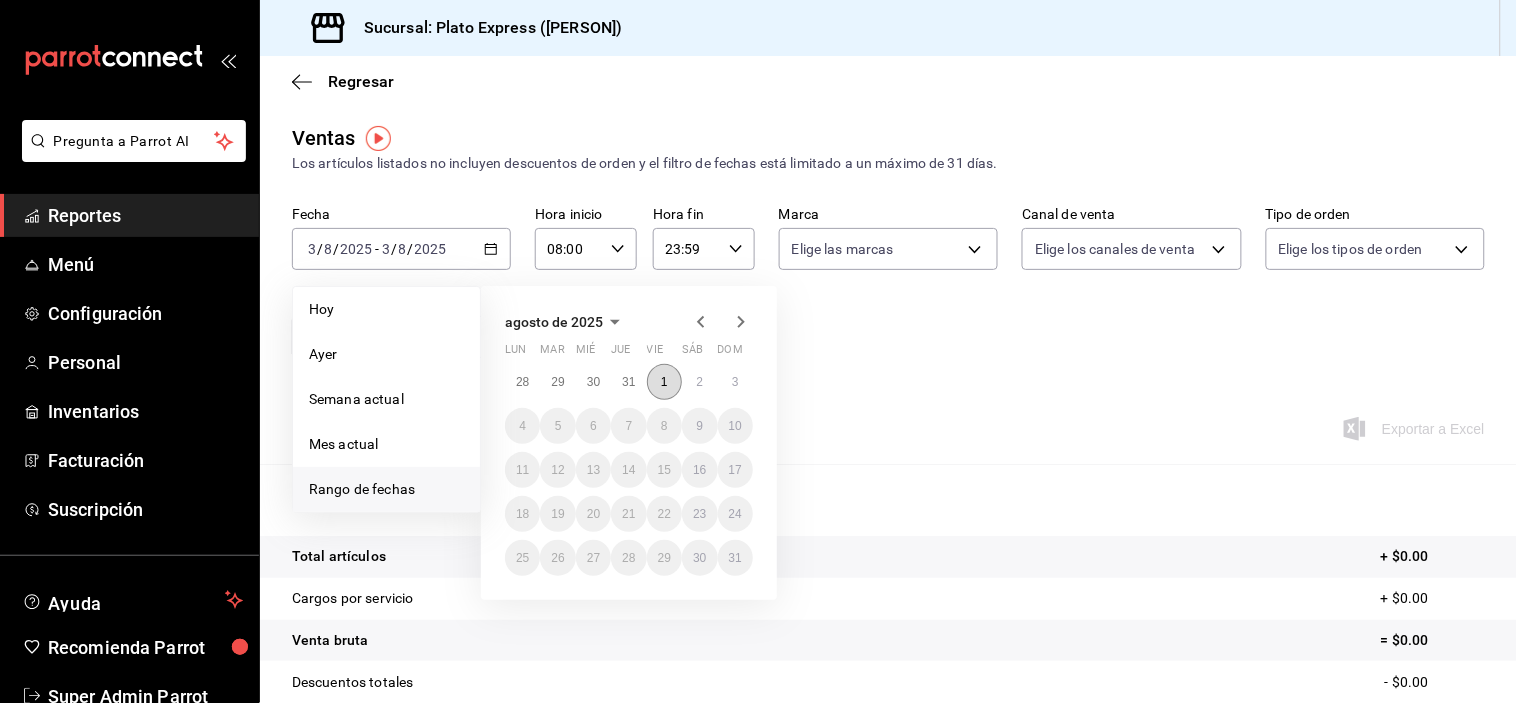 click on "1" at bounding box center [664, 382] 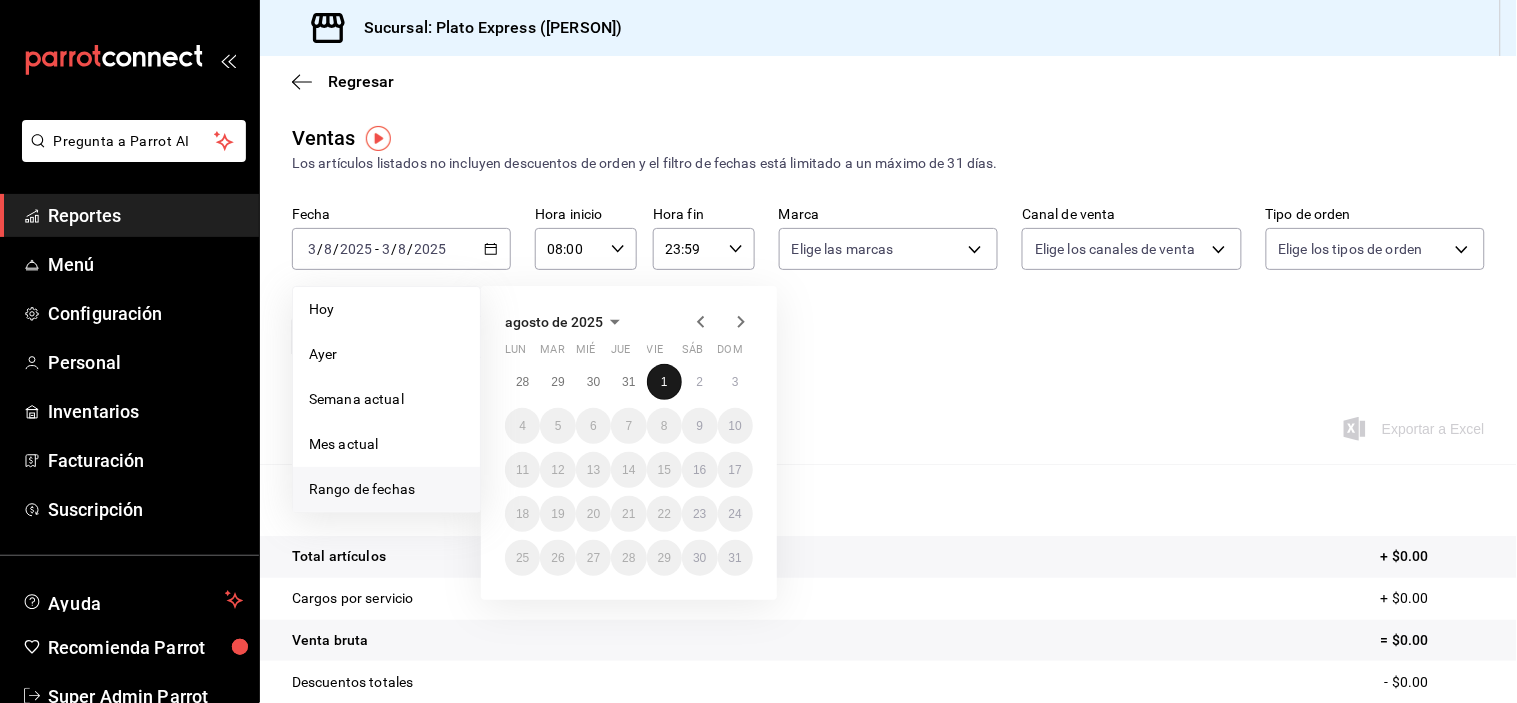 click on "1" at bounding box center [664, 382] 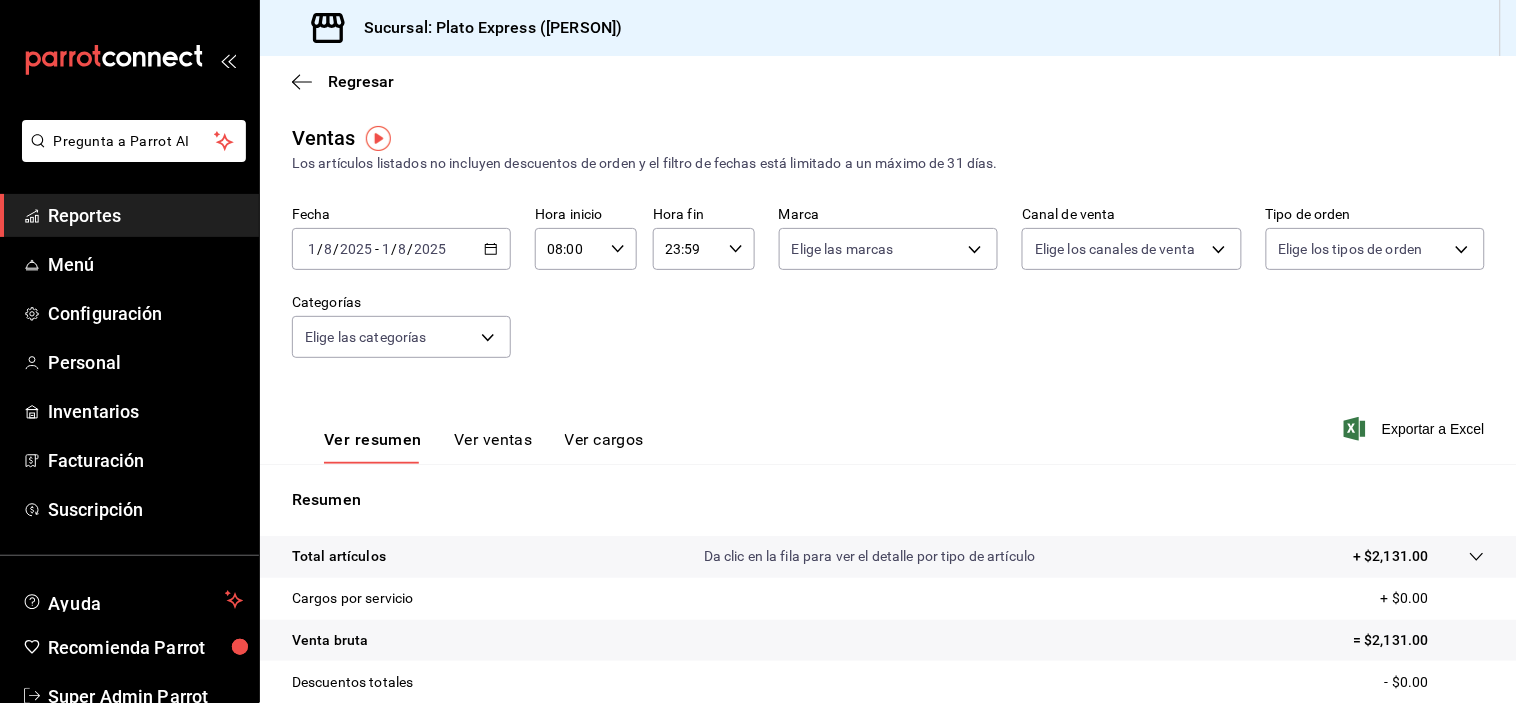 click on "[TIME] Hora inicio" at bounding box center [586, 249] 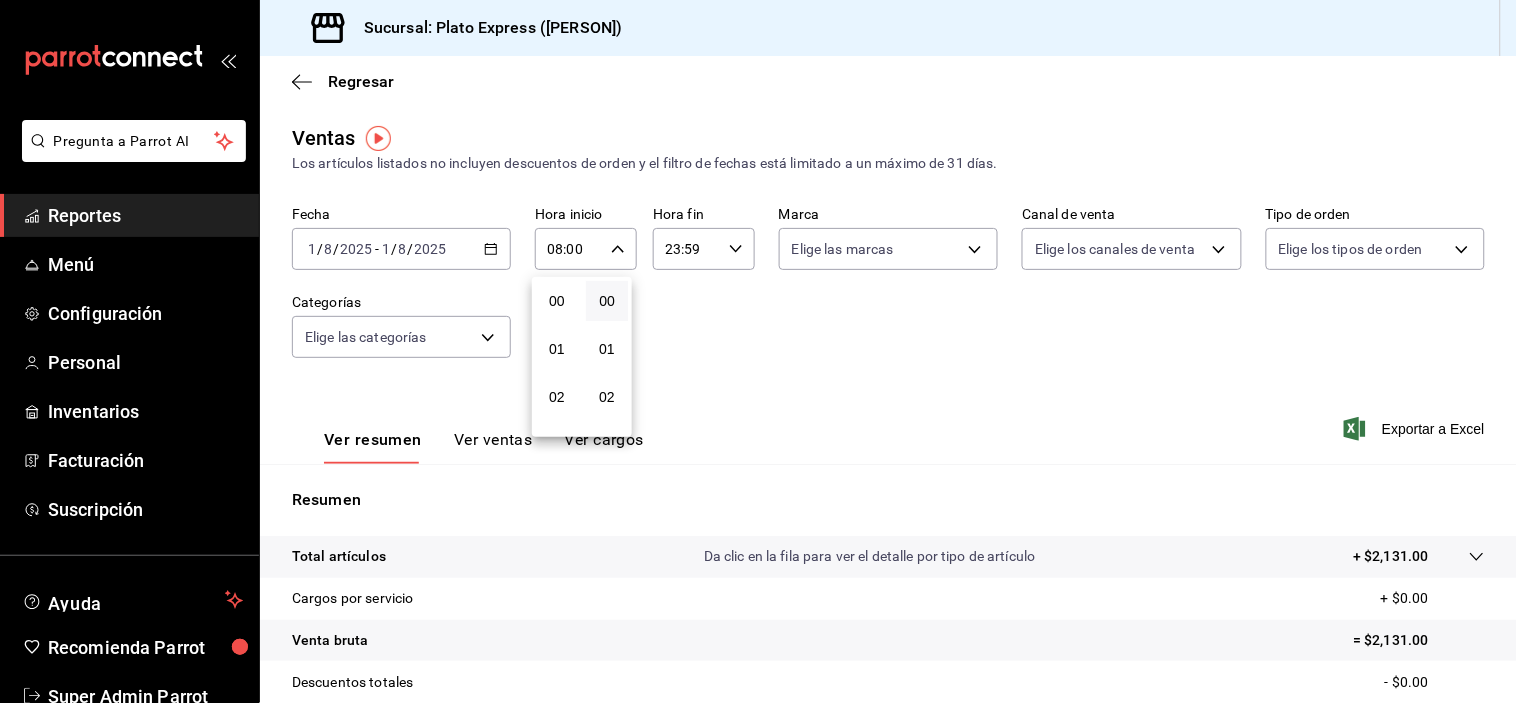 scroll, scrollTop: 397, scrollLeft: 0, axis: vertical 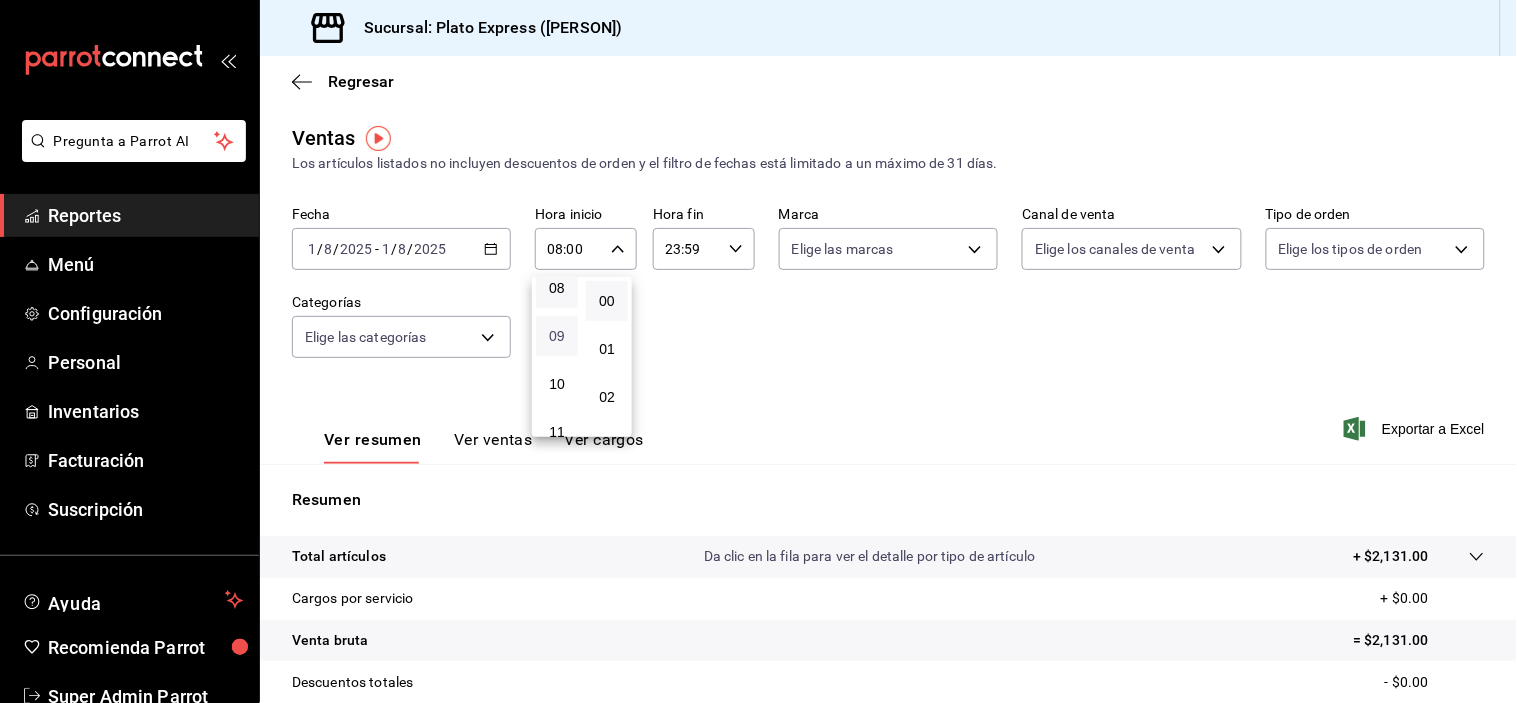 click on "09" at bounding box center [557, 336] 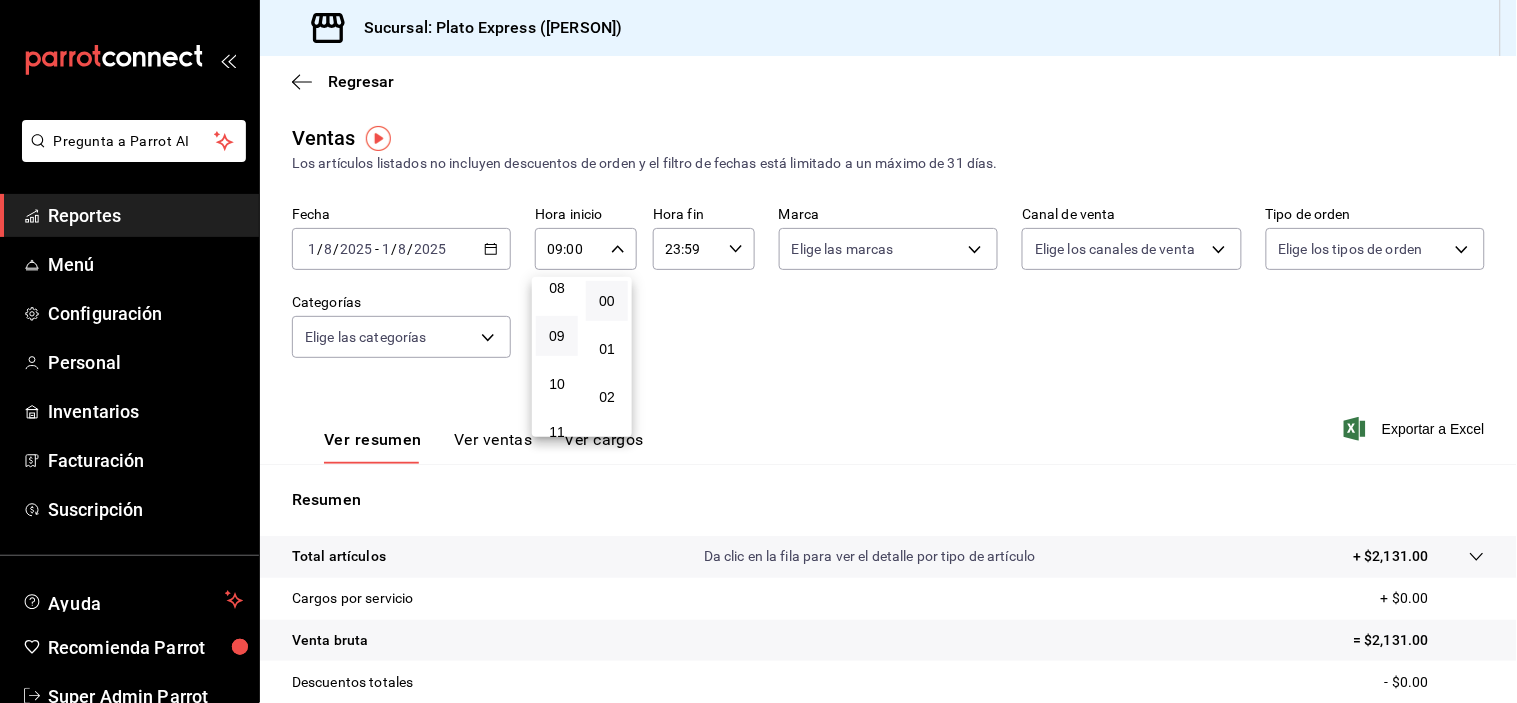 click at bounding box center [758, 351] 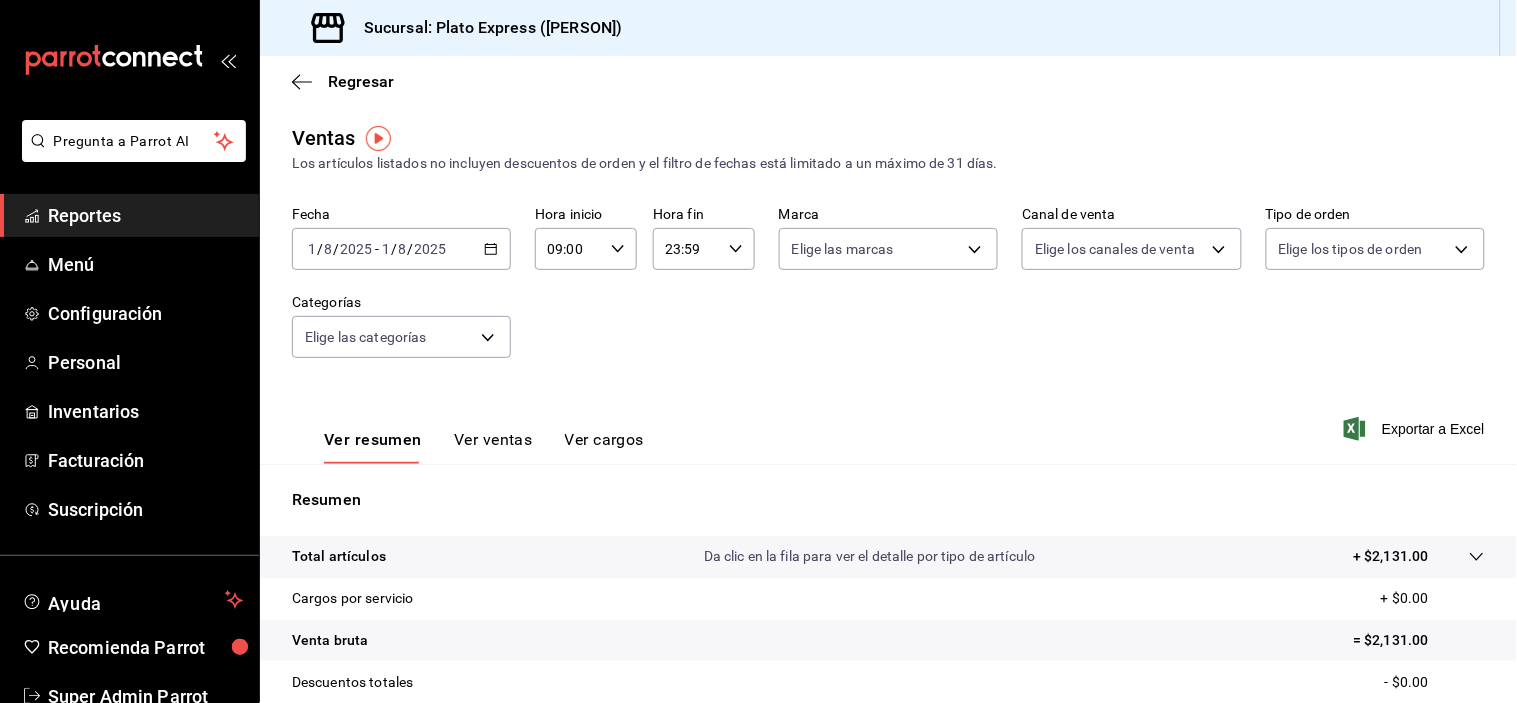 click on "Ver ventas" at bounding box center [493, 447] 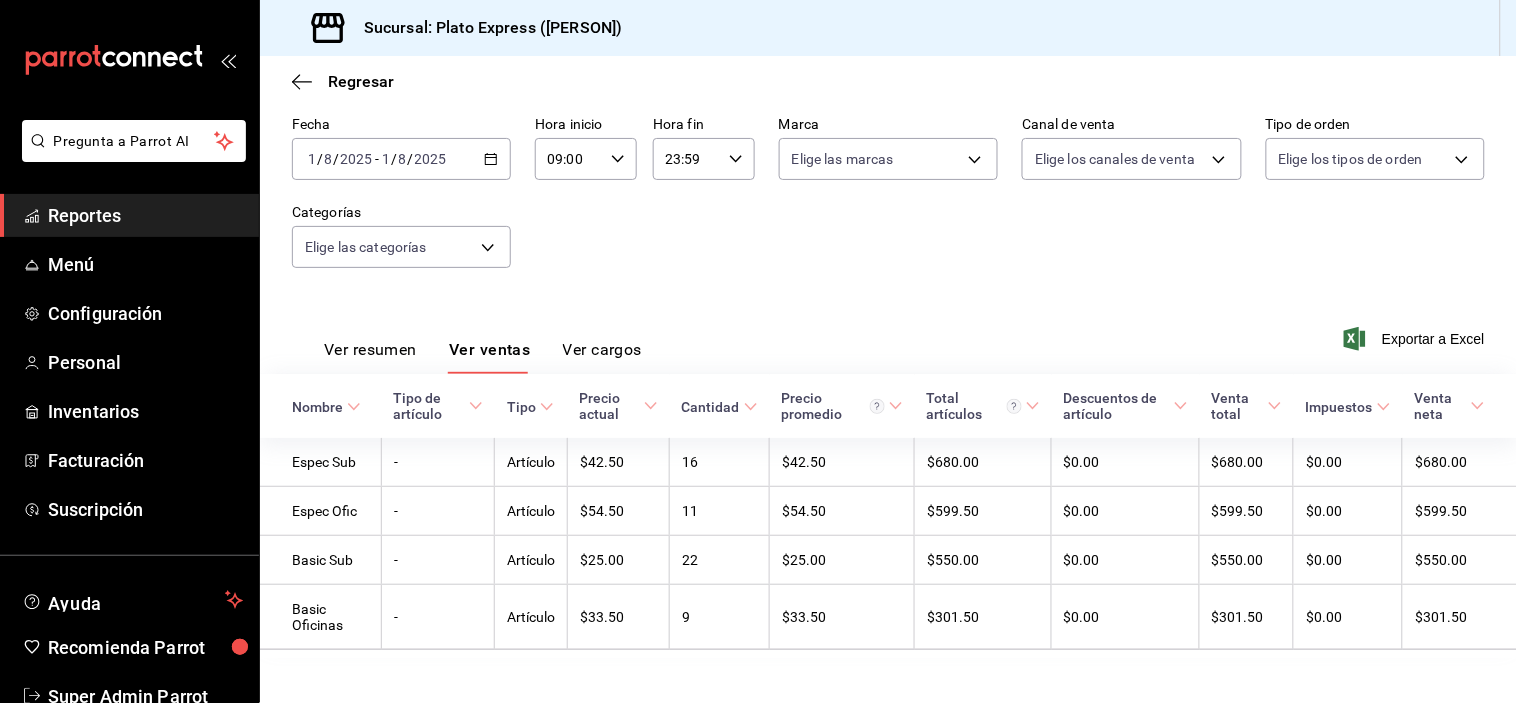 scroll, scrollTop: 114, scrollLeft: 0, axis: vertical 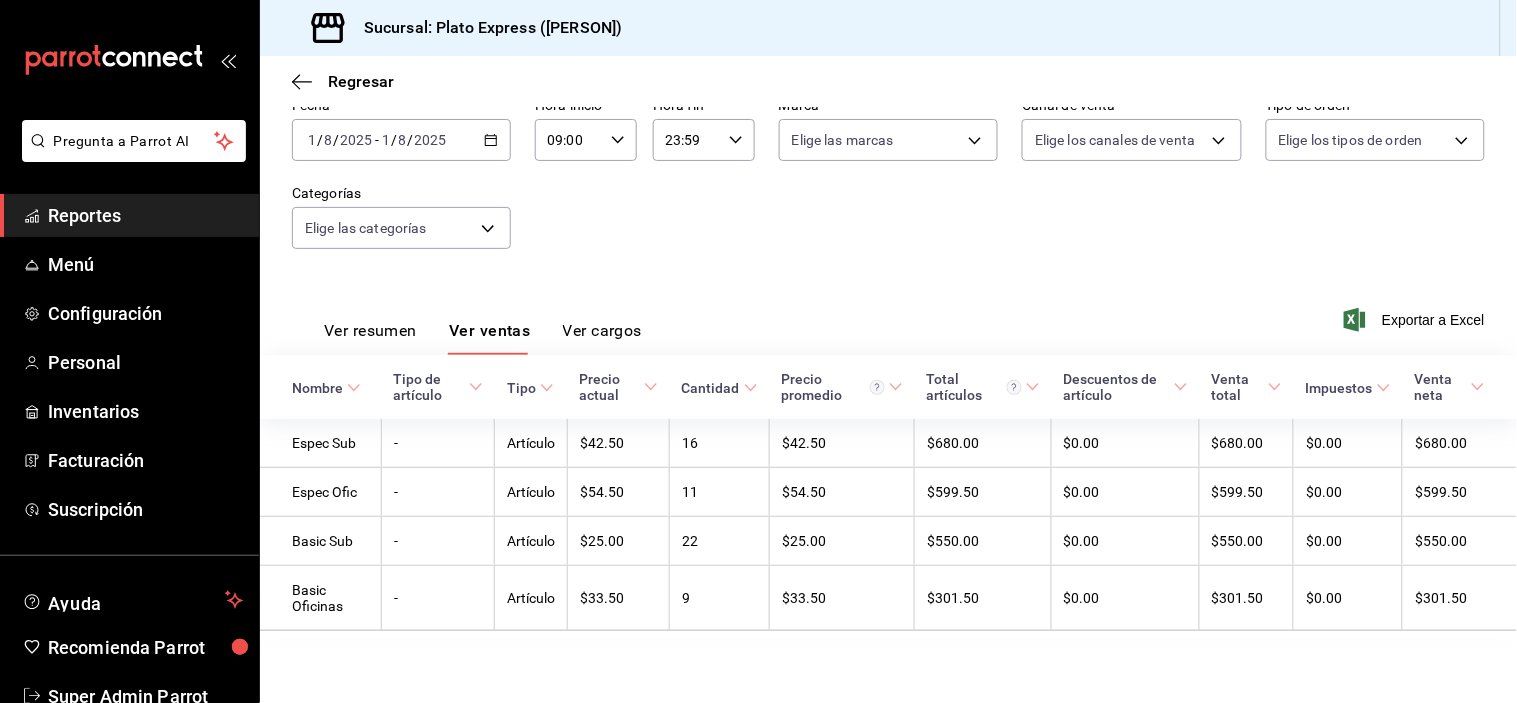 click on "Ver resumen" at bounding box center (370, 338) 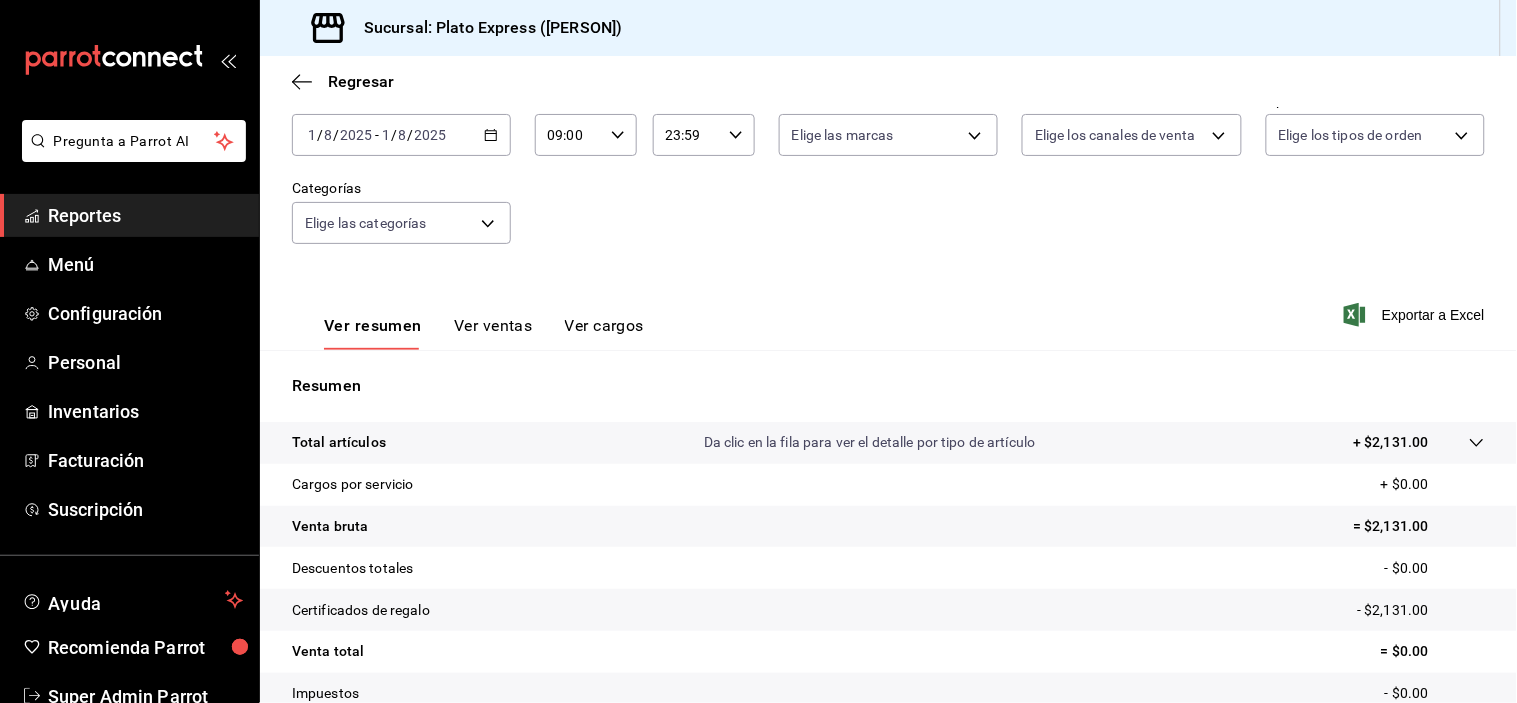 click 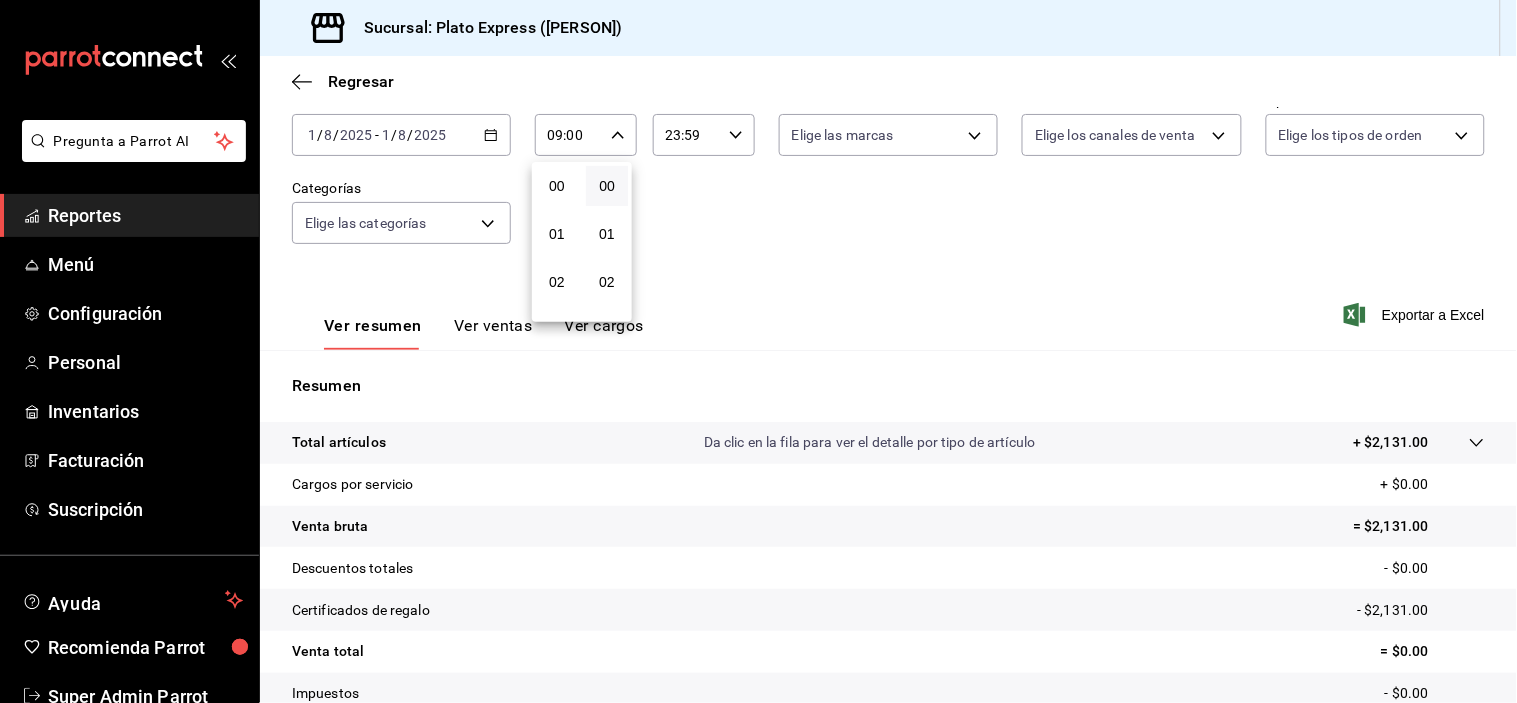 scroll, scrollTop: 447, scrollLeft: 0, axis: vertical 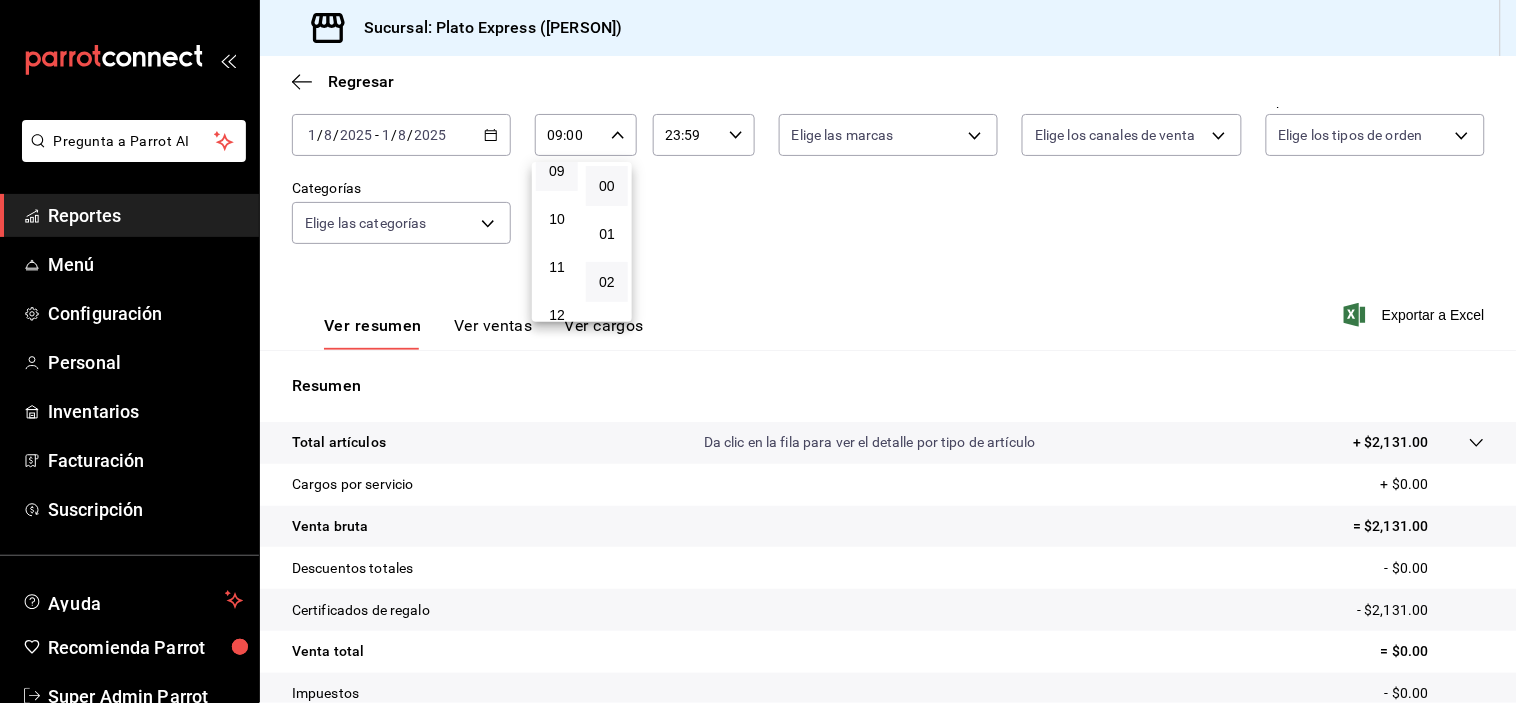 click on "02" at bounding box center [607, 282] 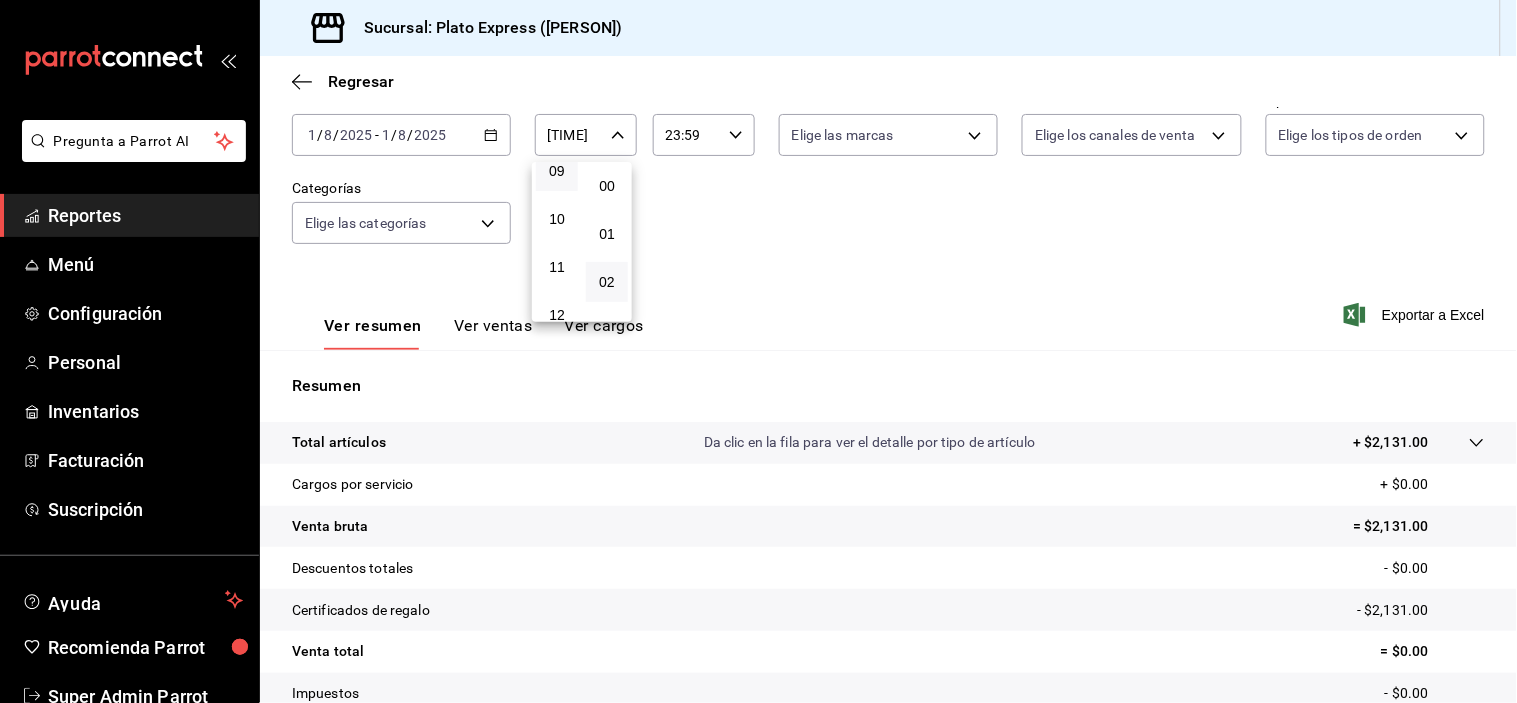 click at bounding box center (758, 351) 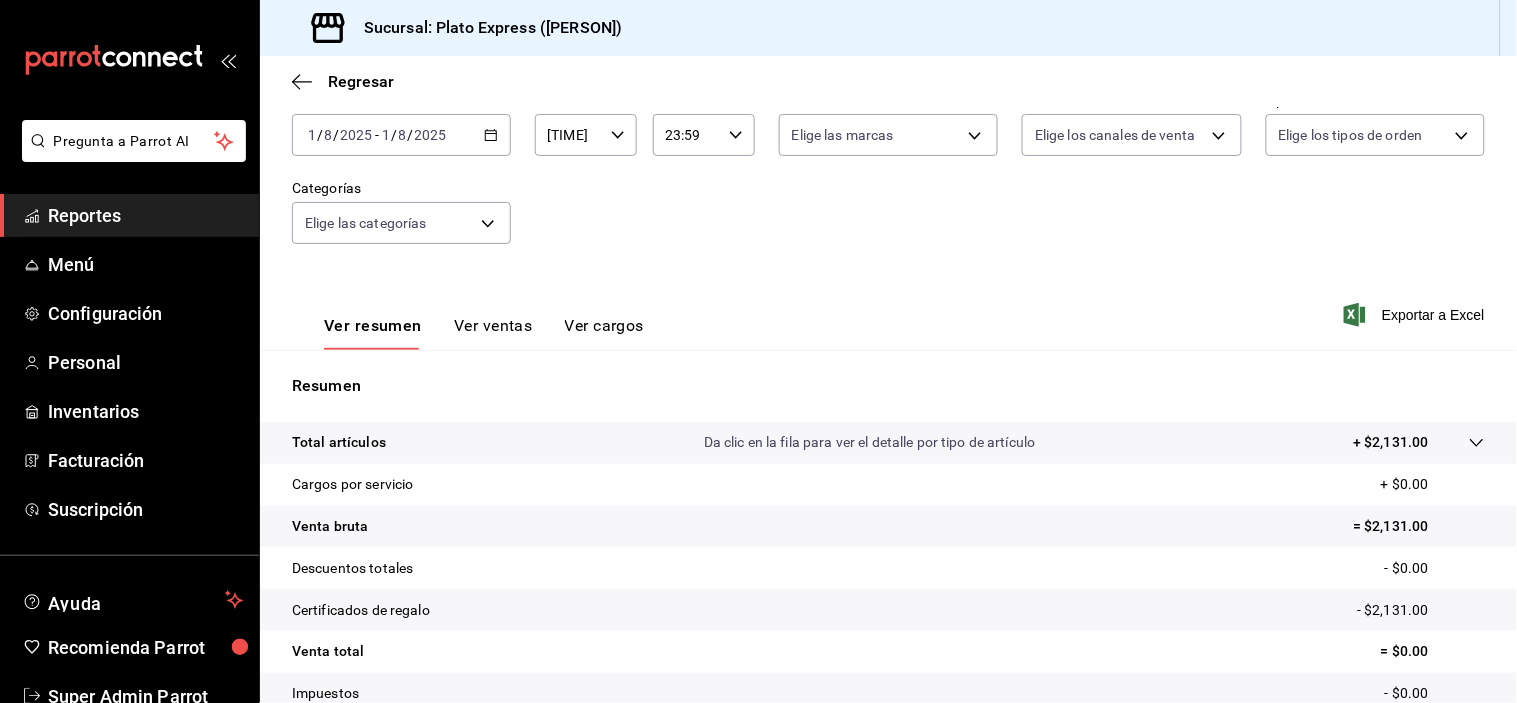 click on "[TIME] Hora inicio" at bounding box center (586, 135) 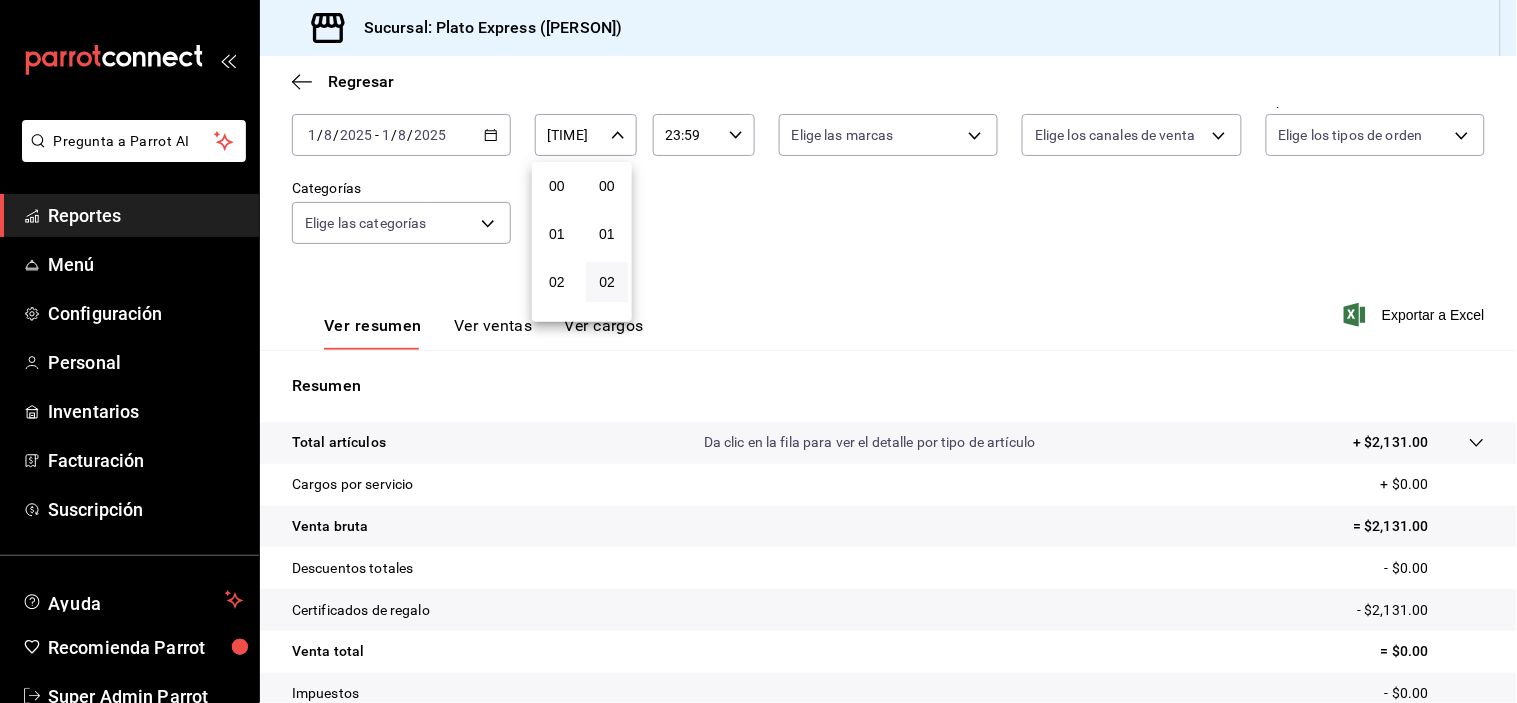 scroll, scrollTop: 447, scrollLeft: 0, axis: vertical 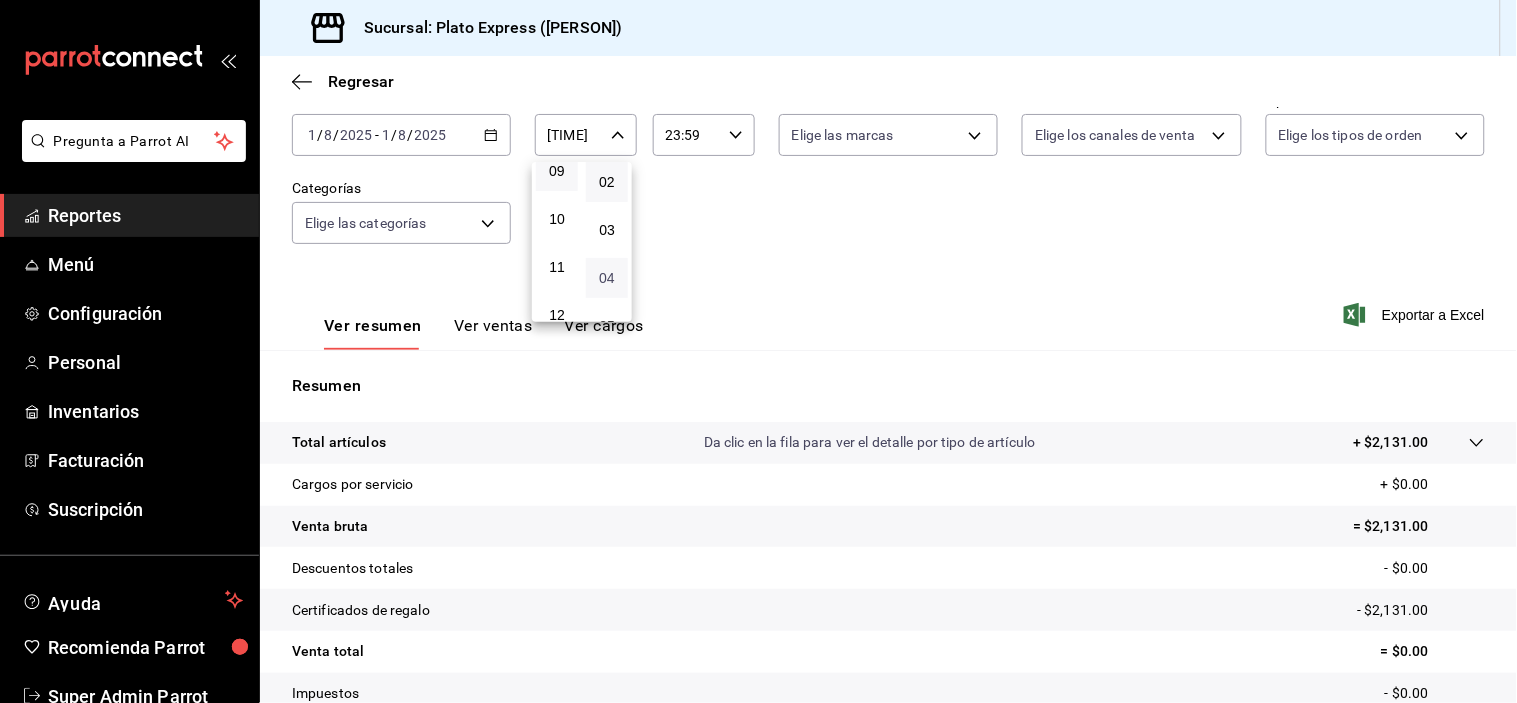 click on "04" at bounding box center (607, 278) 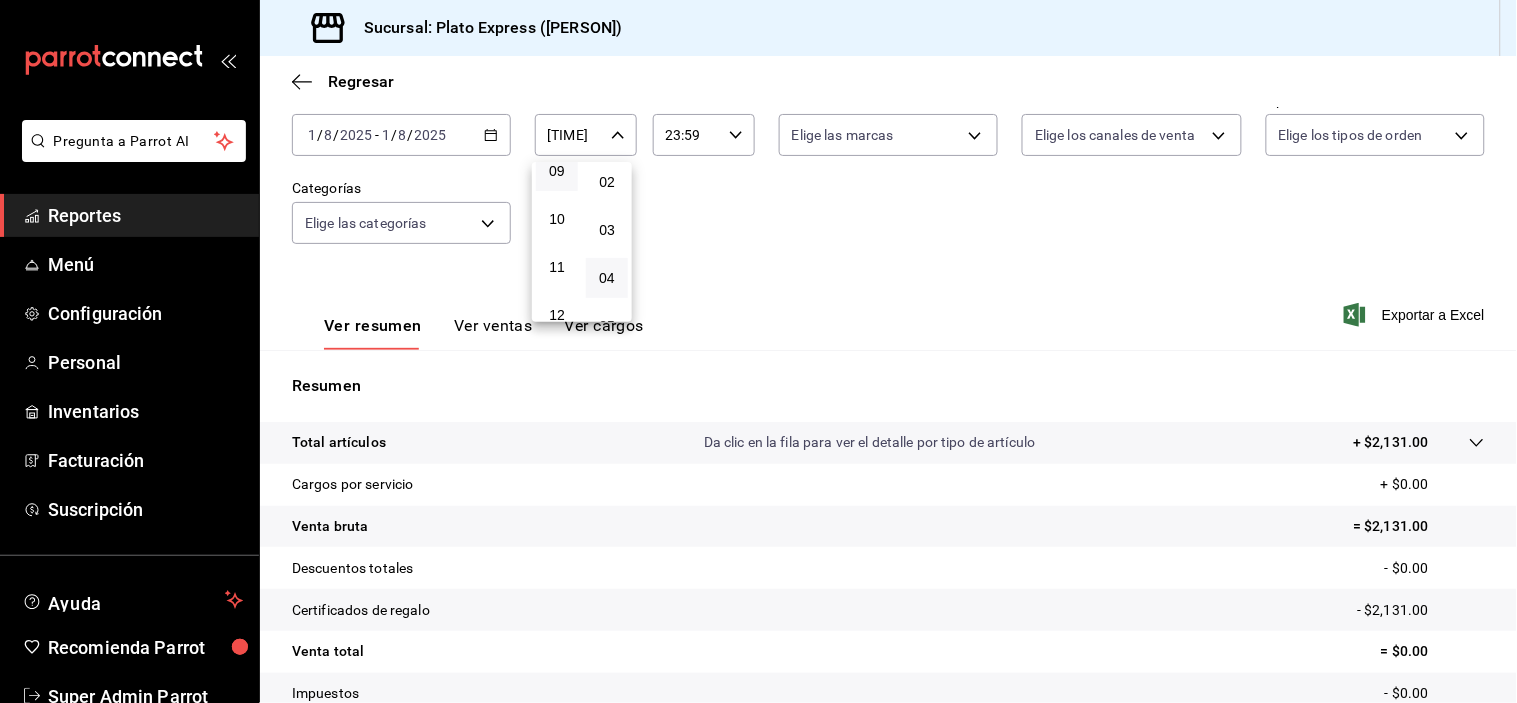 click at bounding box center [758, 351] 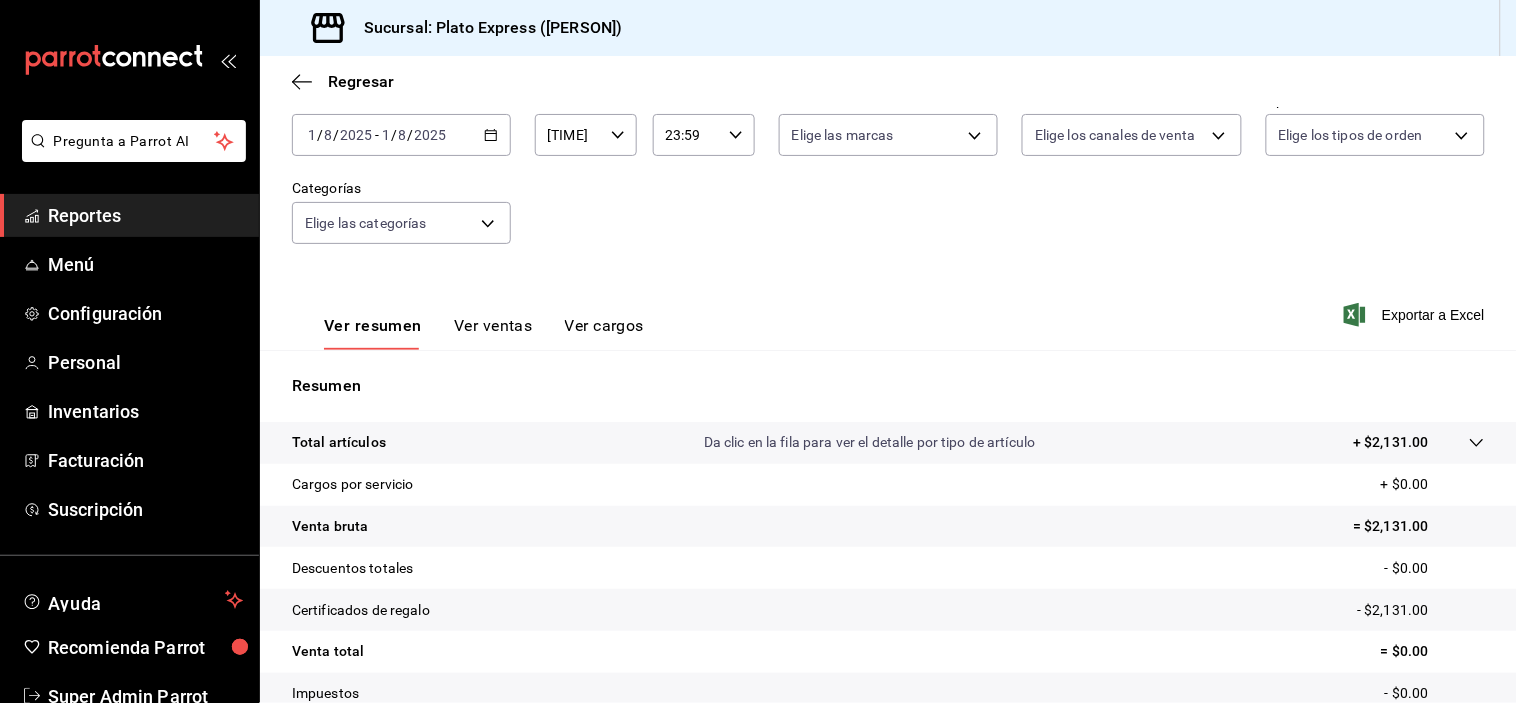 click on "23:59" at bounding box center (687, 135) 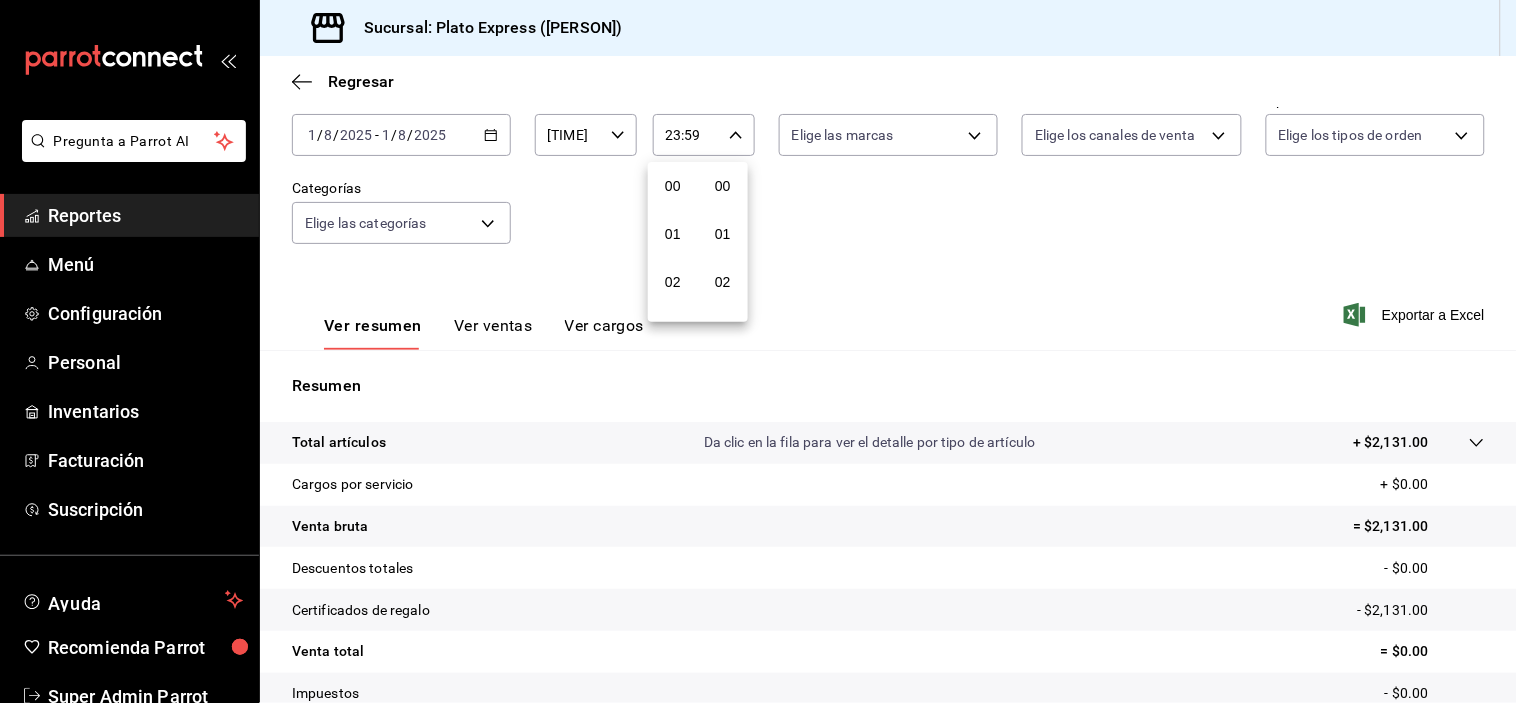 scroll, scrollTop: 1034, scrollLeft: 0, axis: vertical 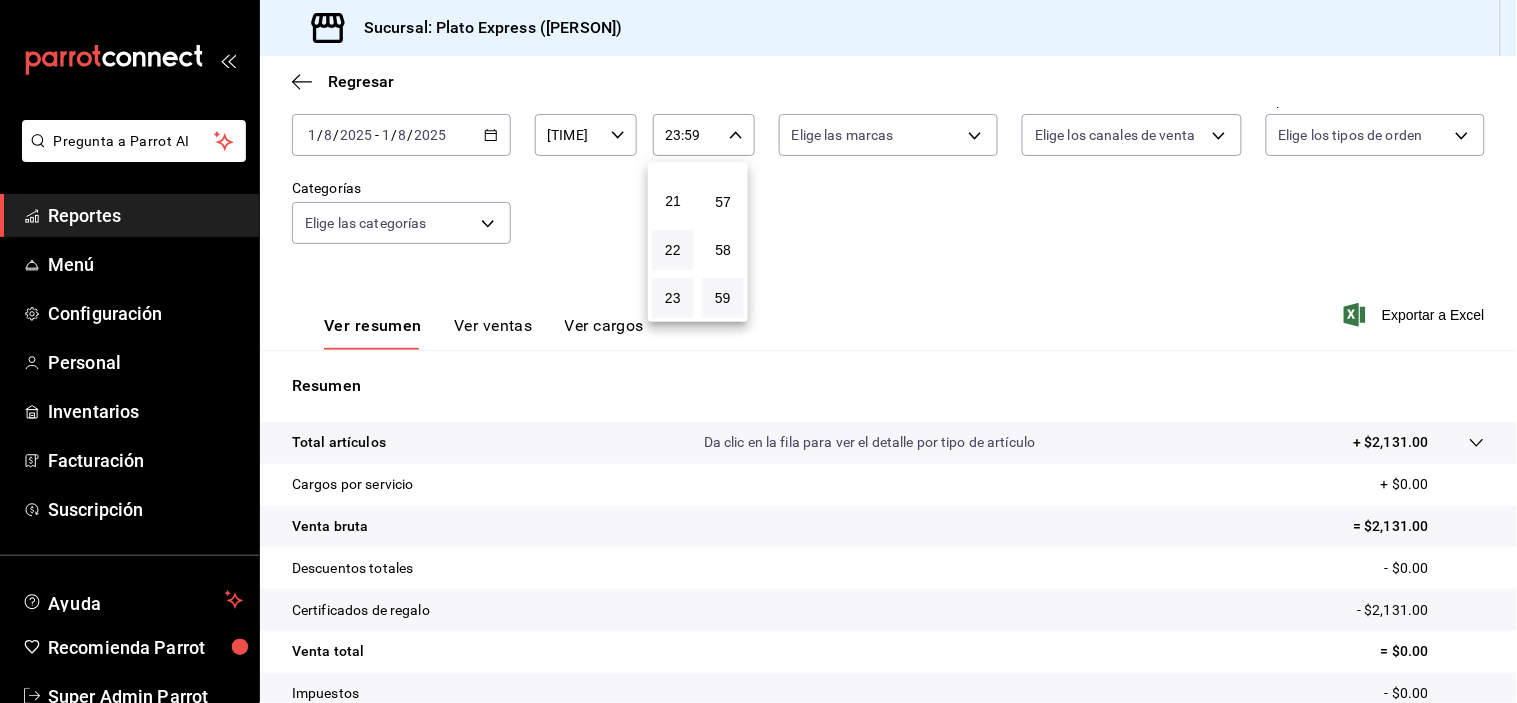 drag, startPoint x: 671, startPoint y: 194, endPoint x: 660, endPoint y: 252, distance: 59.03389 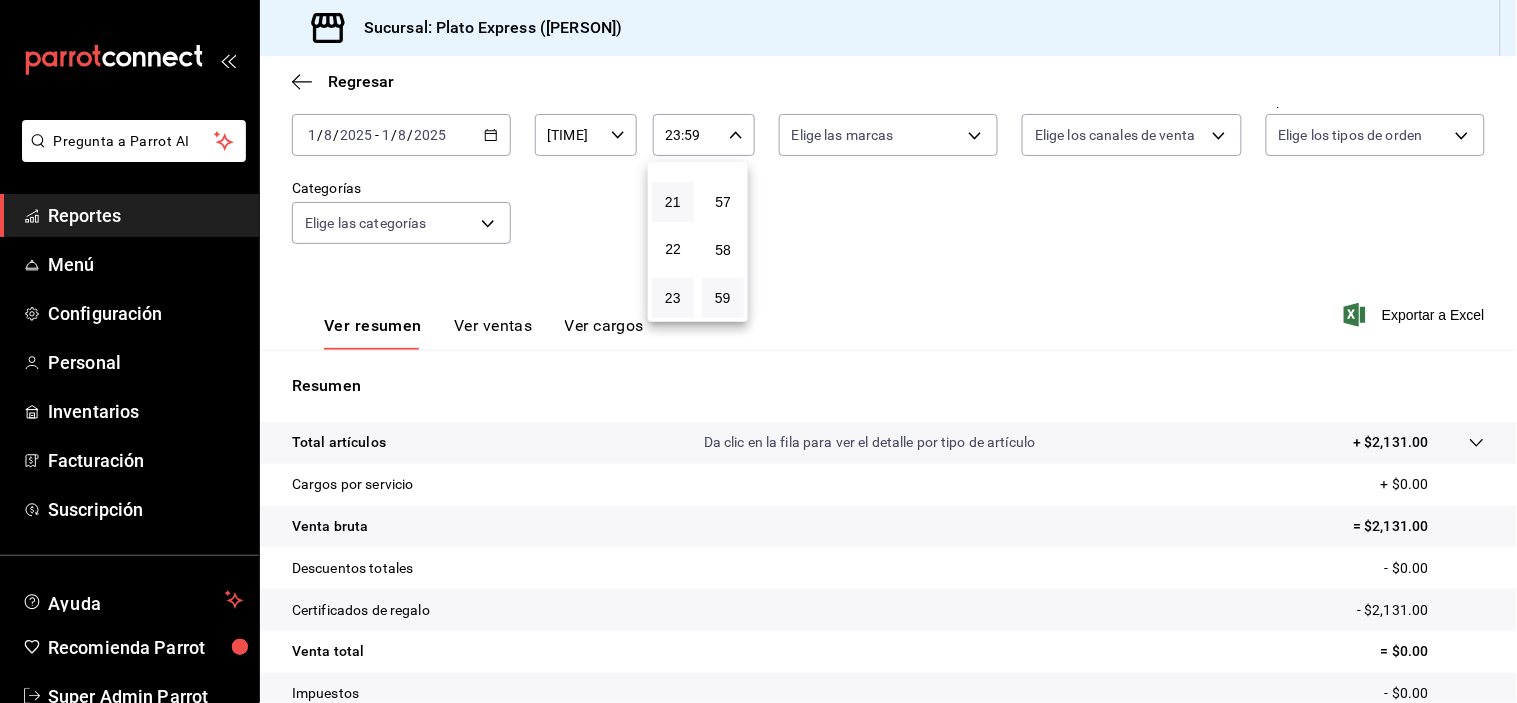 click on "21" at bounding box center [673, 202] 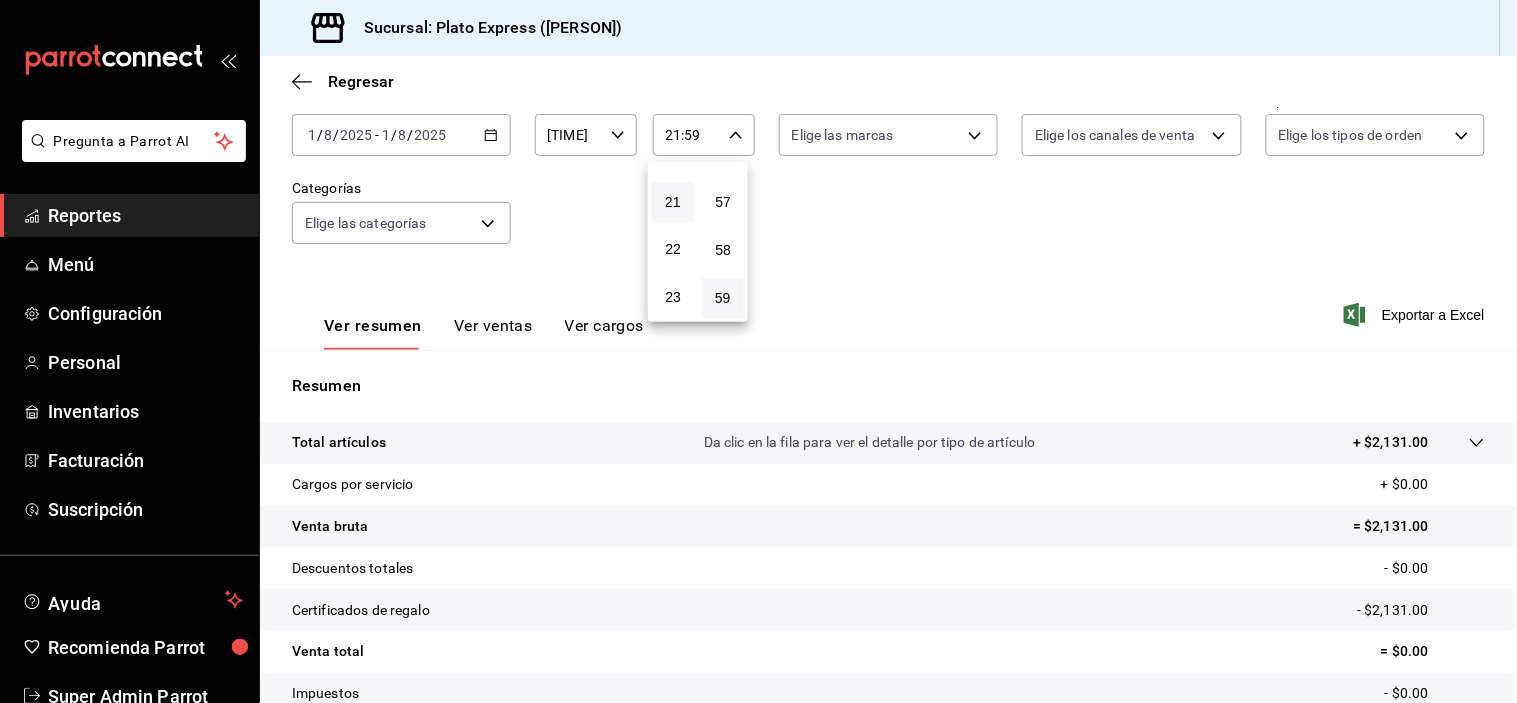click at bounding box center (758, 351) 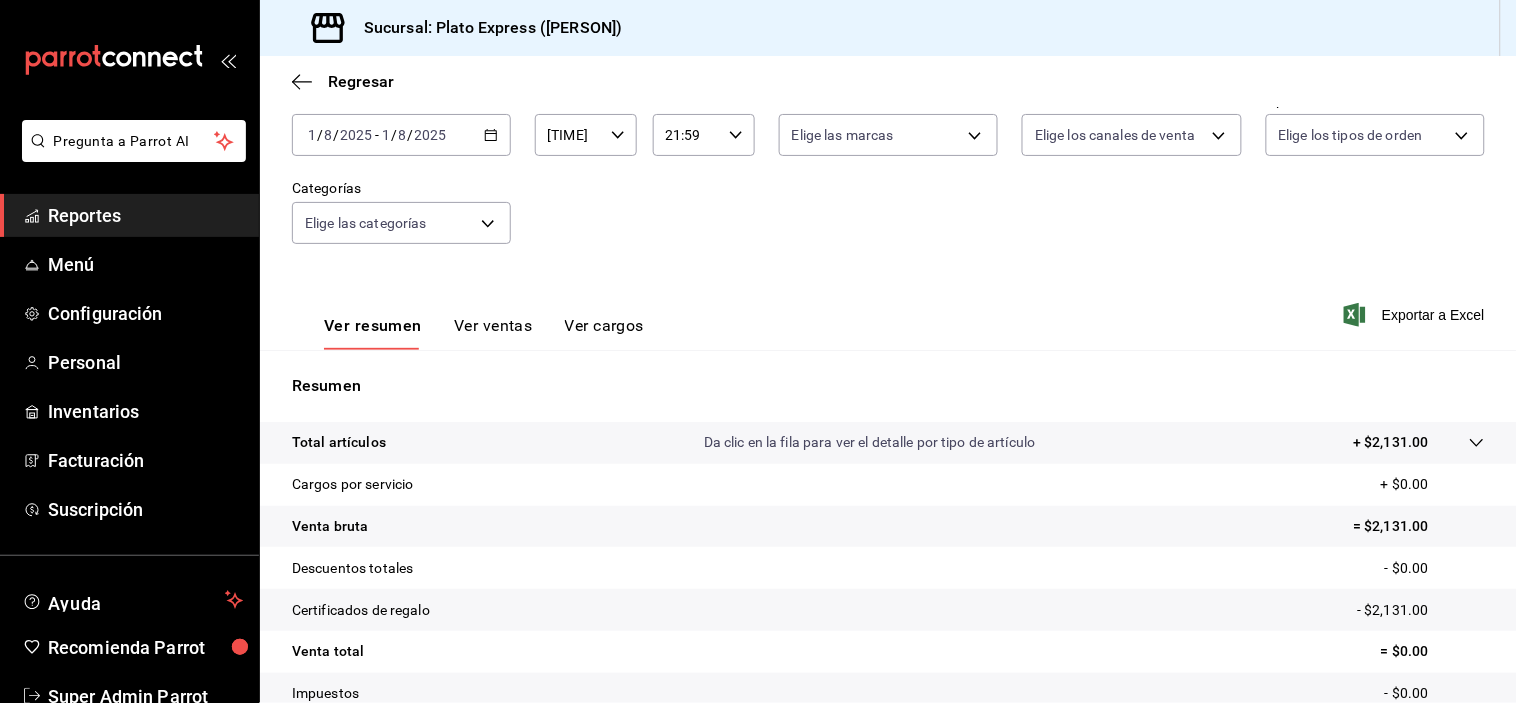 click 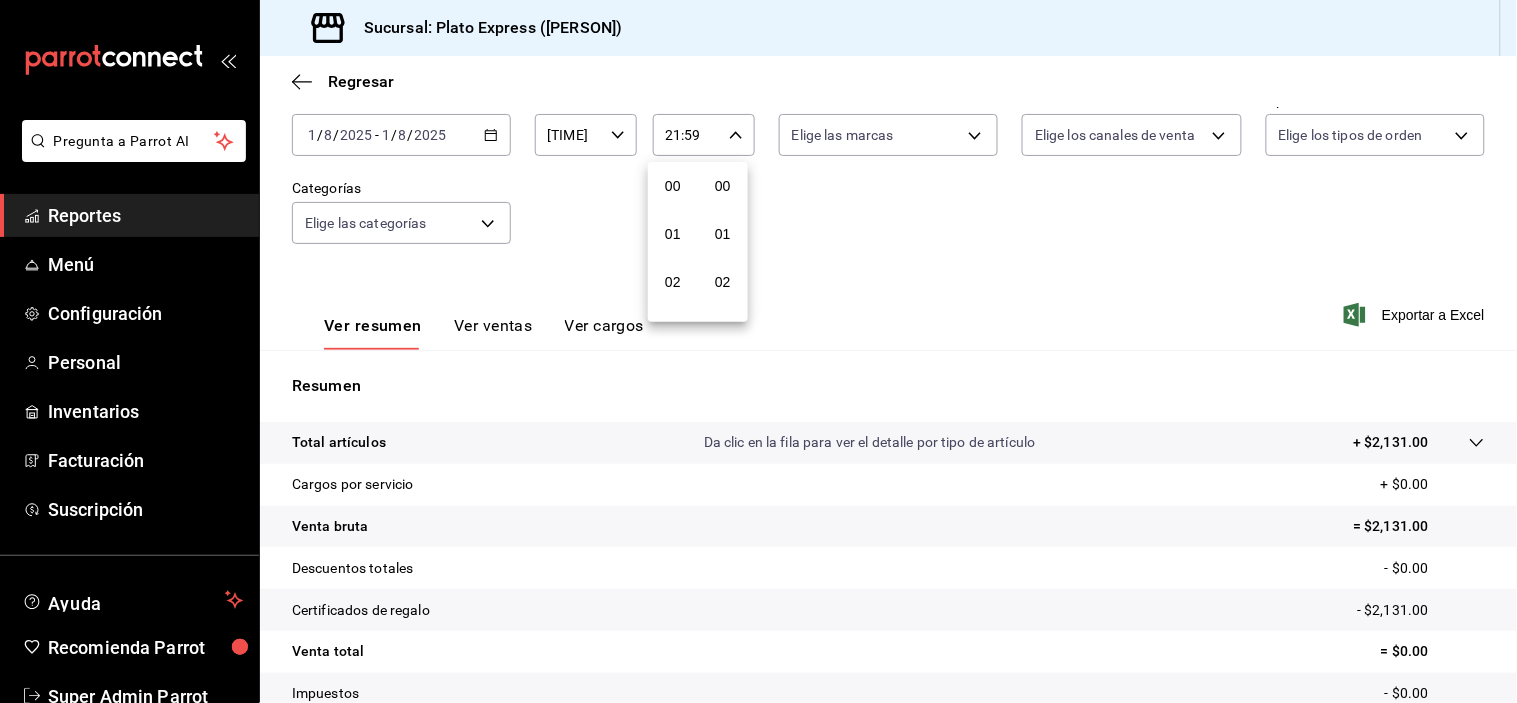 scroll, scrollTop: 1034, scrollLeft: 0, axis: vertical 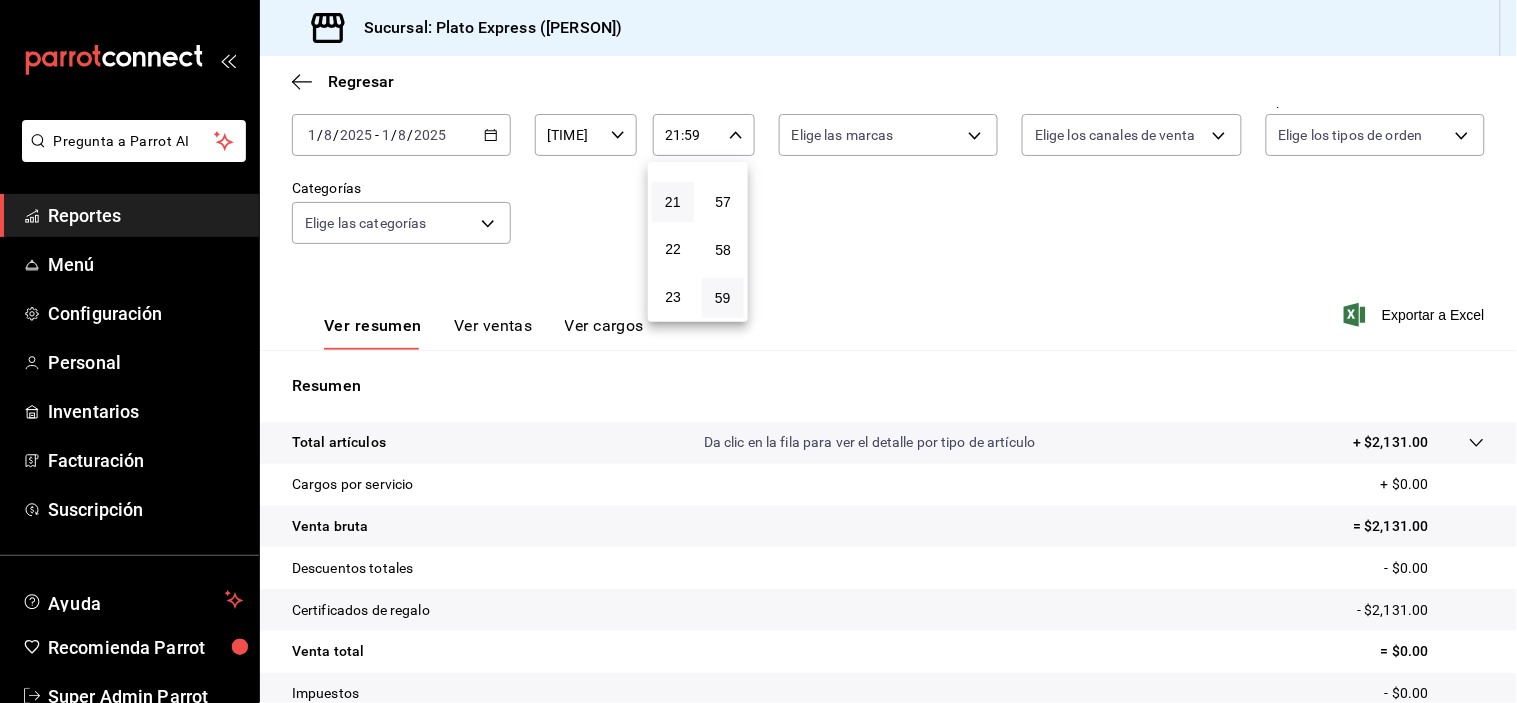click at bounding box center (758, 351) 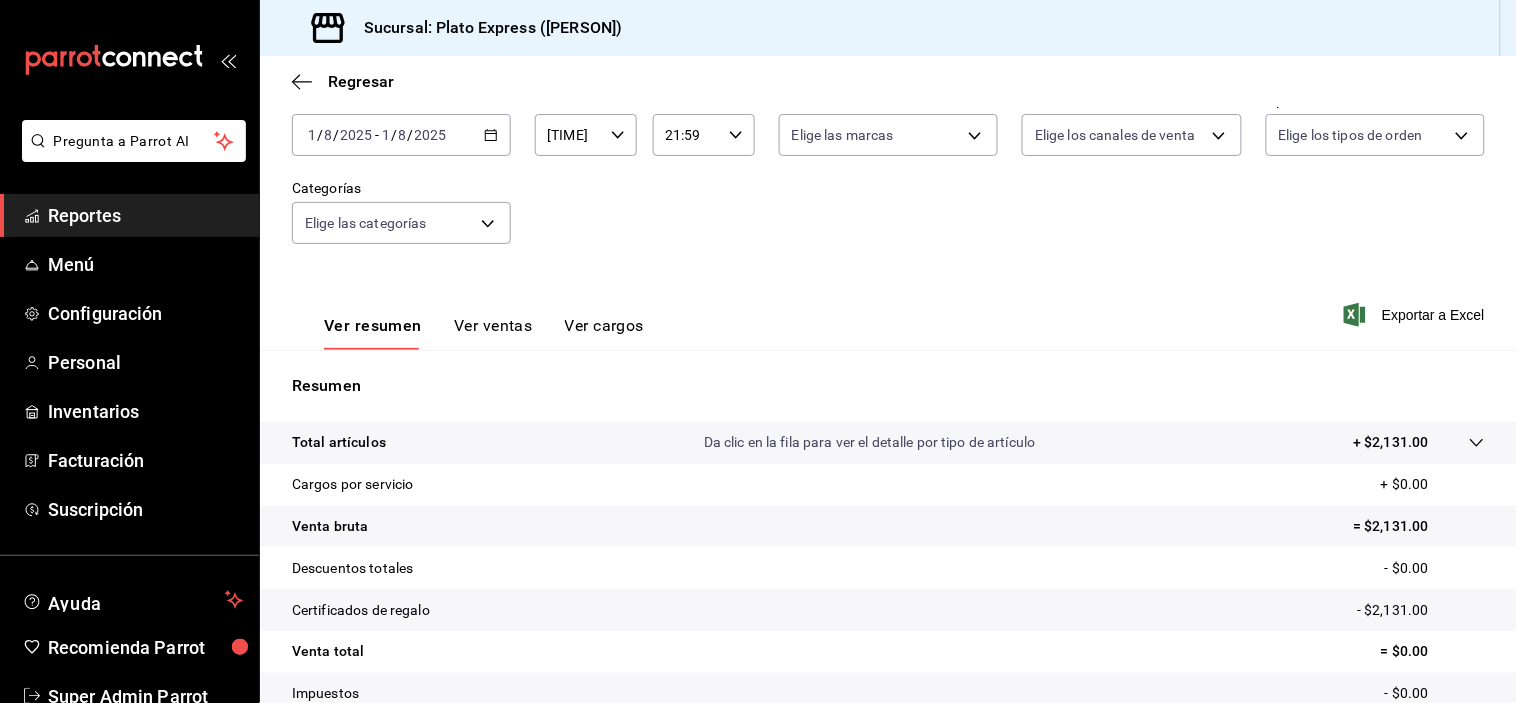 click on "[TIME] Hora fin" at bounding box center (704, 135) 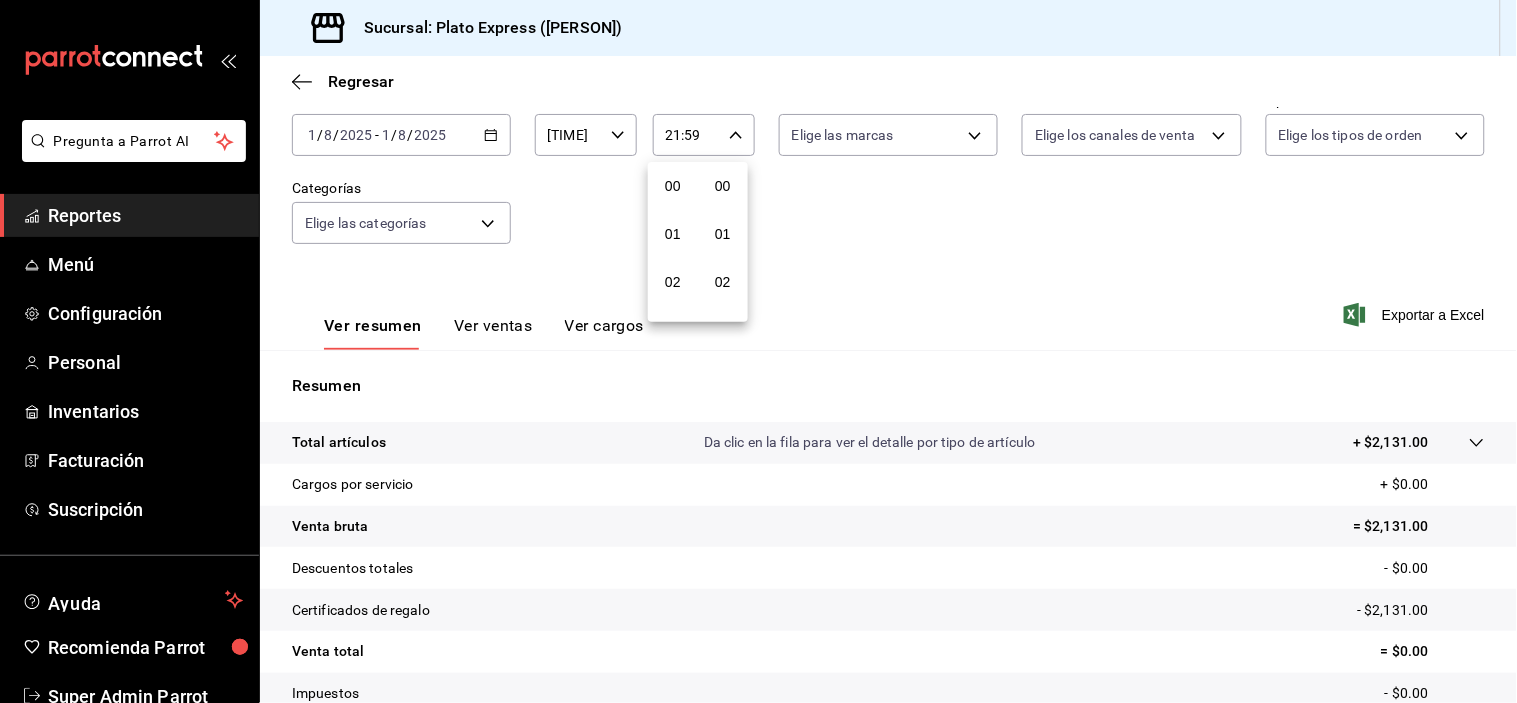 scroll, scrollTop: 1034, scrollLeft: 0, axis: vertical 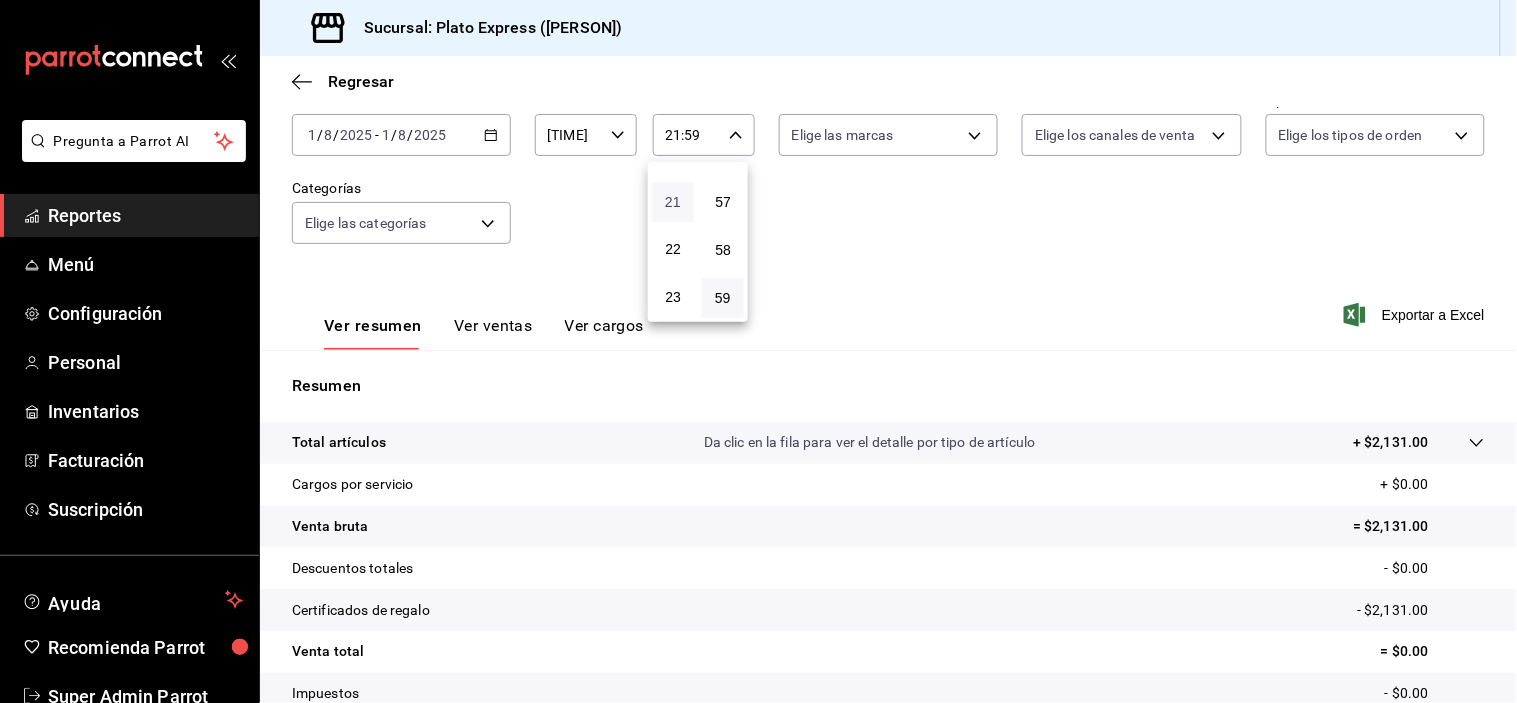 click on "21" at bounding box center (673, 202) 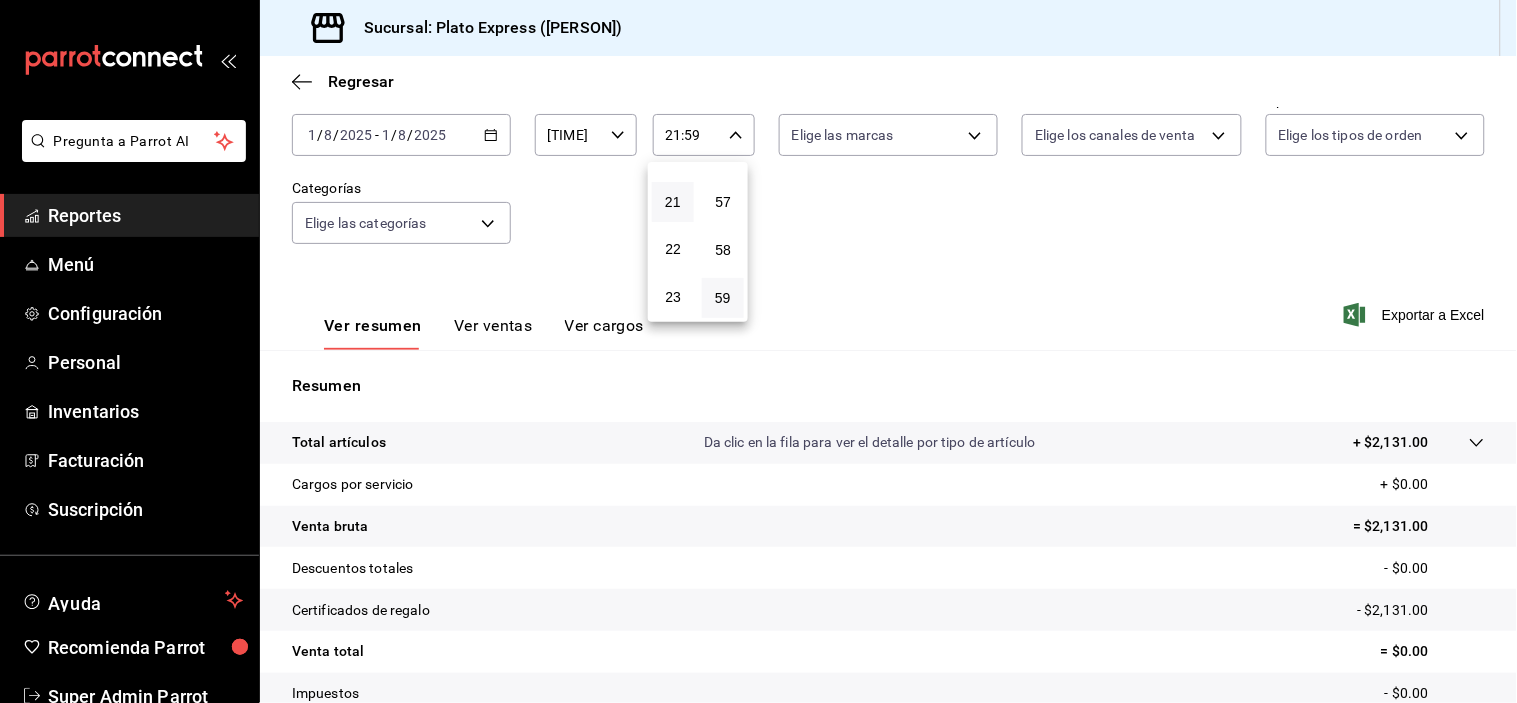 click at bounding box center (758, 351) 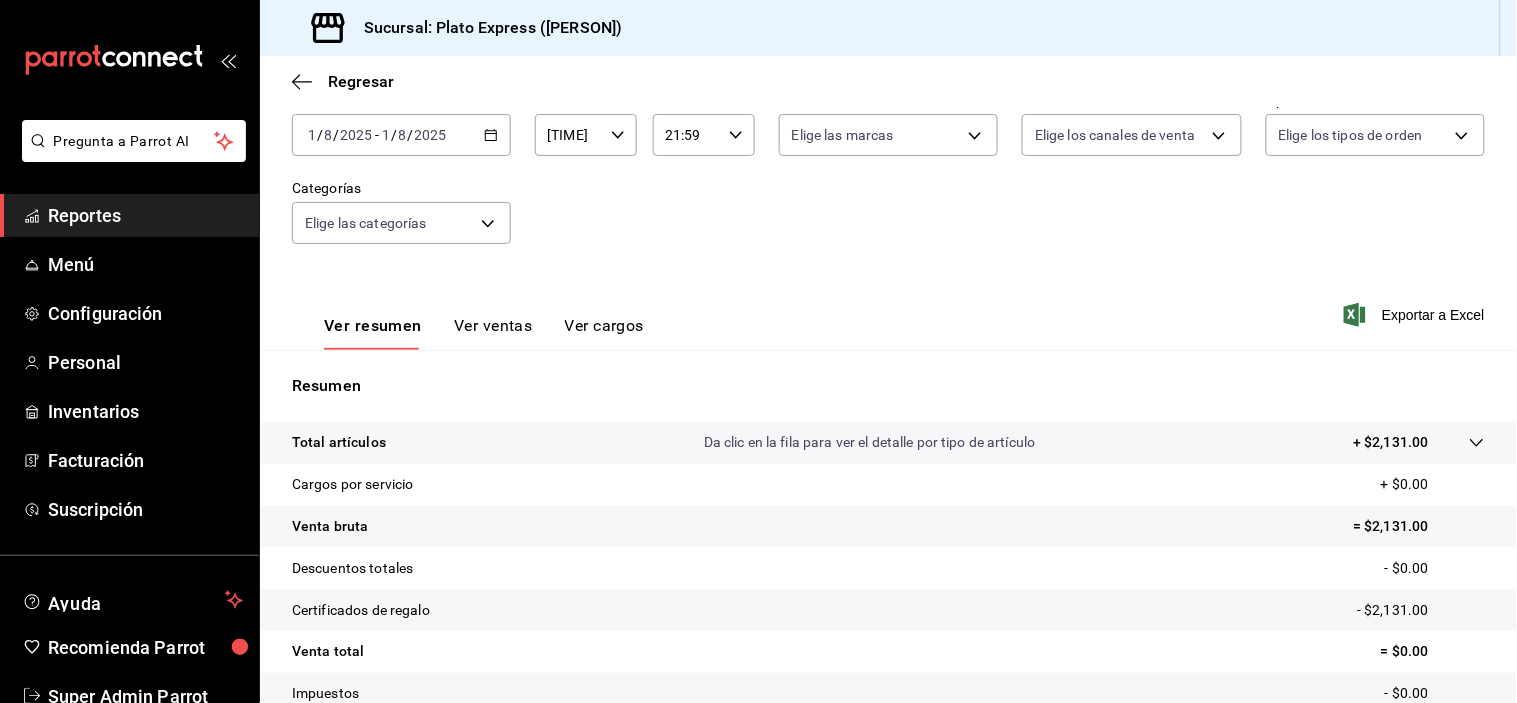 click on "[TIME] Hora fin" at bounding box center (704, 135) 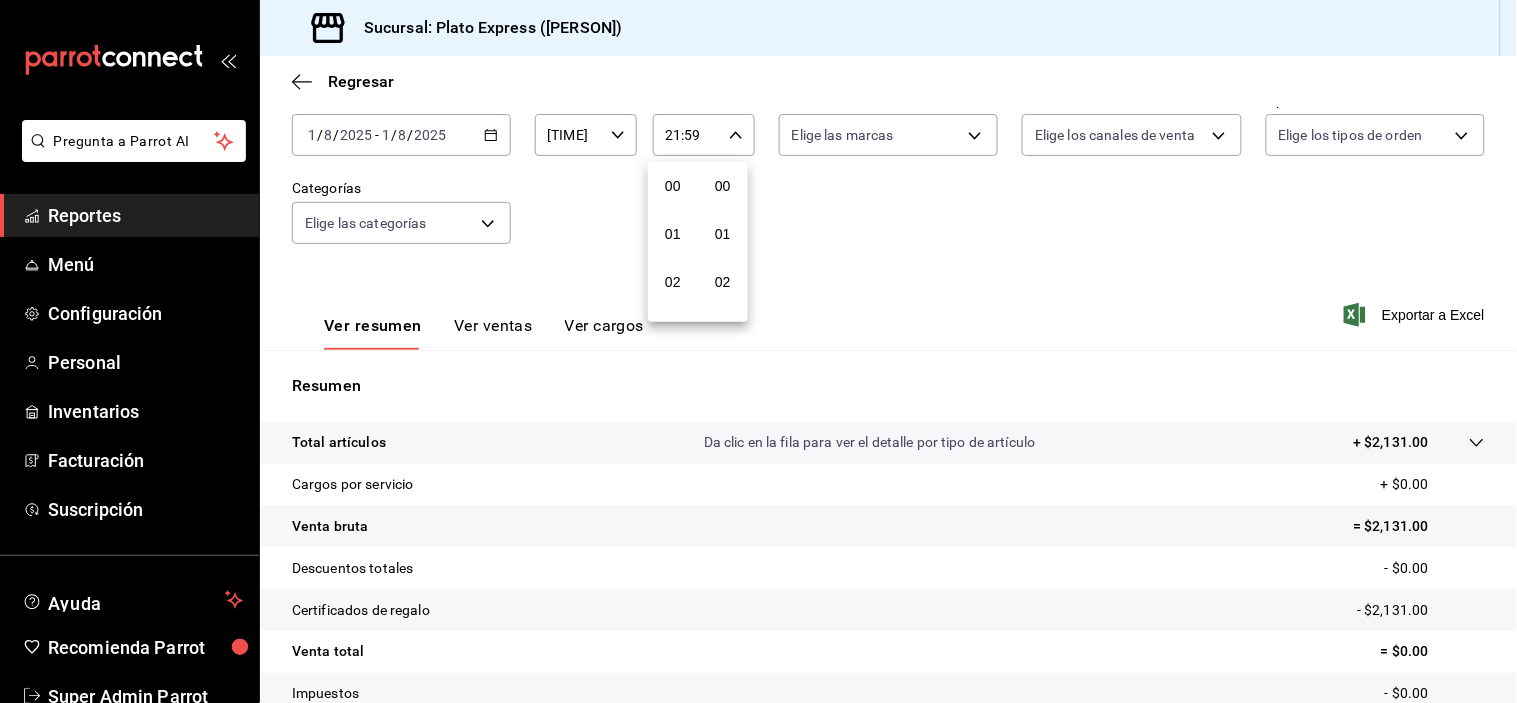 scroll, scrollTop: 1034, scrollLeft: 0, axis: vertical 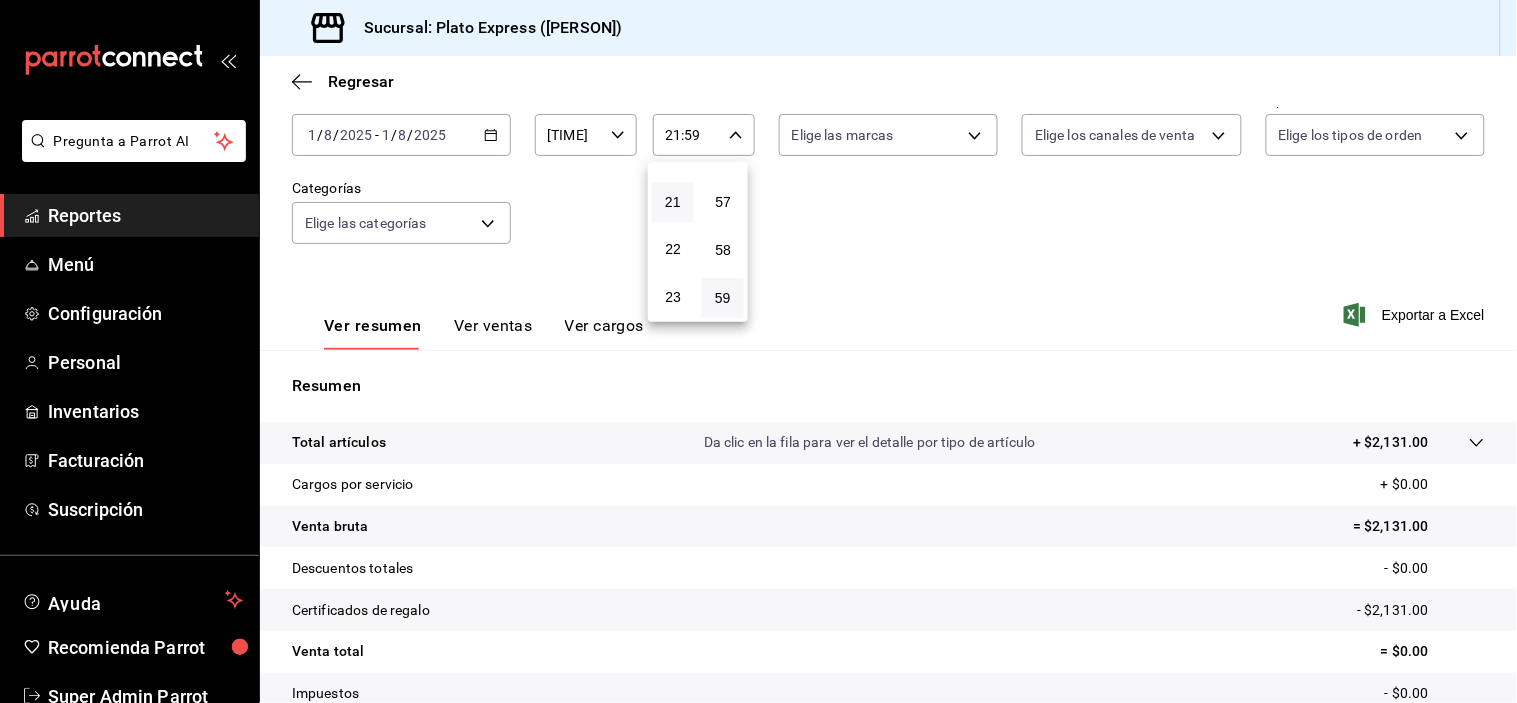 click on "57" at bounding box center (723, 202) 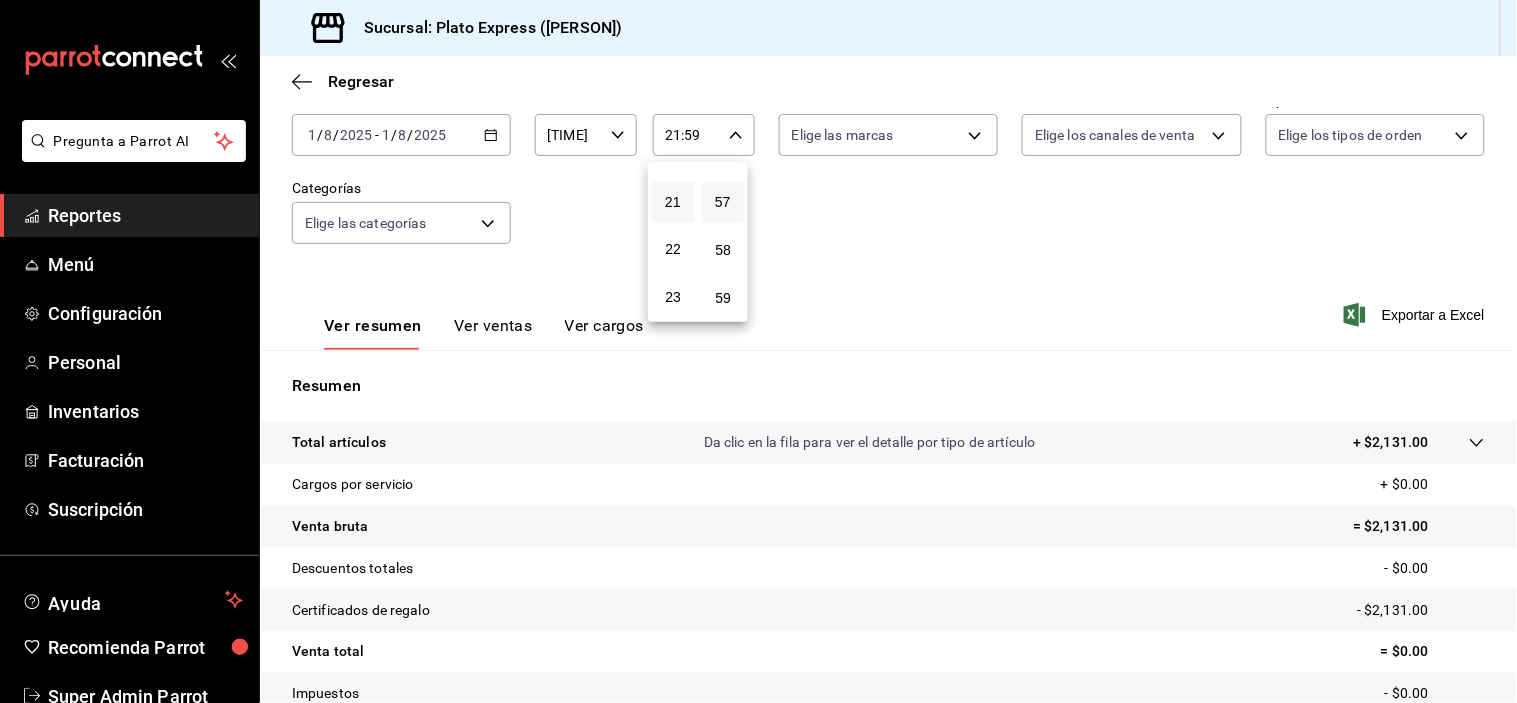type on "[TIME]" 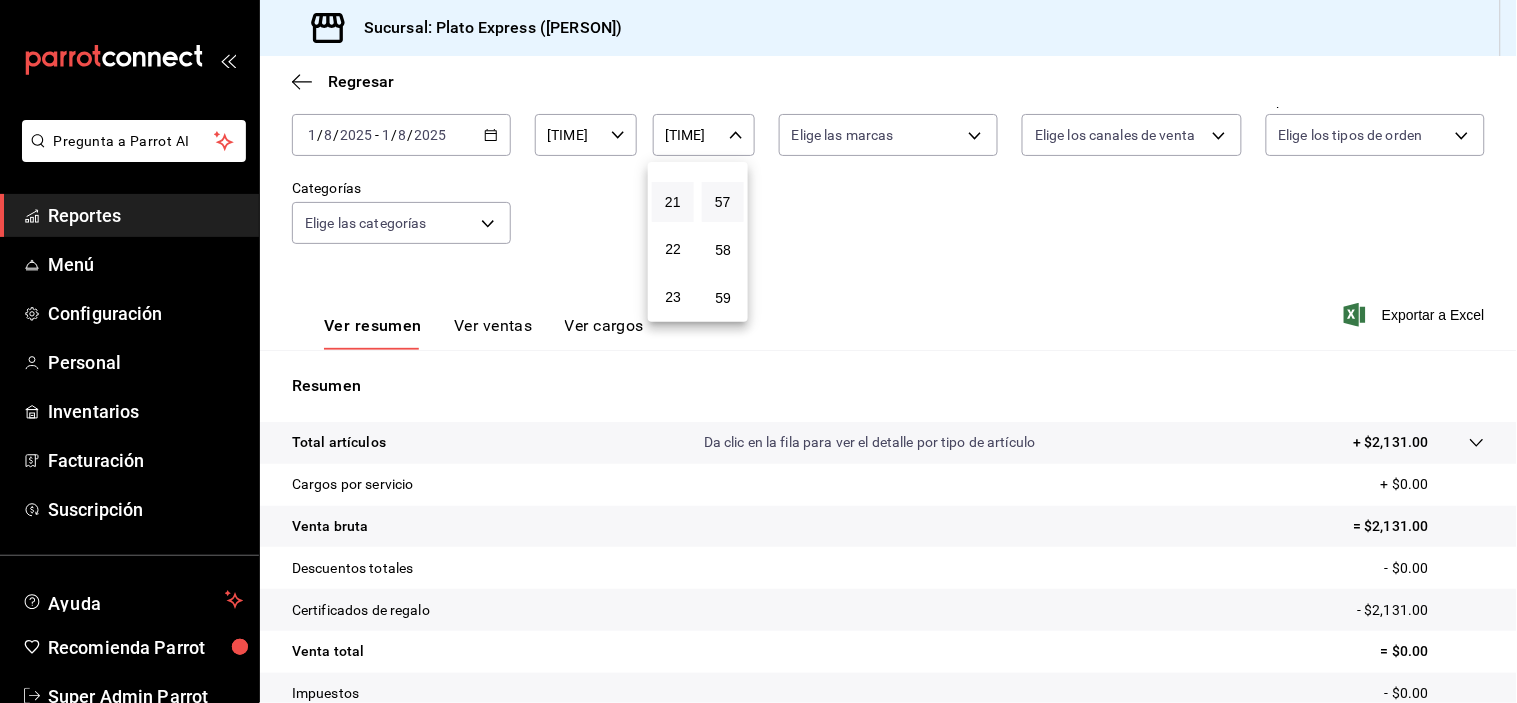 click at bounding box center (758, 351) 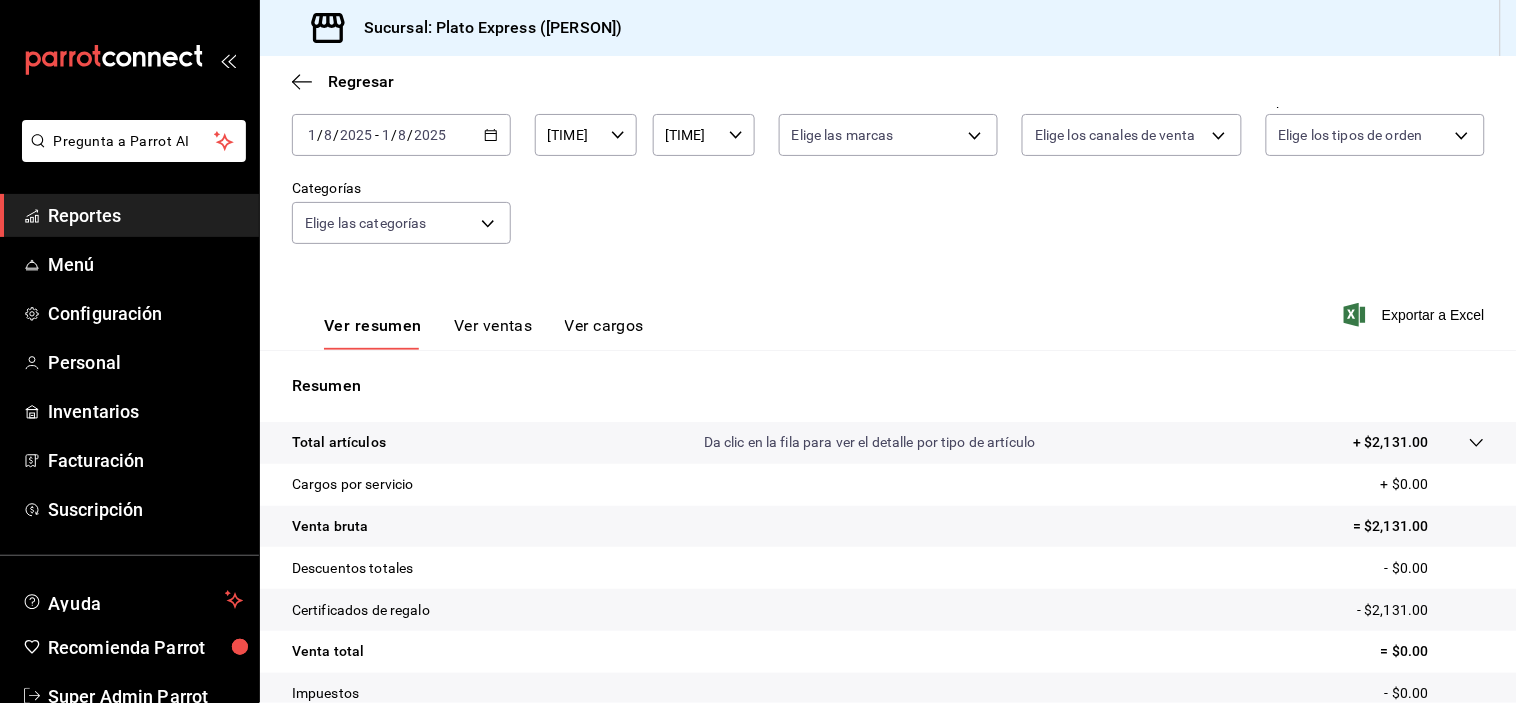click on "Fecha [DATE] [DATE] - [DATE] [DATE] Hora inicio [TIME] Hora inicio Hora fin [TIME] Hora fin Marca Elige las marcas Canal de venta Elige los canales de venta Tipo de orden Elige los tipos de orden Categorías Elige las categorías" at bounding box center [888, 180] 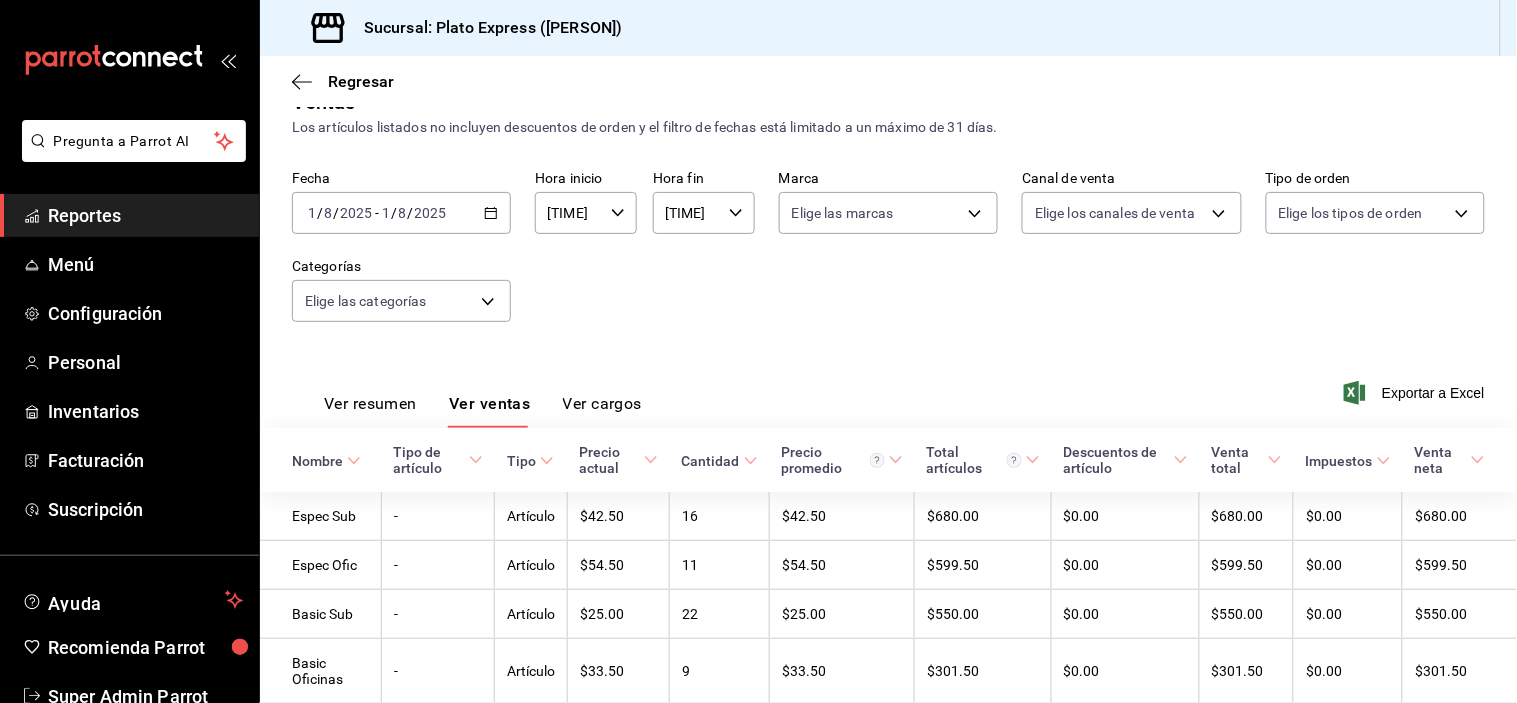 scroll, scrollTop: 114, scrollLeft: 0, axis: vertical 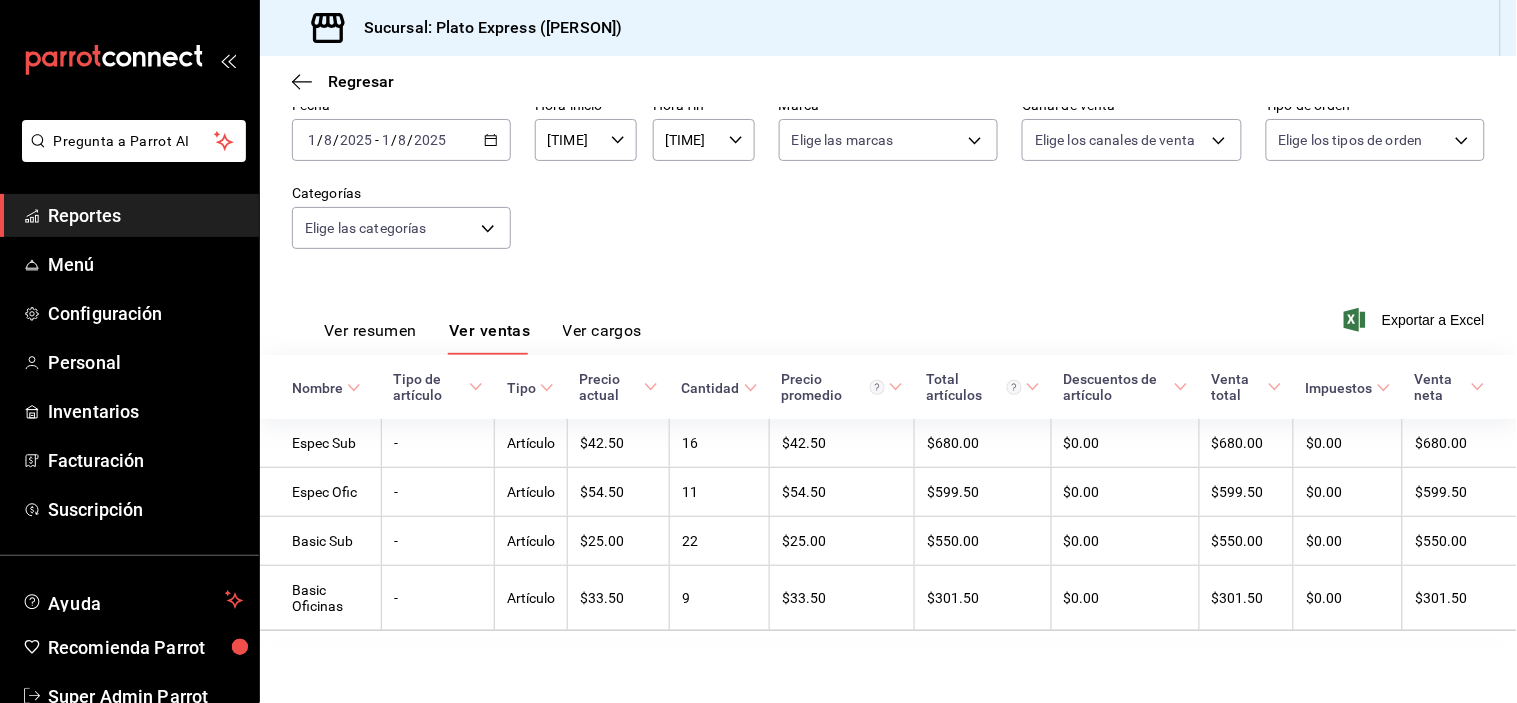 click 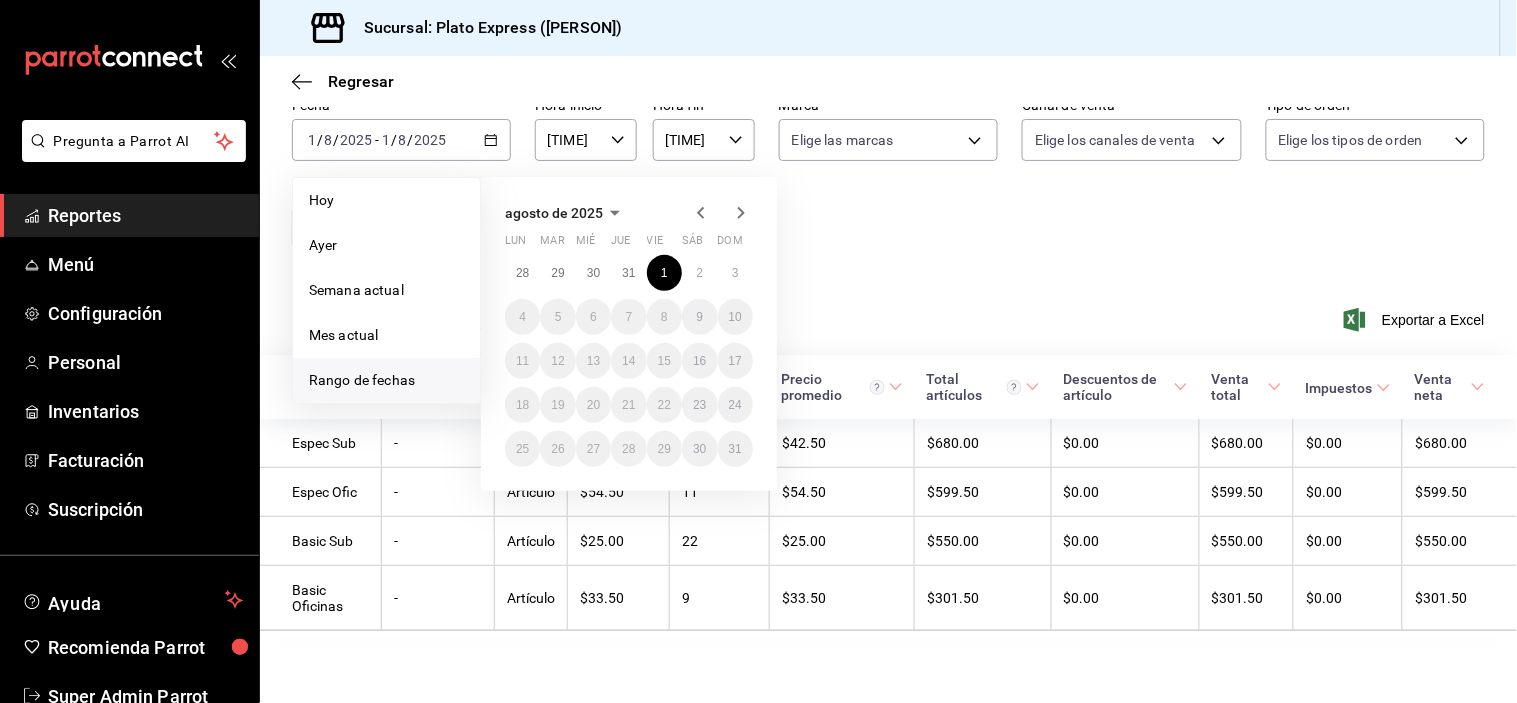 drag, startPoint x: 444, startPoint y: 210, endPoint x: 993, endPoint y: 256, distance: 550.92377 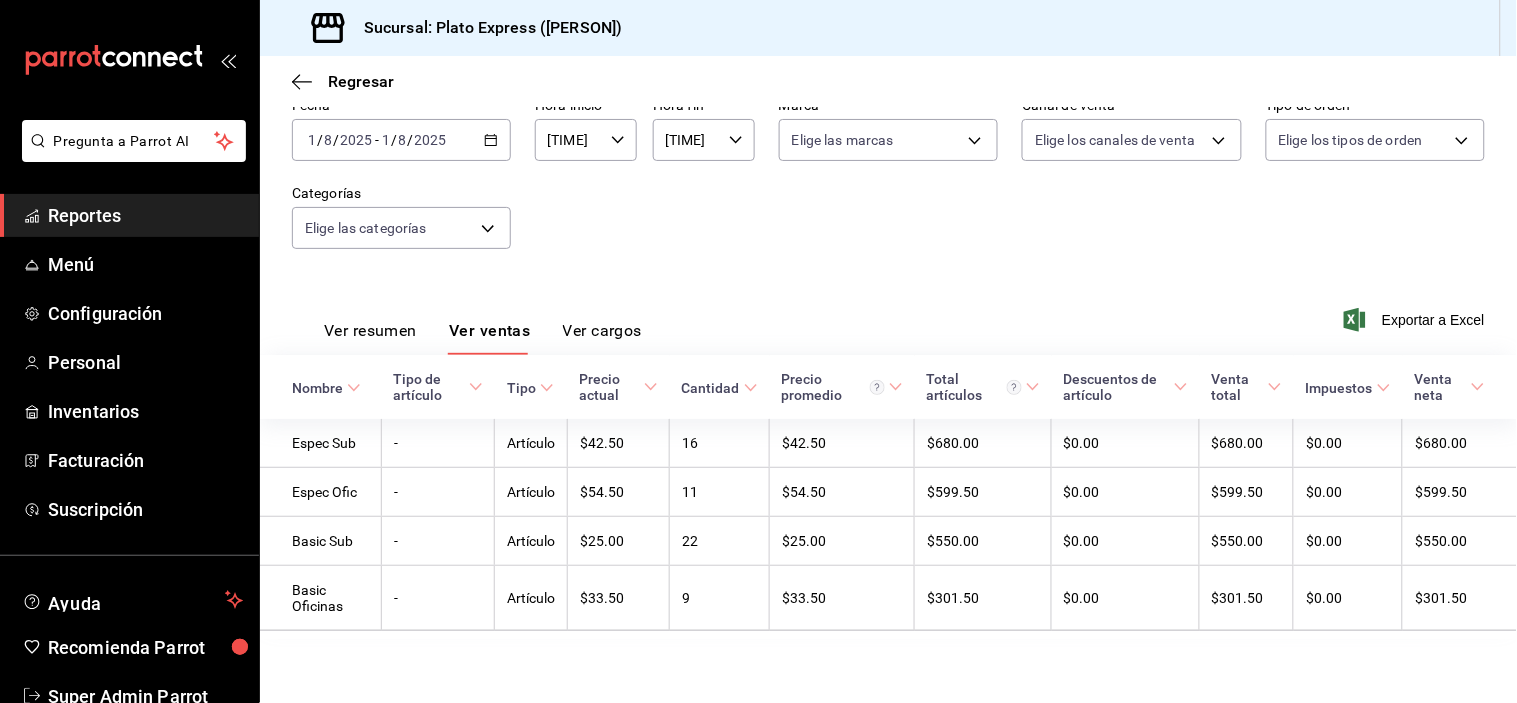 click on "[TIME] Hora inicio" at bounding box center [586, 140] 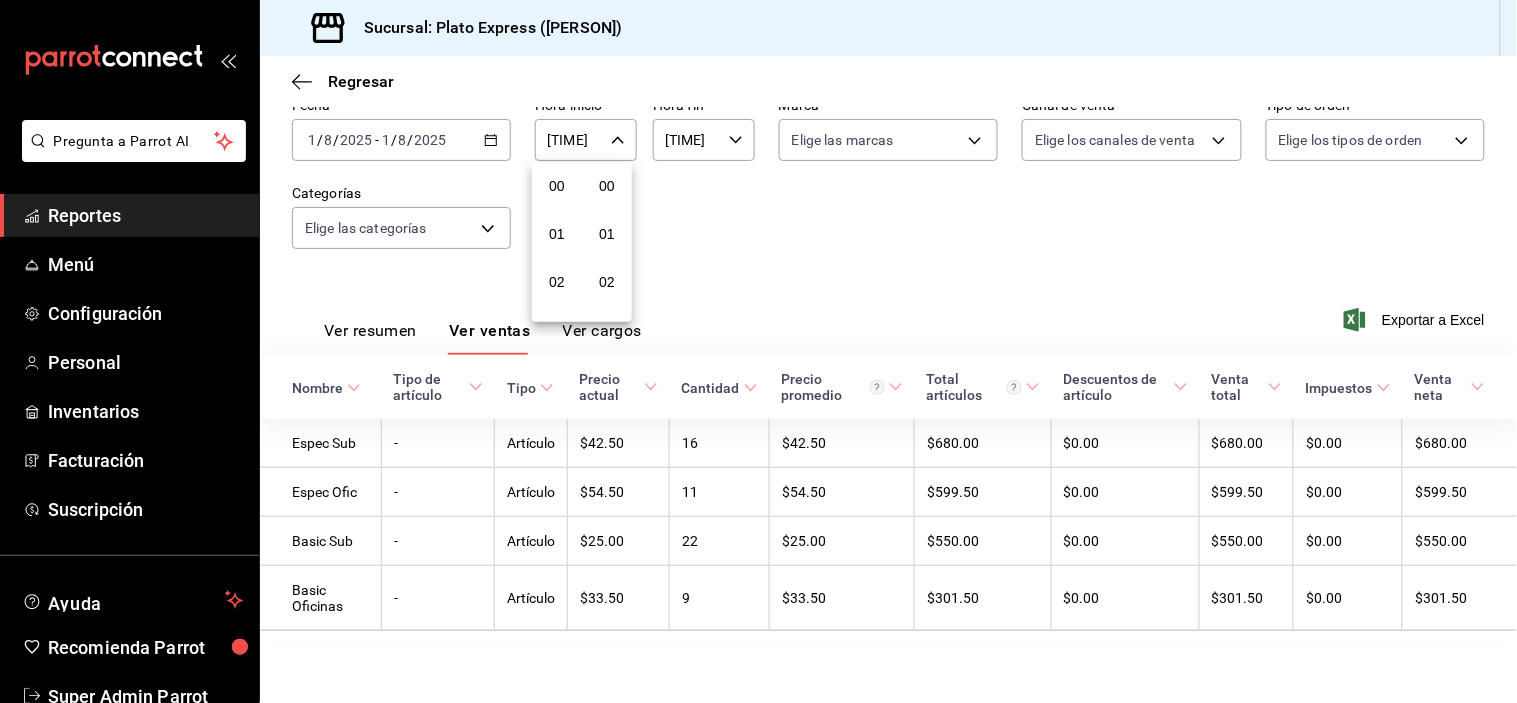 scroll, scrollTop: 447, scrollLeft: 0, axis: vertical 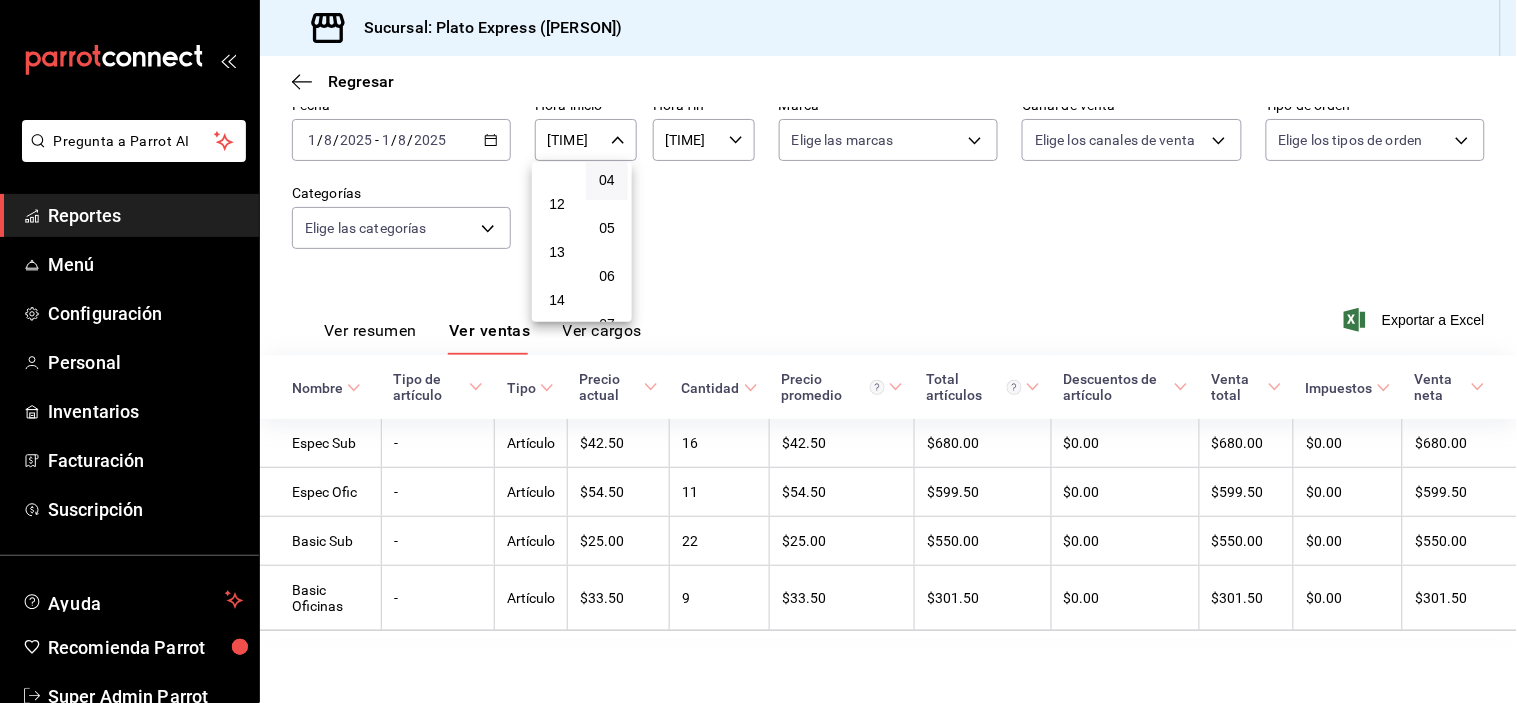 click at bounding box center (758, 351) 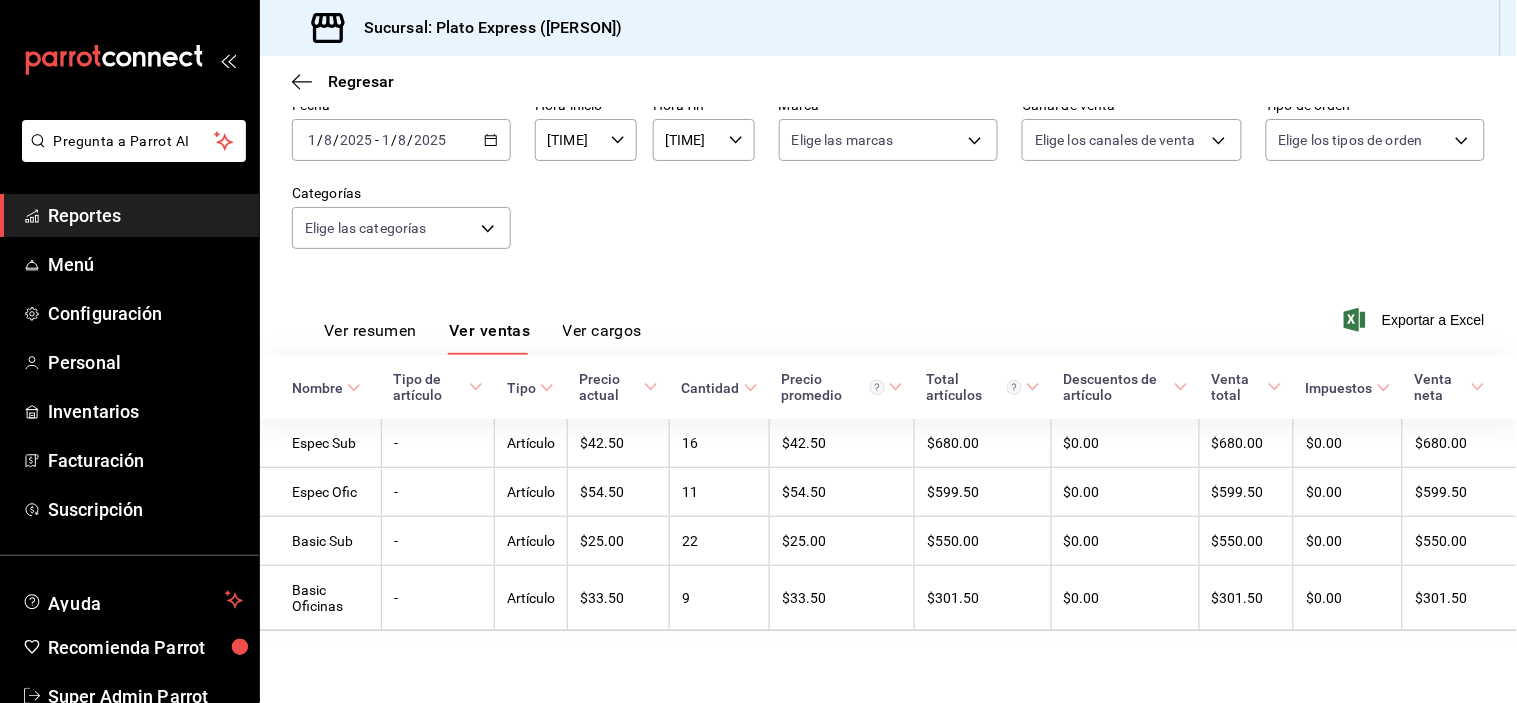 click on "2025-08-01 1 / 8 / 2025 - 2025-08-01 1 / 8 / 2025" at bounding box center (401, 140) 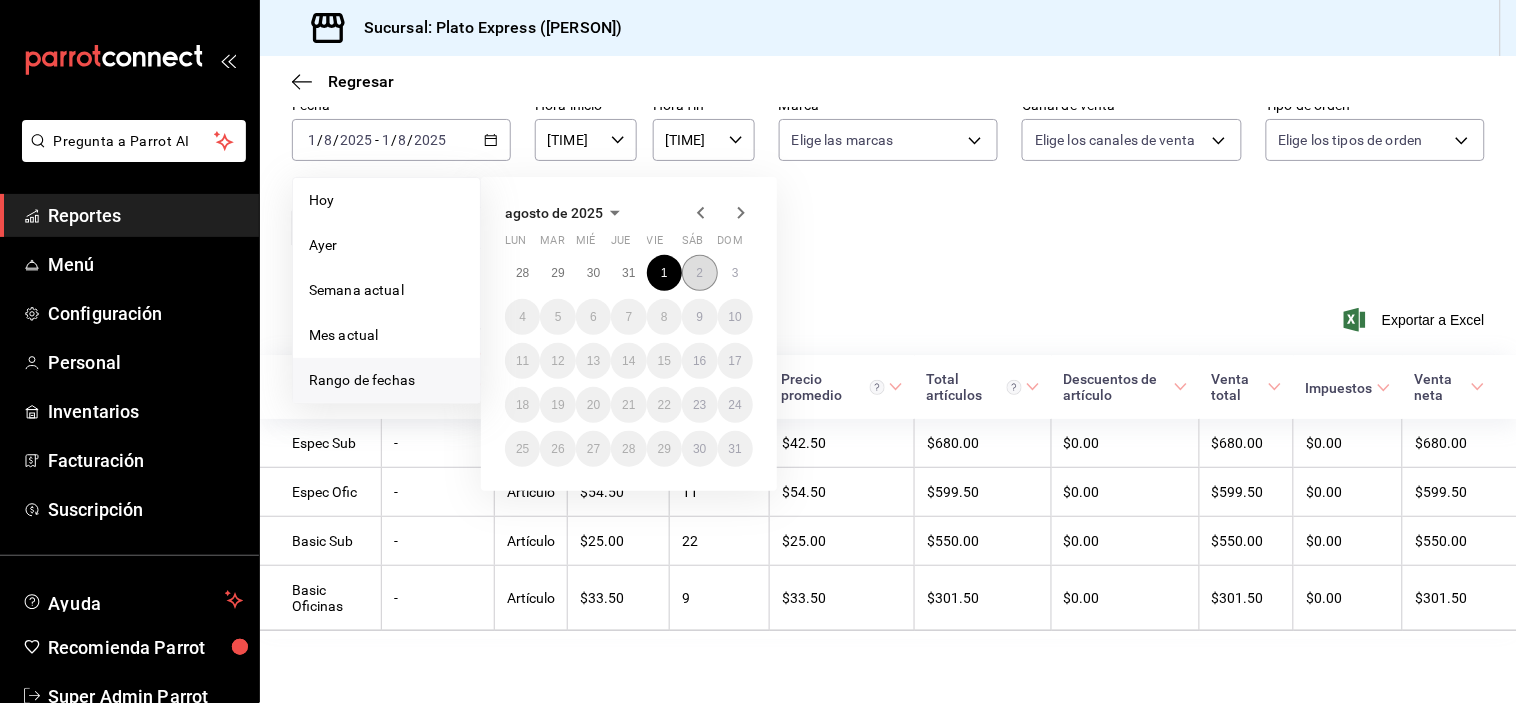 click on "2" at bounding box center (699, 273) 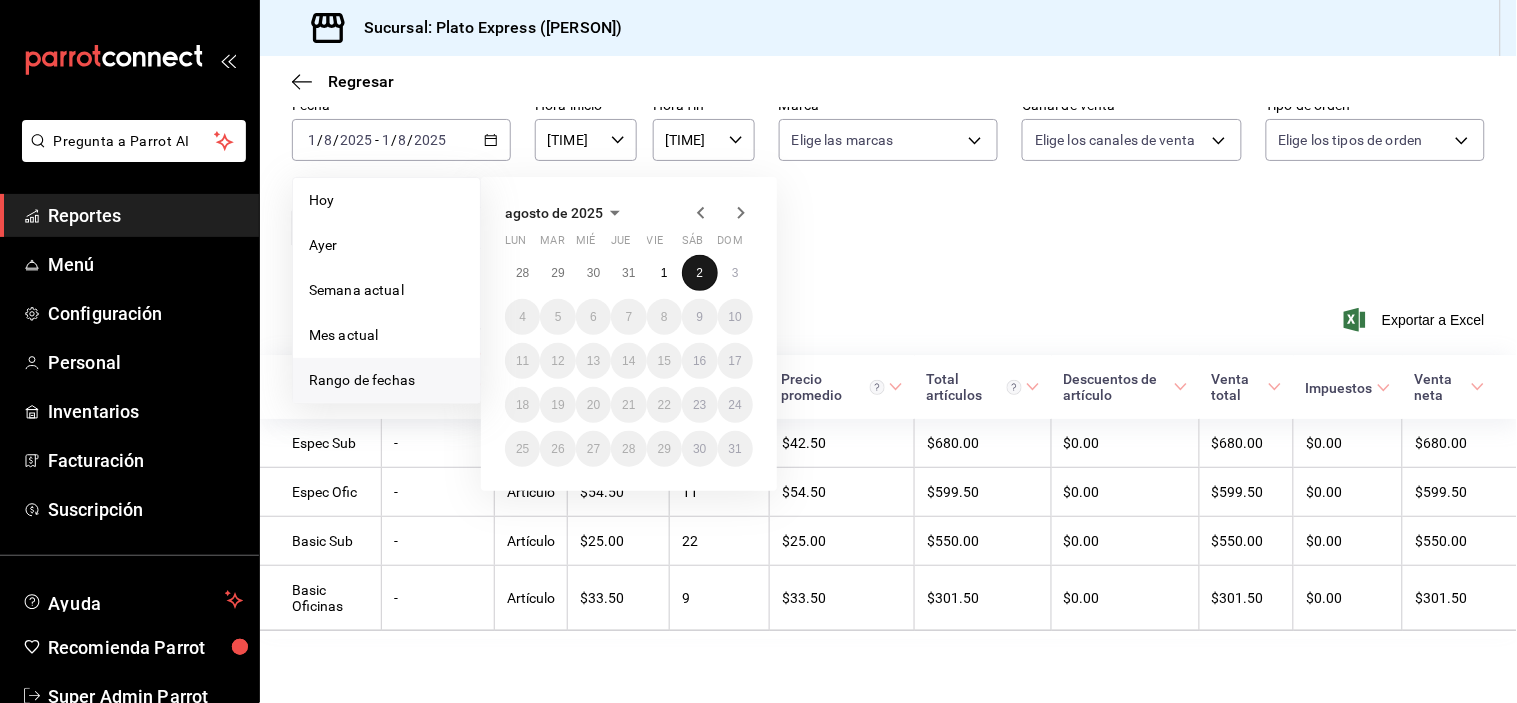 click on "2" at bounding box center (699, 273) 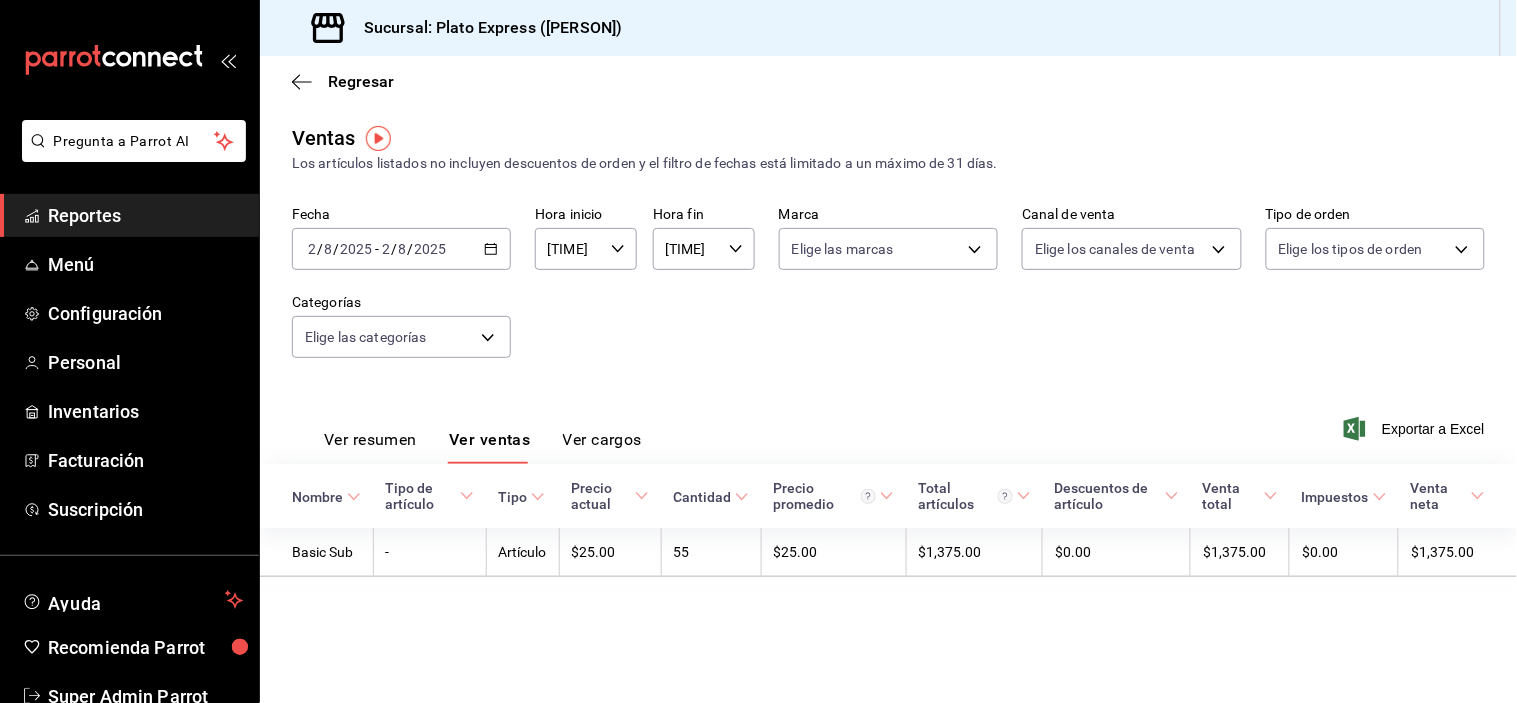 scroll, scrollTop: 0, scrollLeft: 0, axis: both 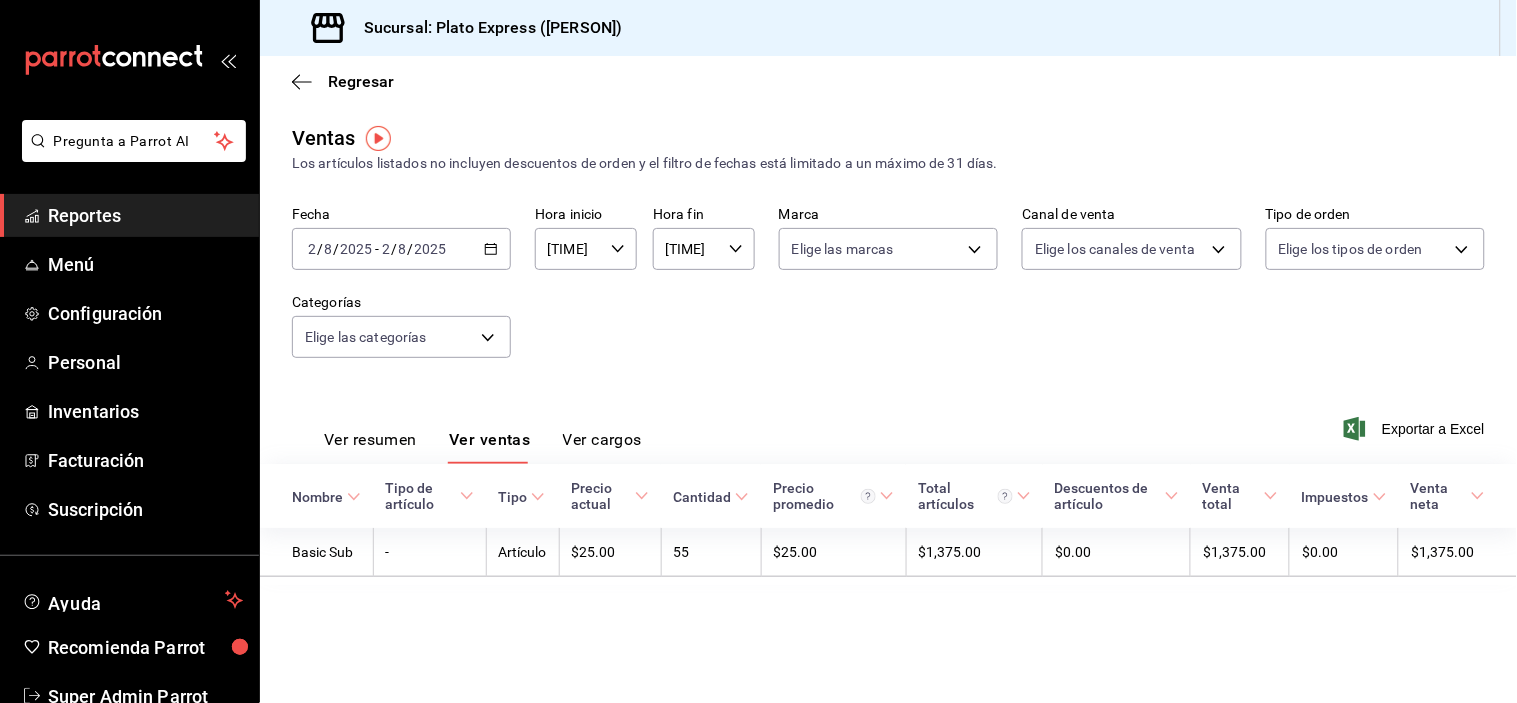 click 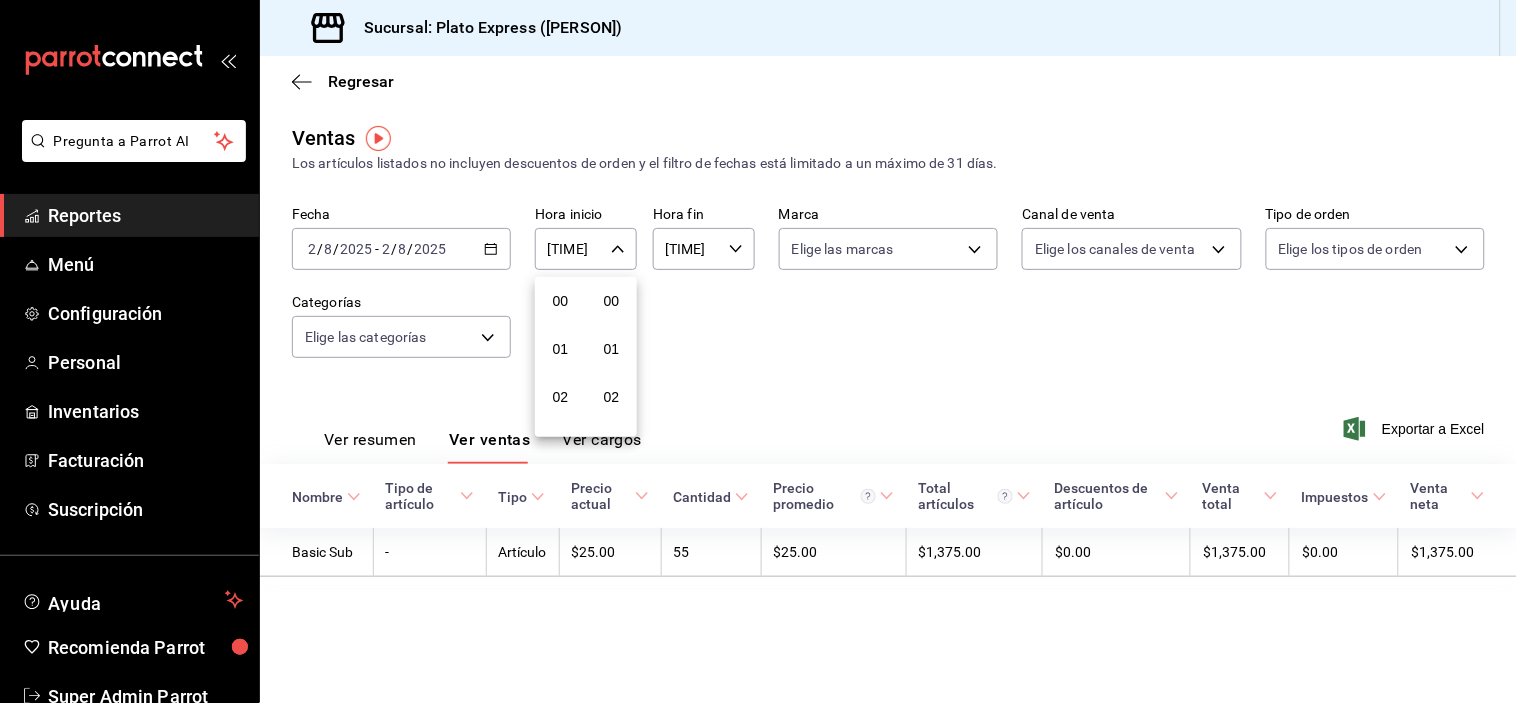 scroll, scrollTop: 447, scrollLeft: 0, axis: vertical 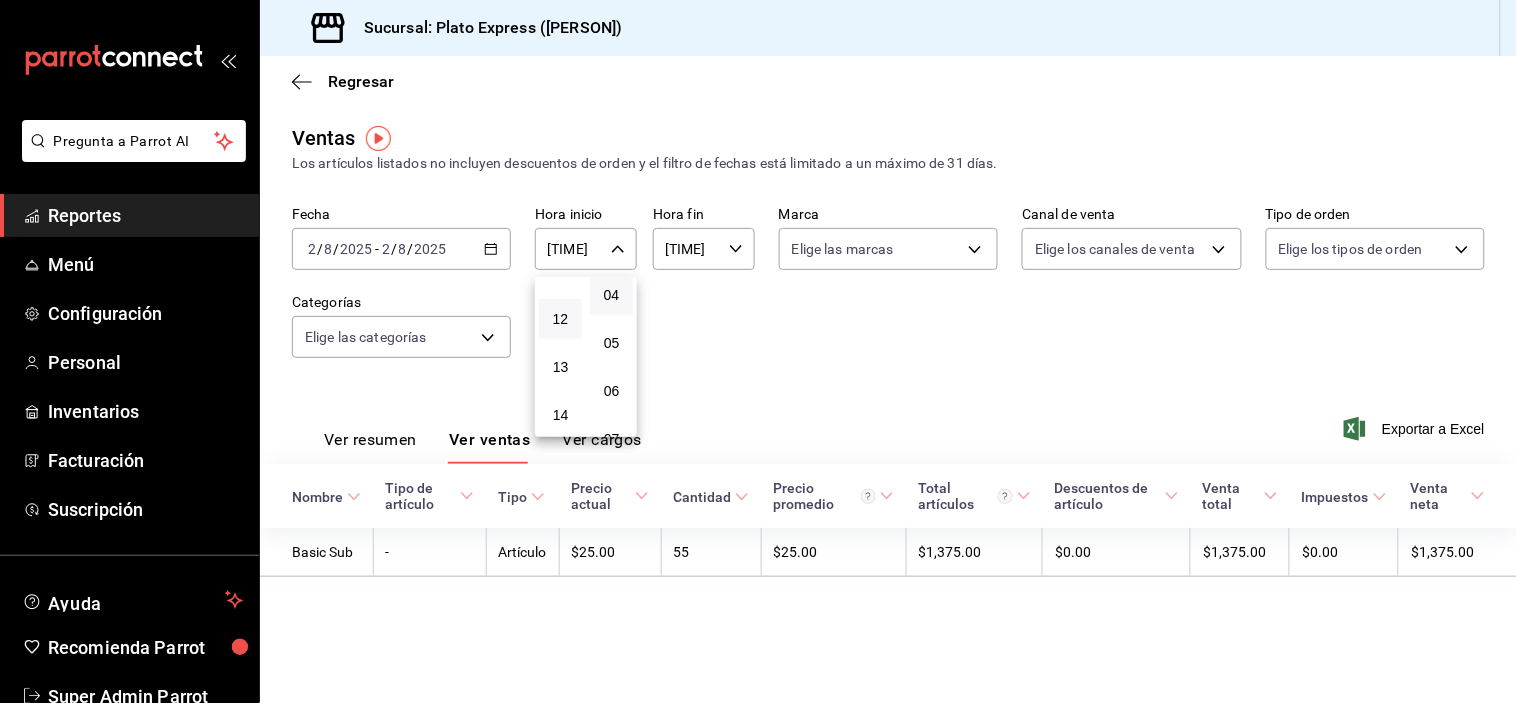 click on "12" at bounding box center (560, 319) 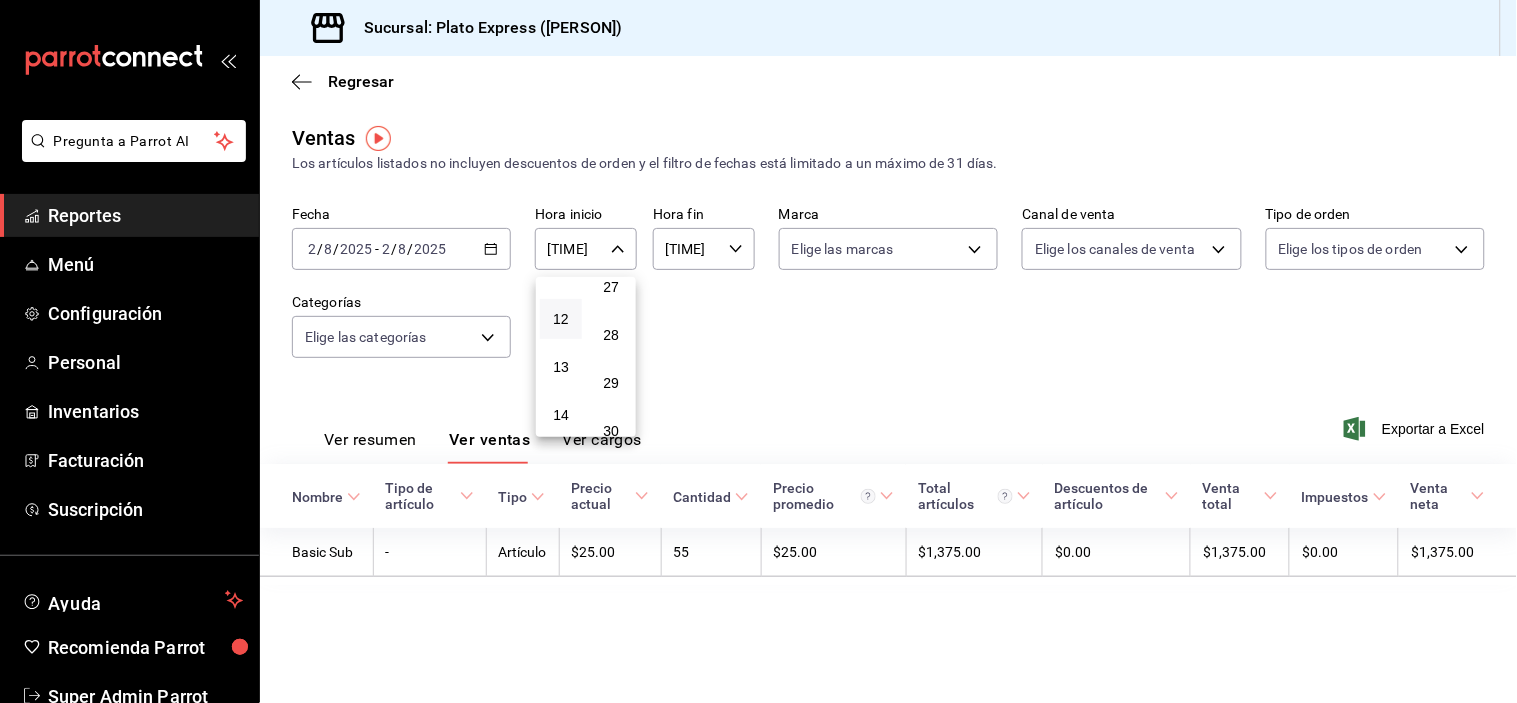 scroll, scrollTop: 1421, scrollLeft: 0, axis: vertical 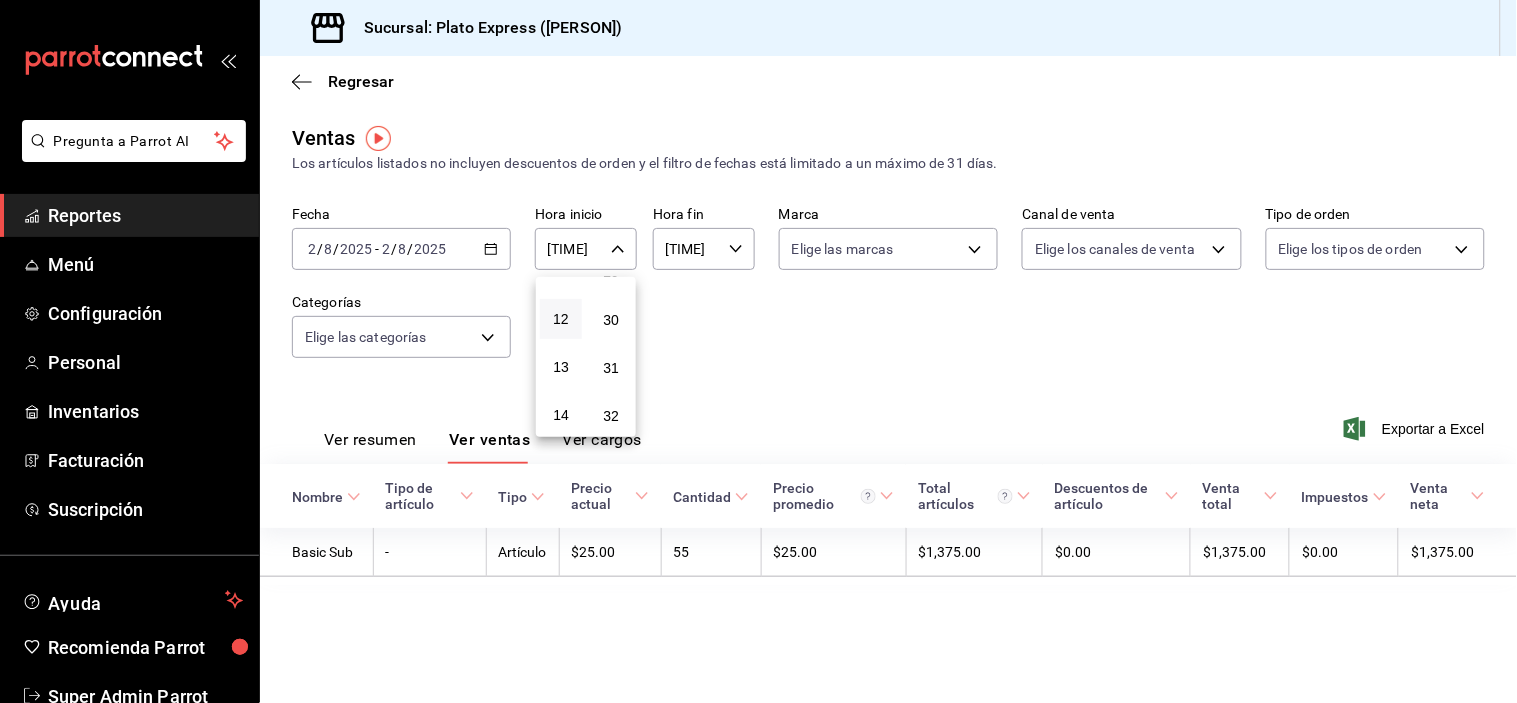 click on "30" at bounding box center (611, 320) 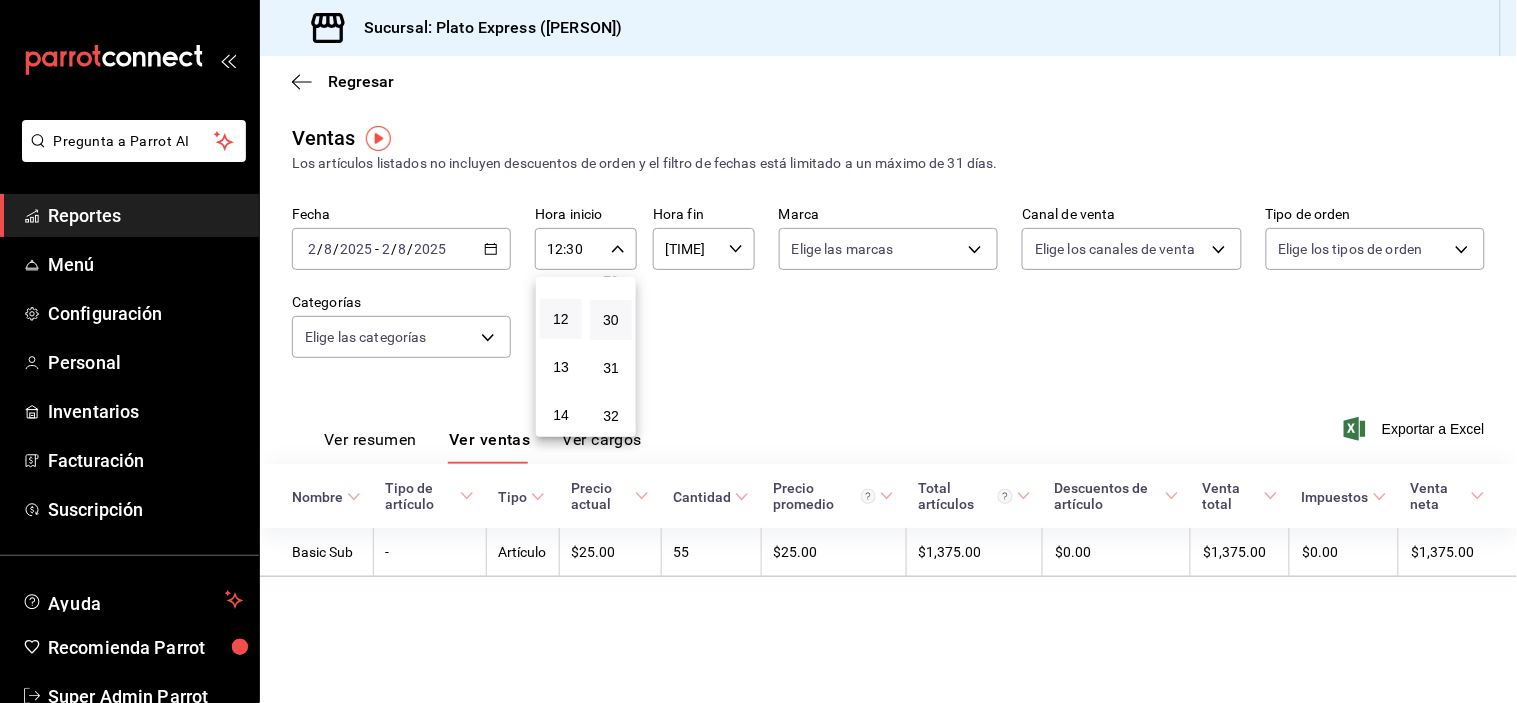 click at bounding box center [758, 351] 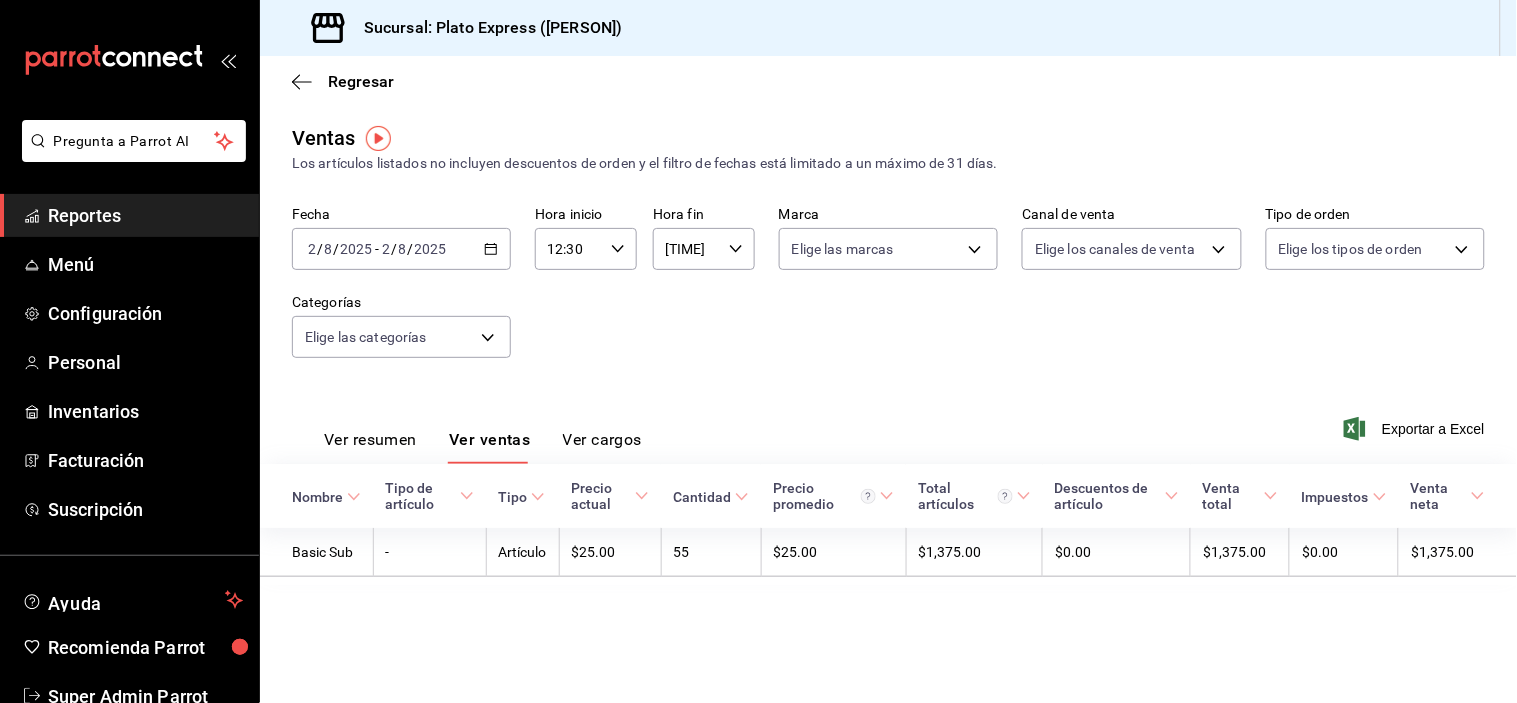 click 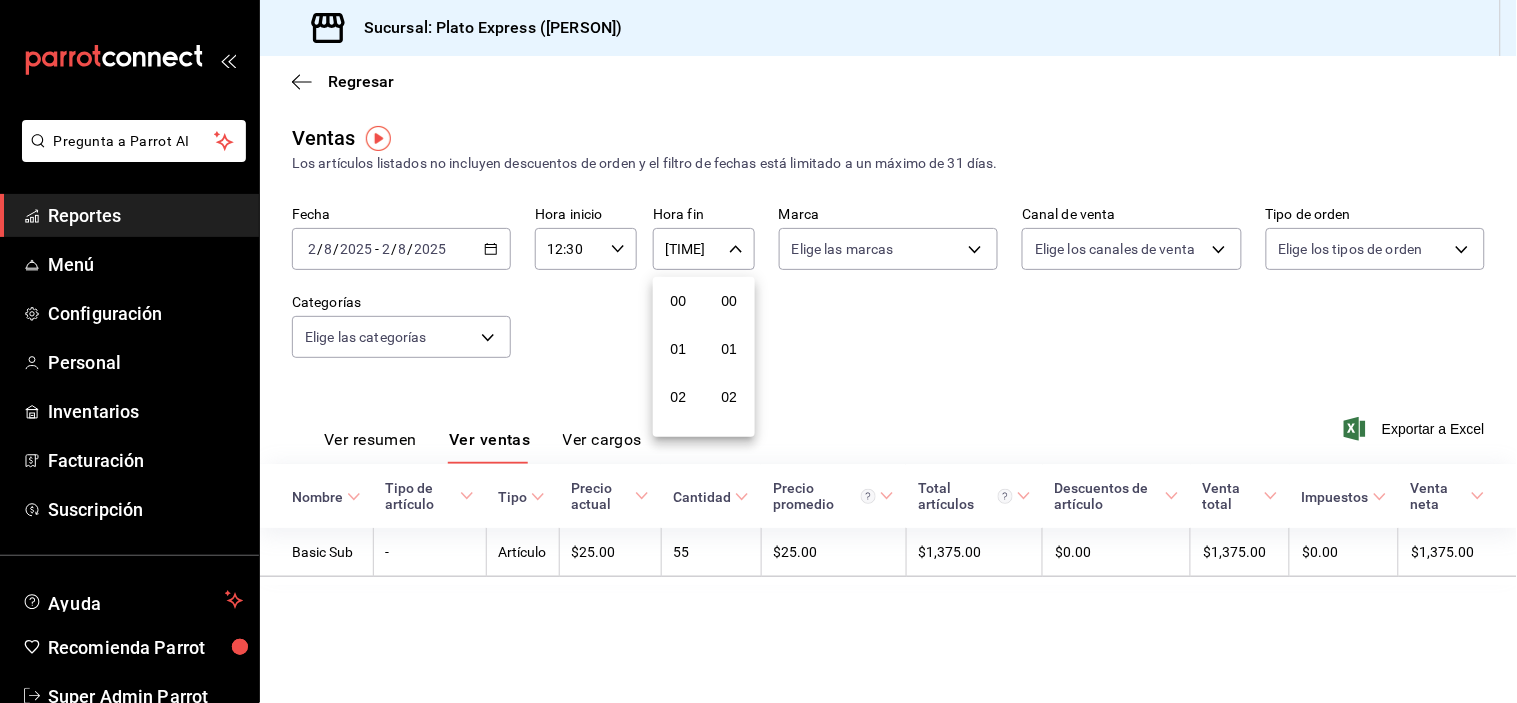 scroll, scrollTop: 1034, scrollLeft: 0, axis: vertical 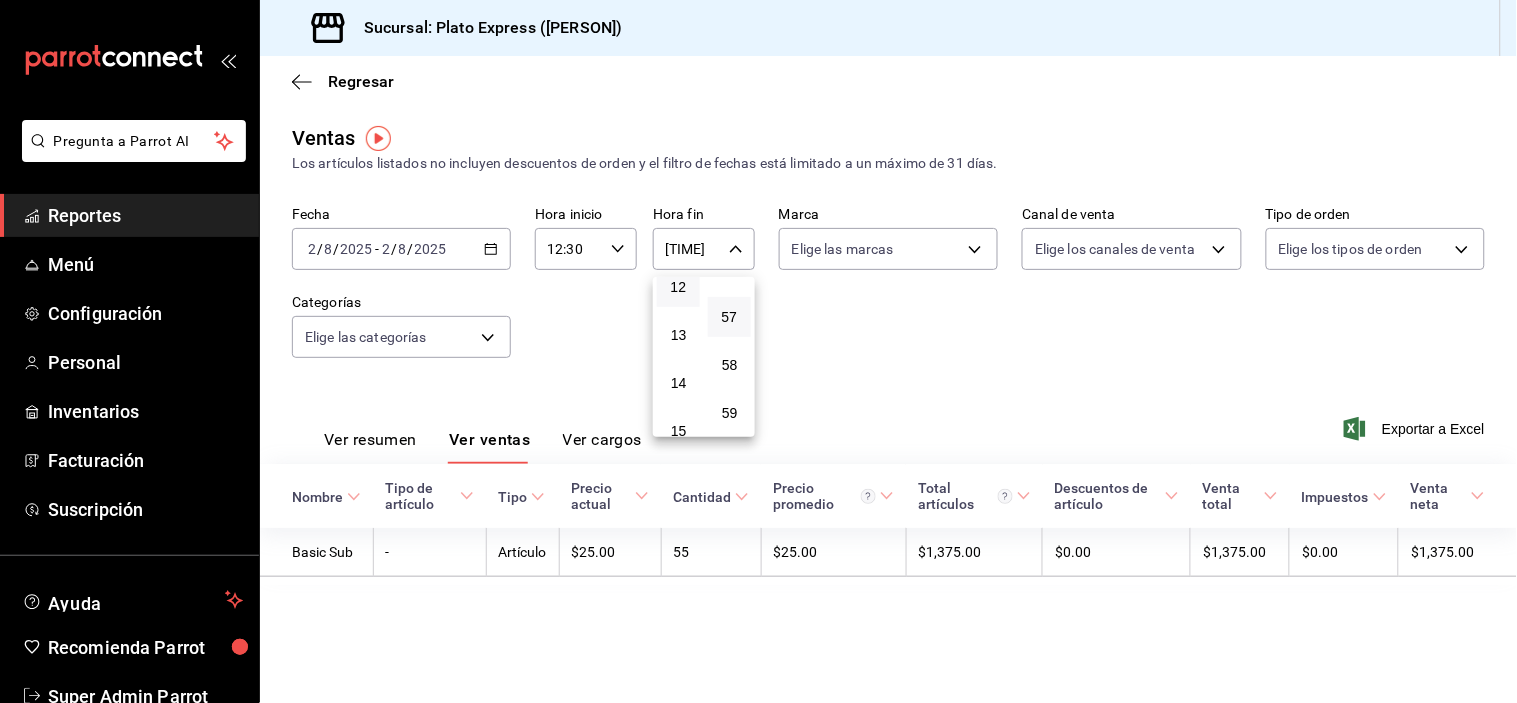 click on "12" at bounding box center (678, 287) 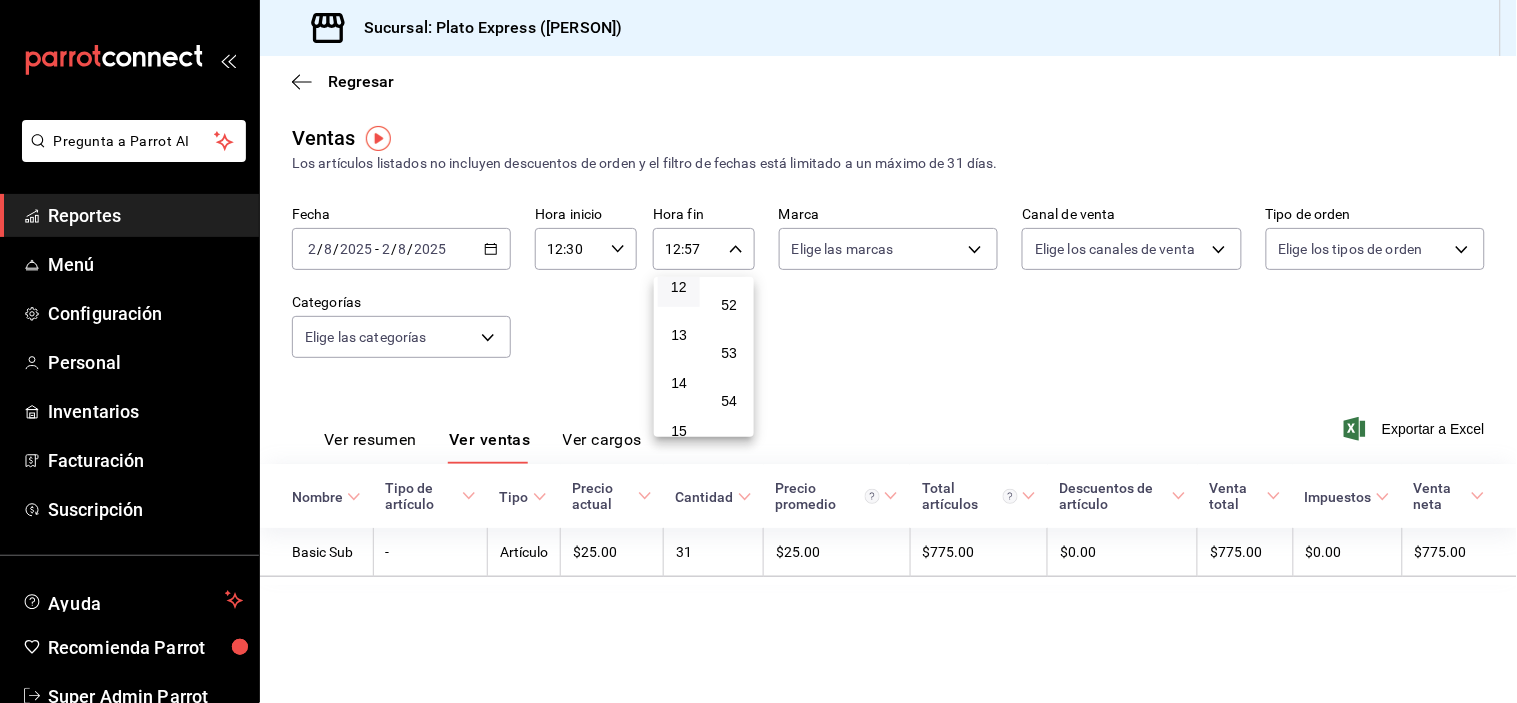 scroll, scrollTop: 2158, scrollLeft: 0, axis: vertical 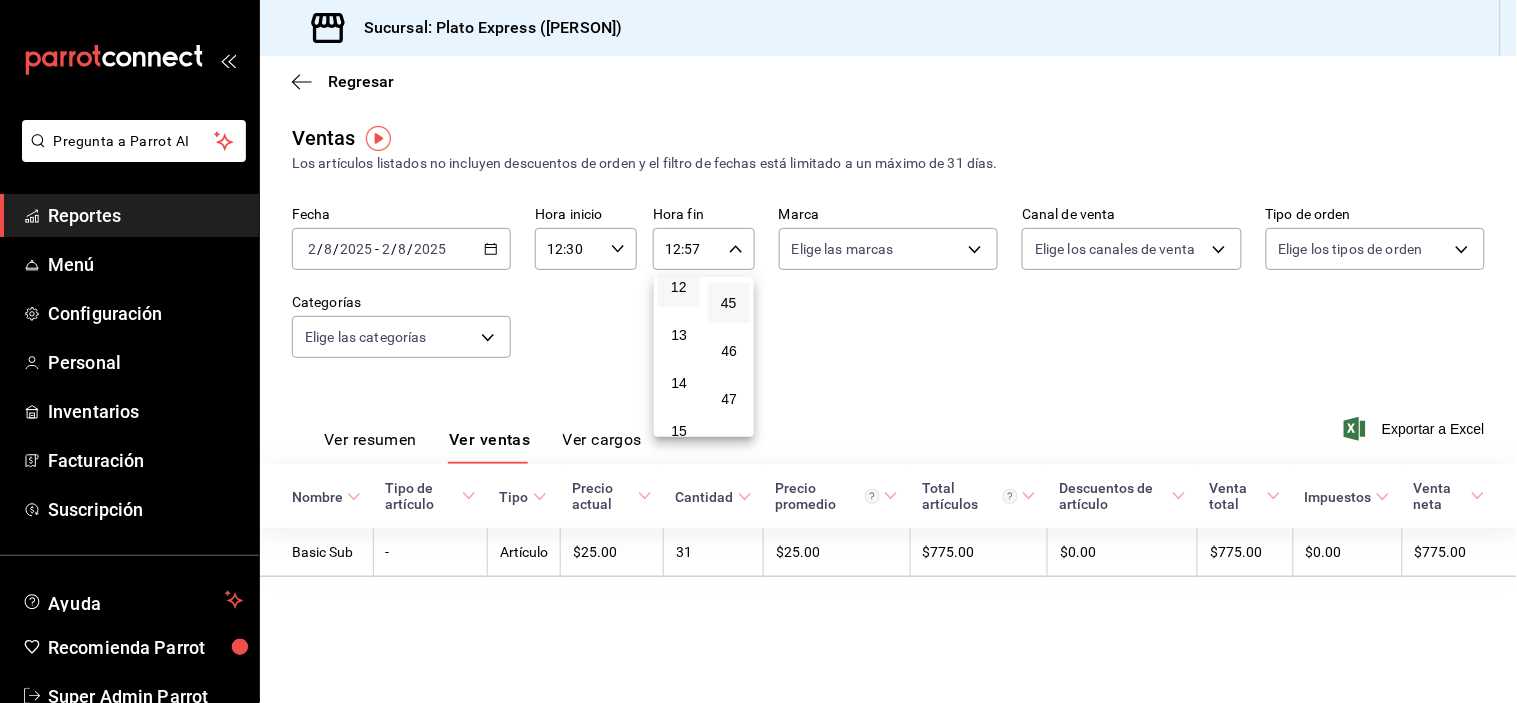 click on "45" at bounding box center (729, 303) 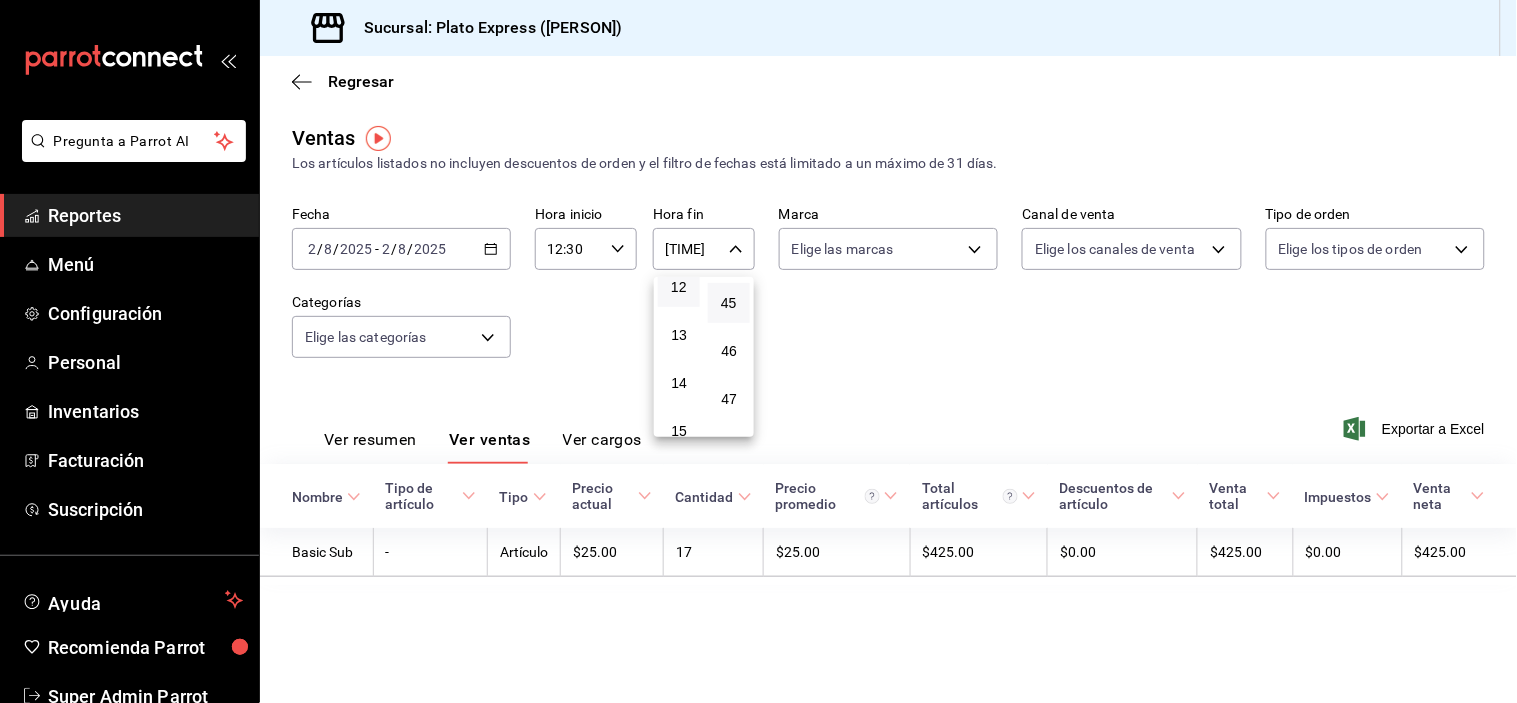 click at bounding box center [758, 351] 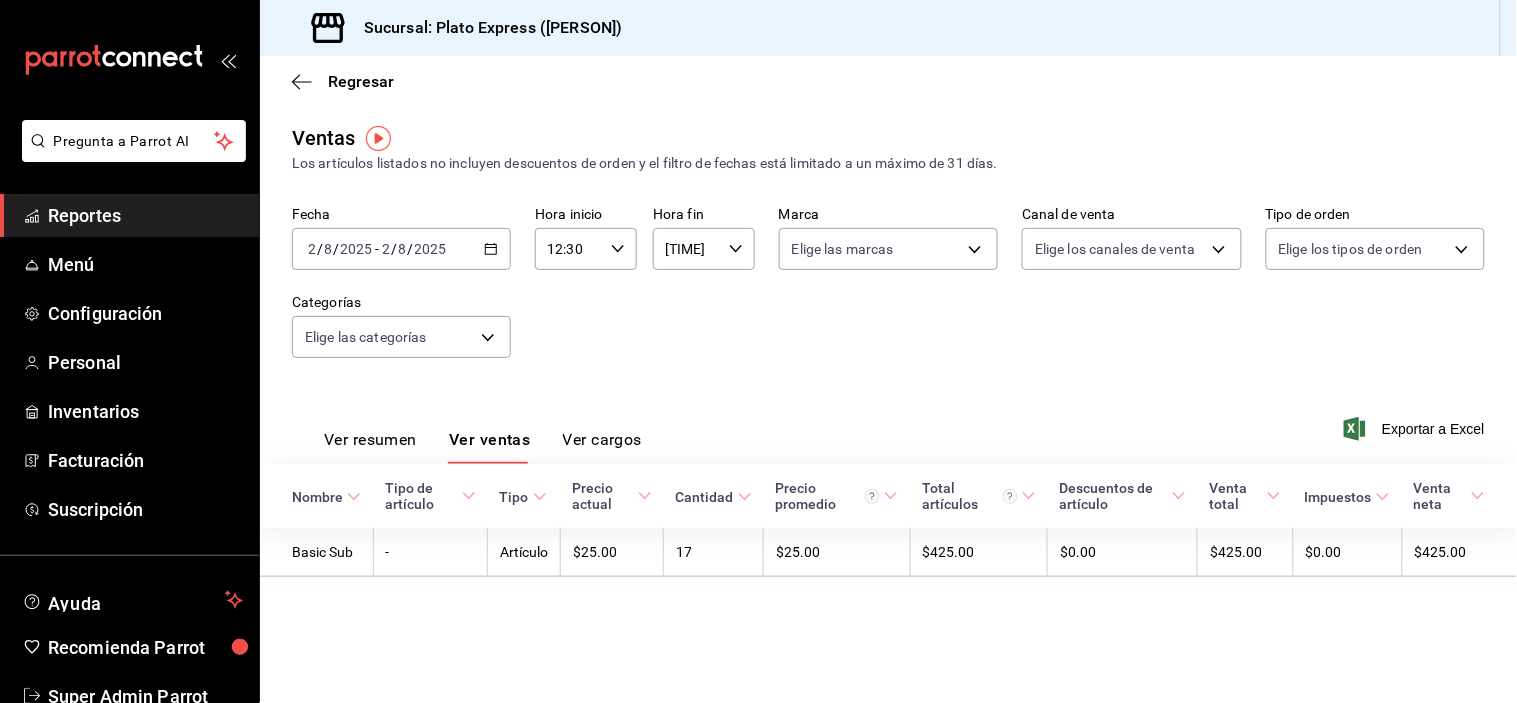 click 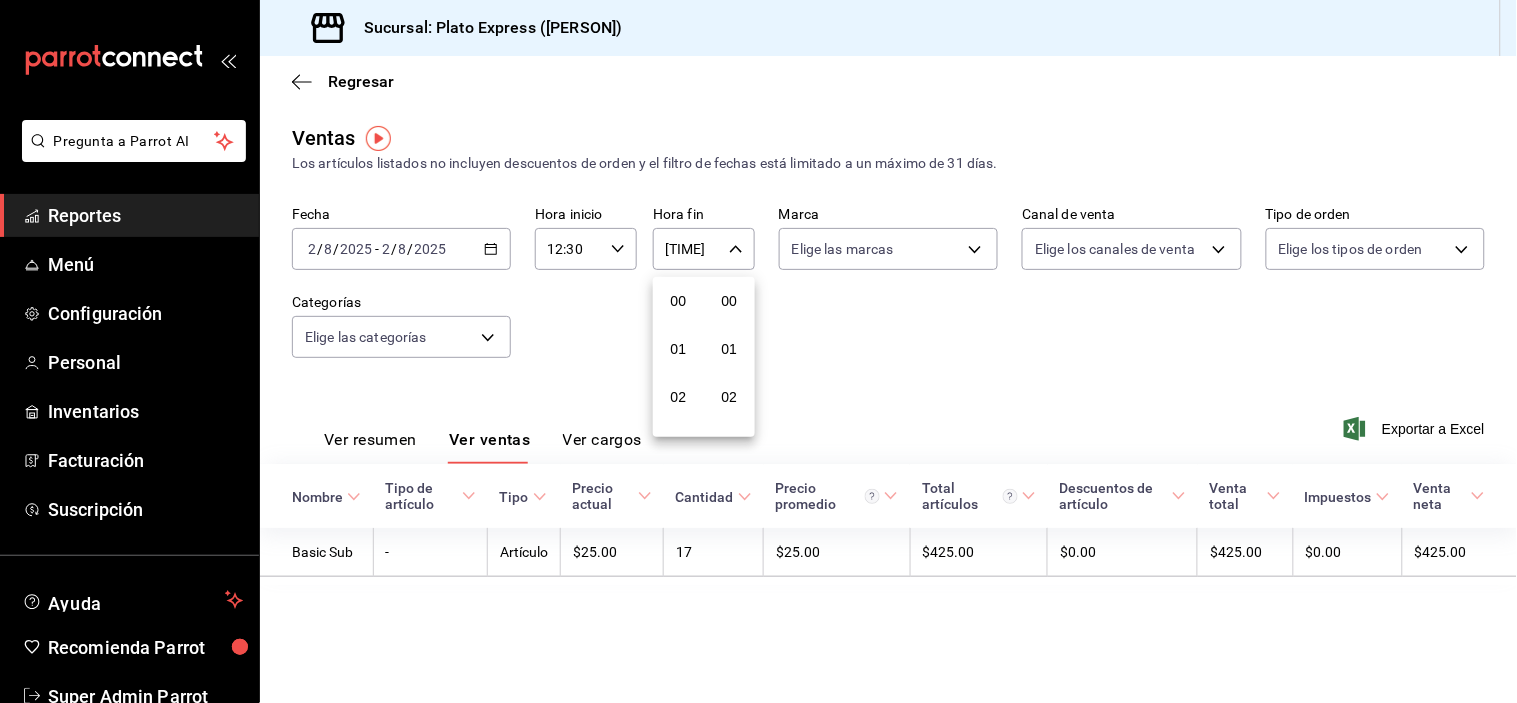 scroll, scrollTop: 596, scrollLeft: 0, axis: vertical 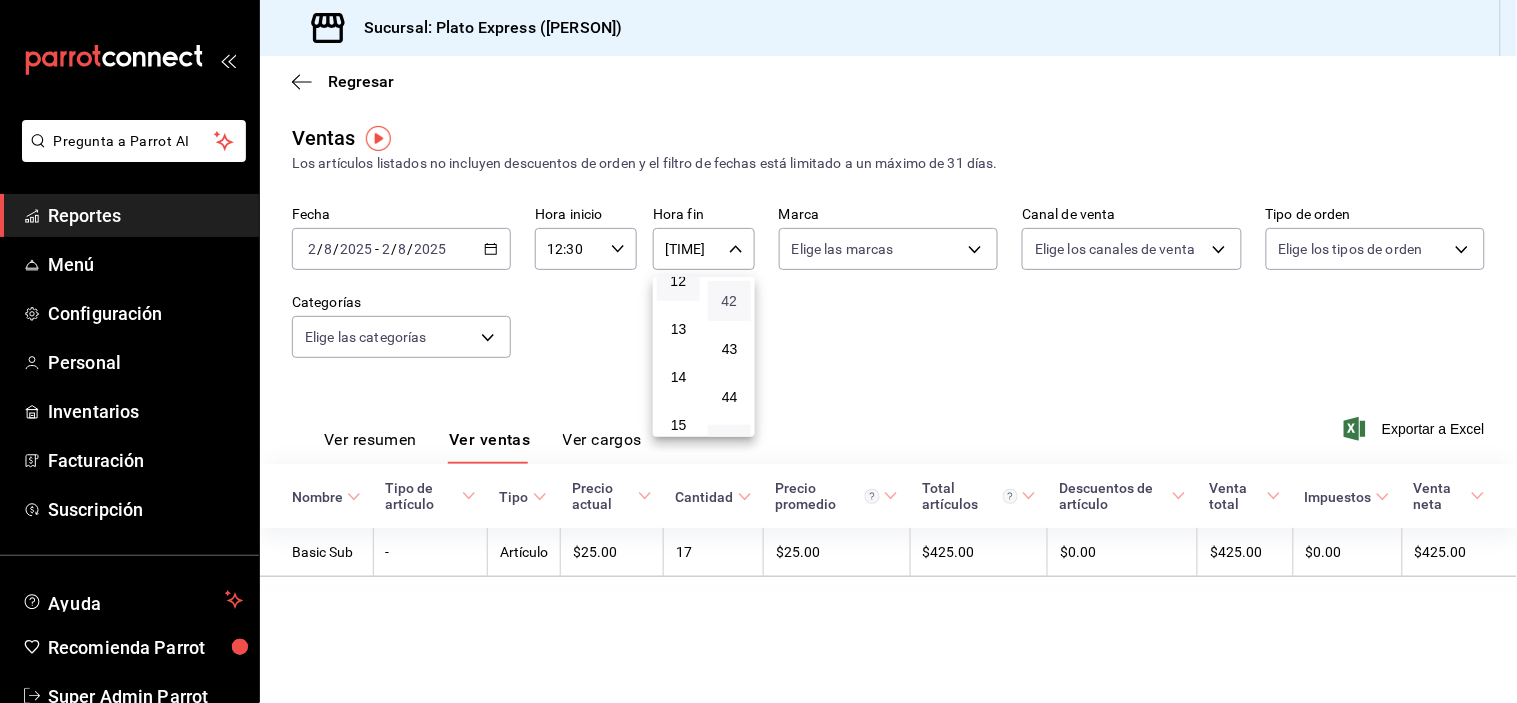 click on "42" at bounding box center (729, 301) 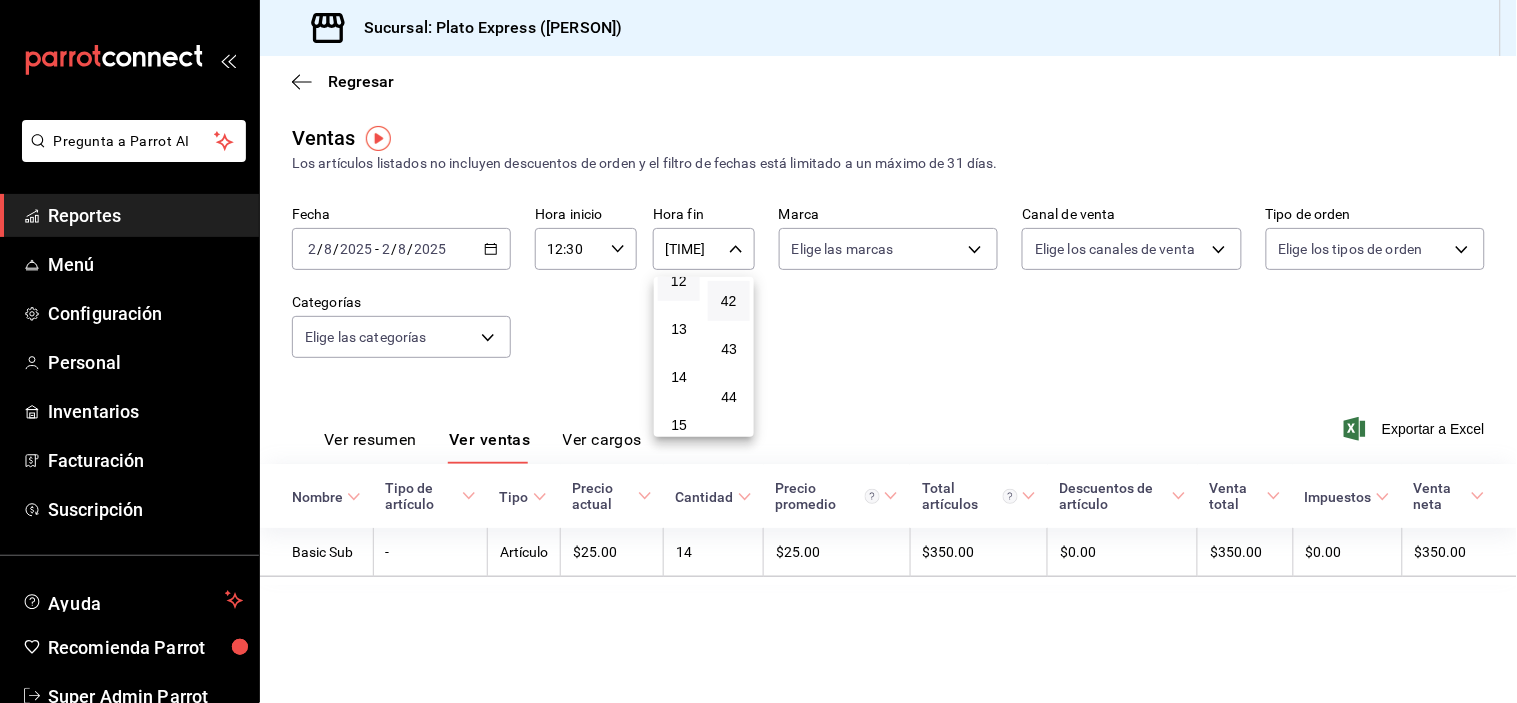 scroll, scrollTop: 2127, scrollLeft: 0, axis: vertical 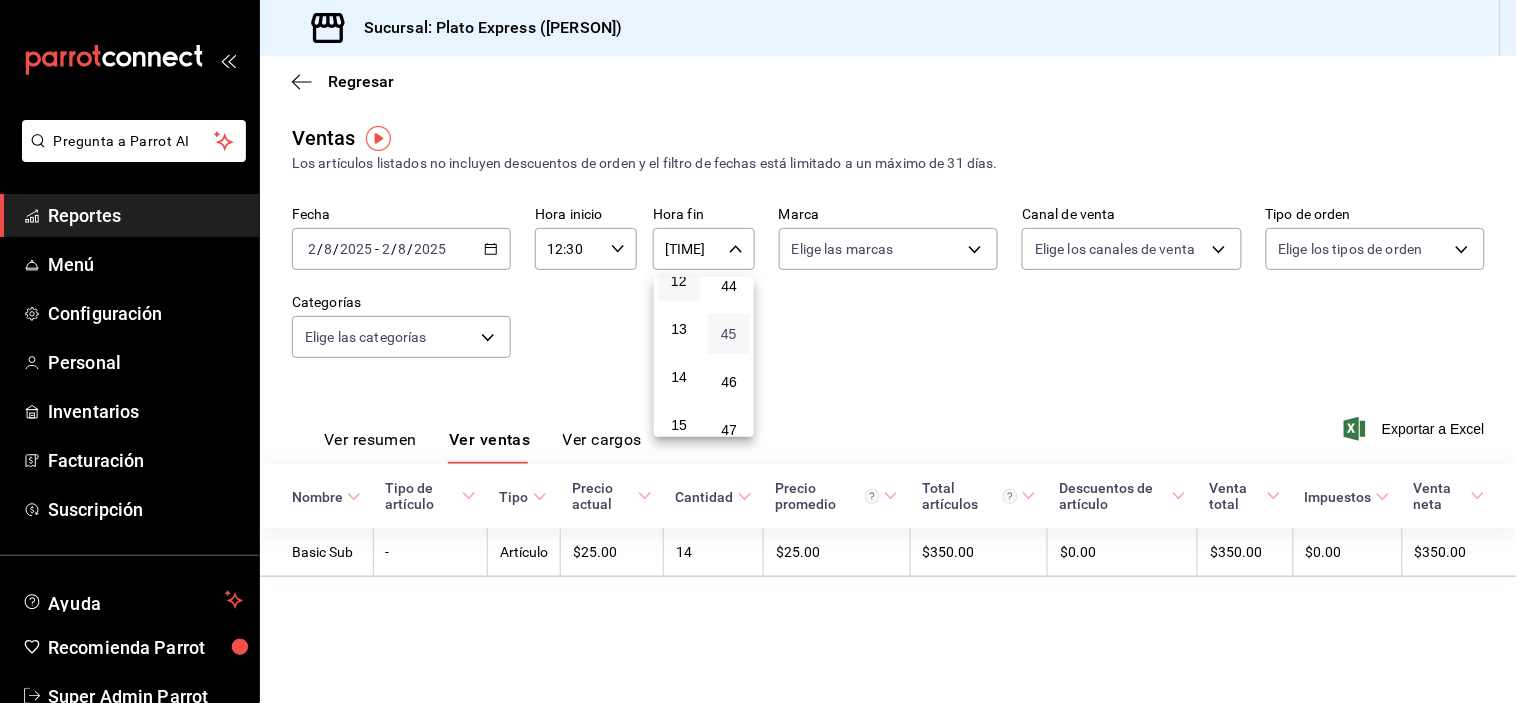 click on "45" at bounding box center [729, 334] 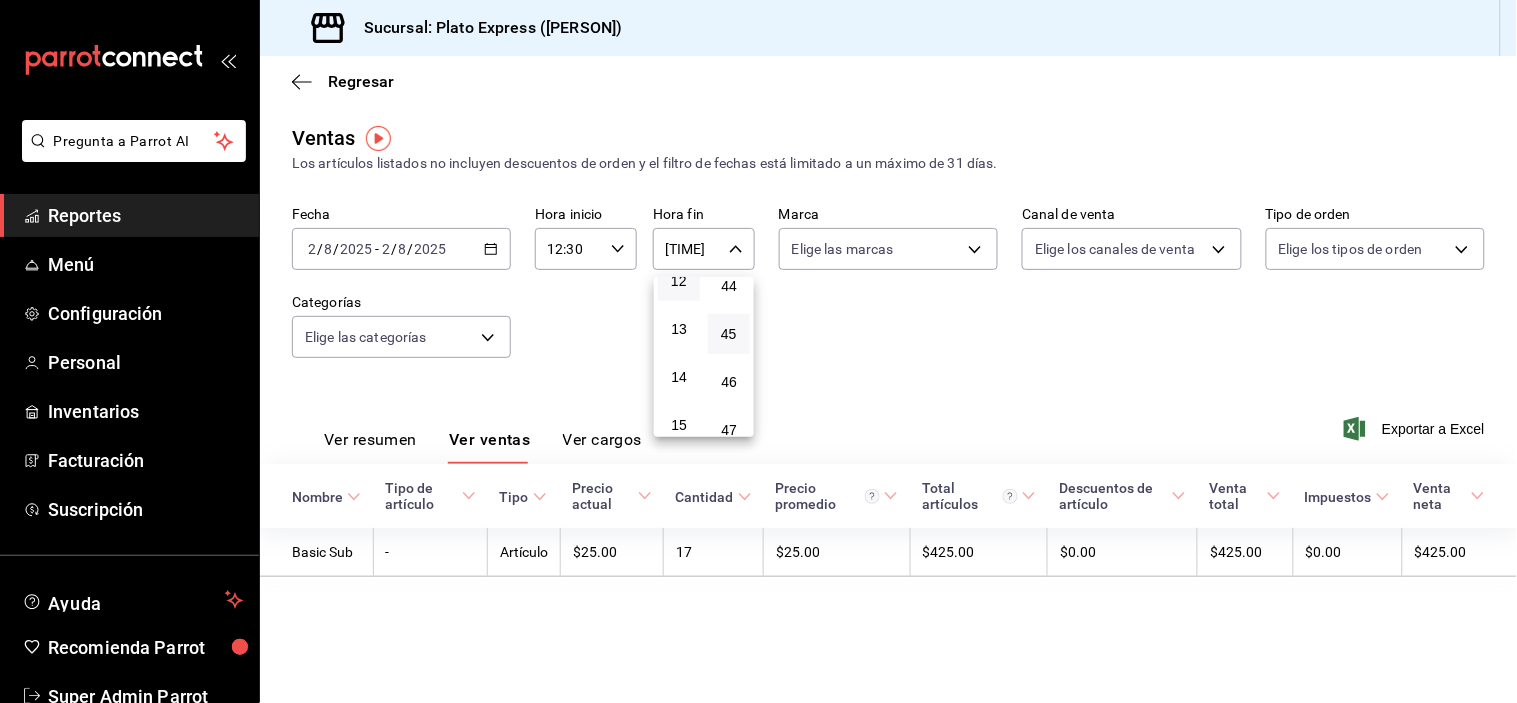 click at bounding box center (758, 351) 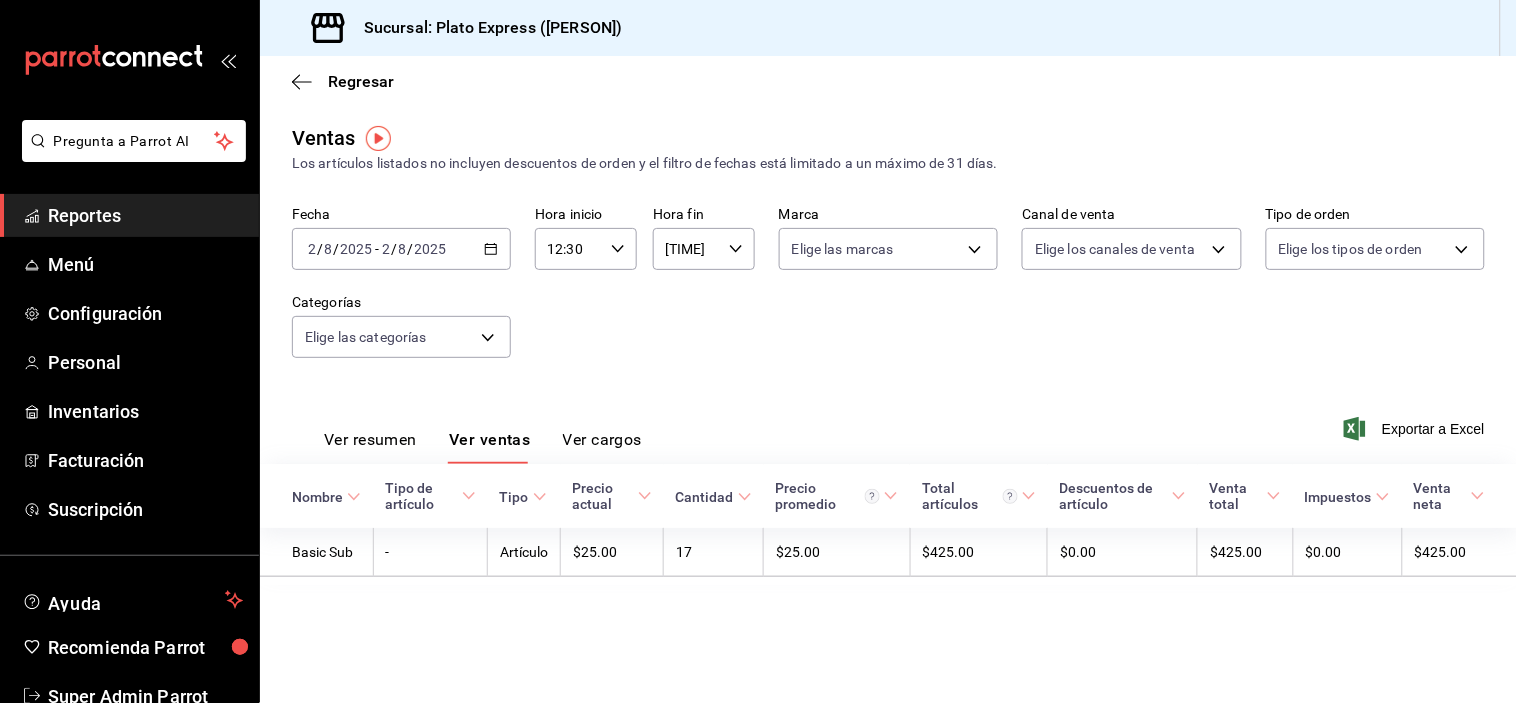 click on "[TIME] Hora inicio" at bounding box center [586, 249] 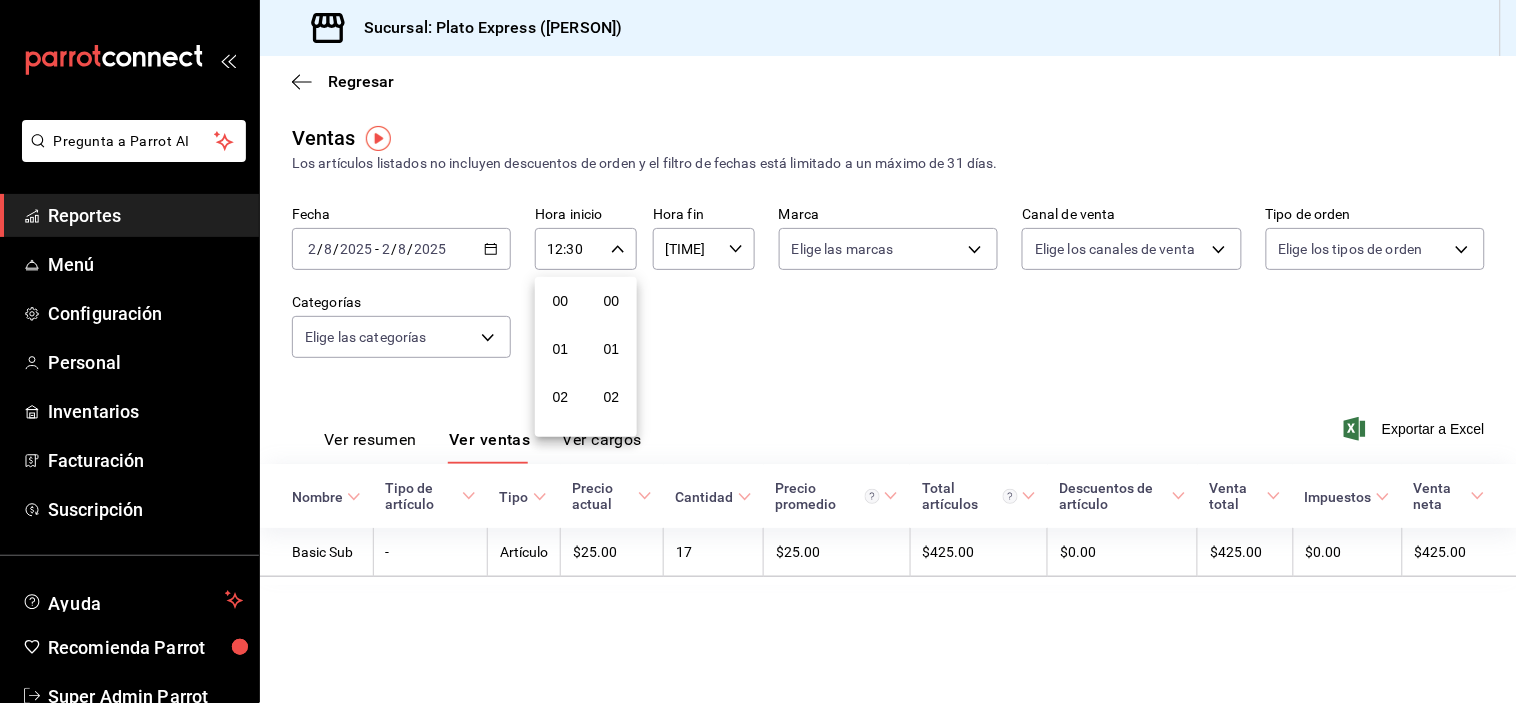 scroll, scrollTop: 596, scrollLeft: 0, axis: vertical 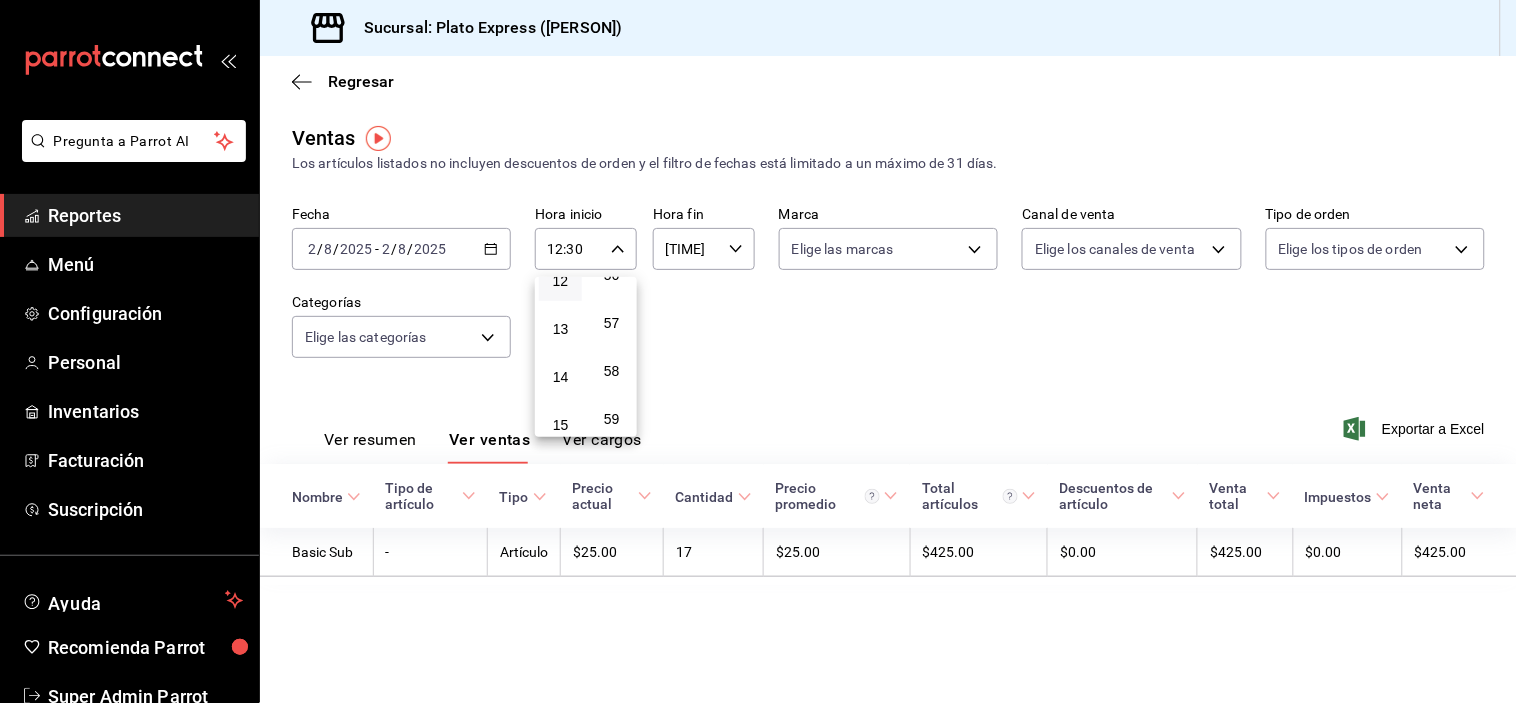 click on "55" at bounding box center (611, 227) 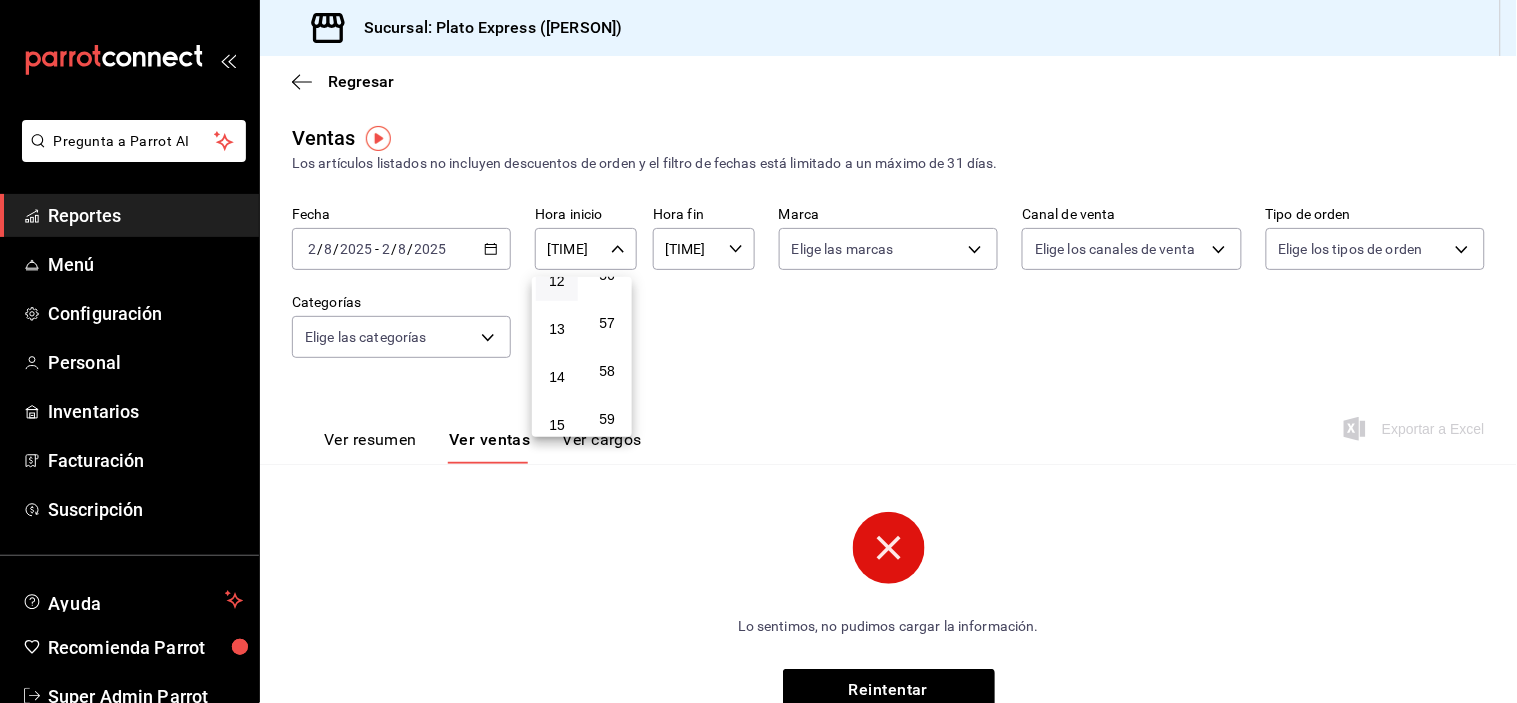 click at bounding box center (758, 351) 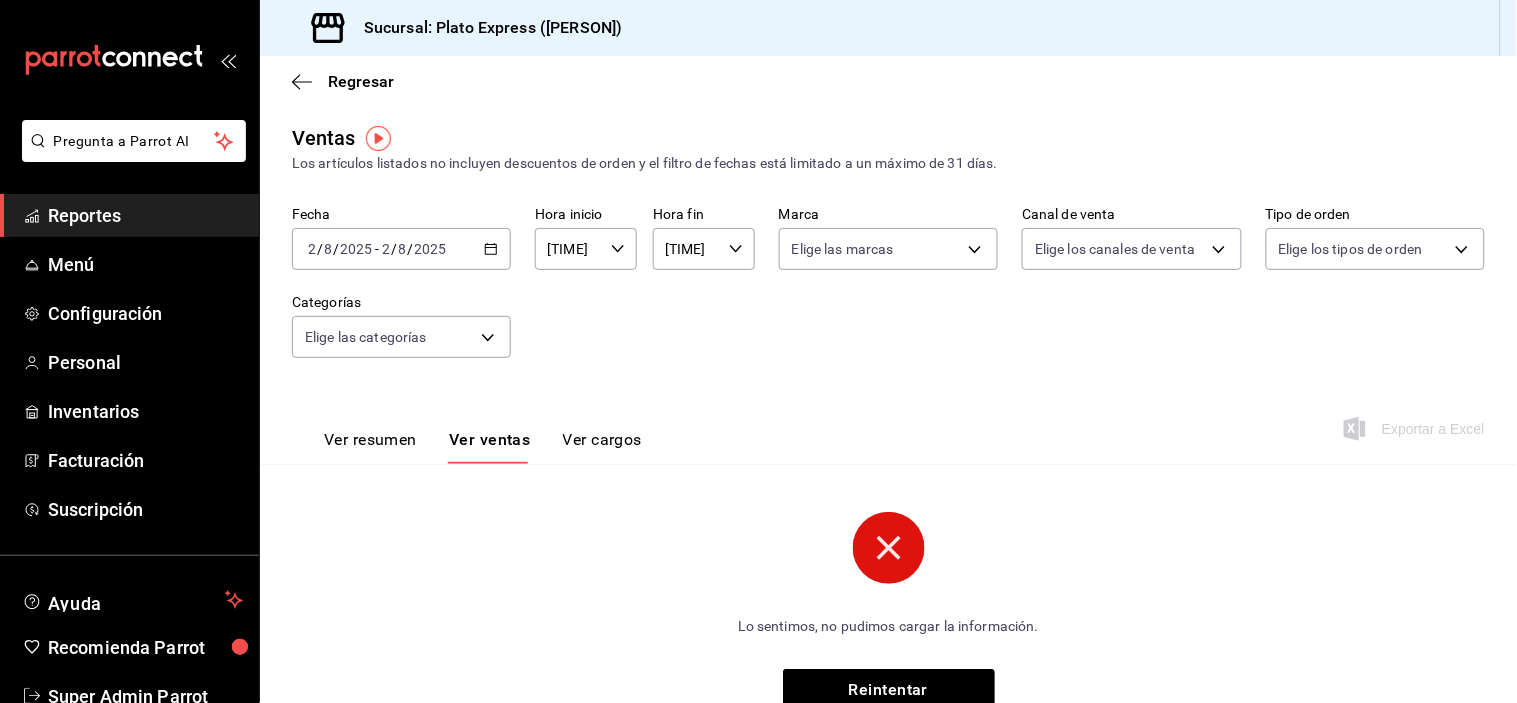 click on "[TIME] Hora fin" at bounding box center (704, 249) 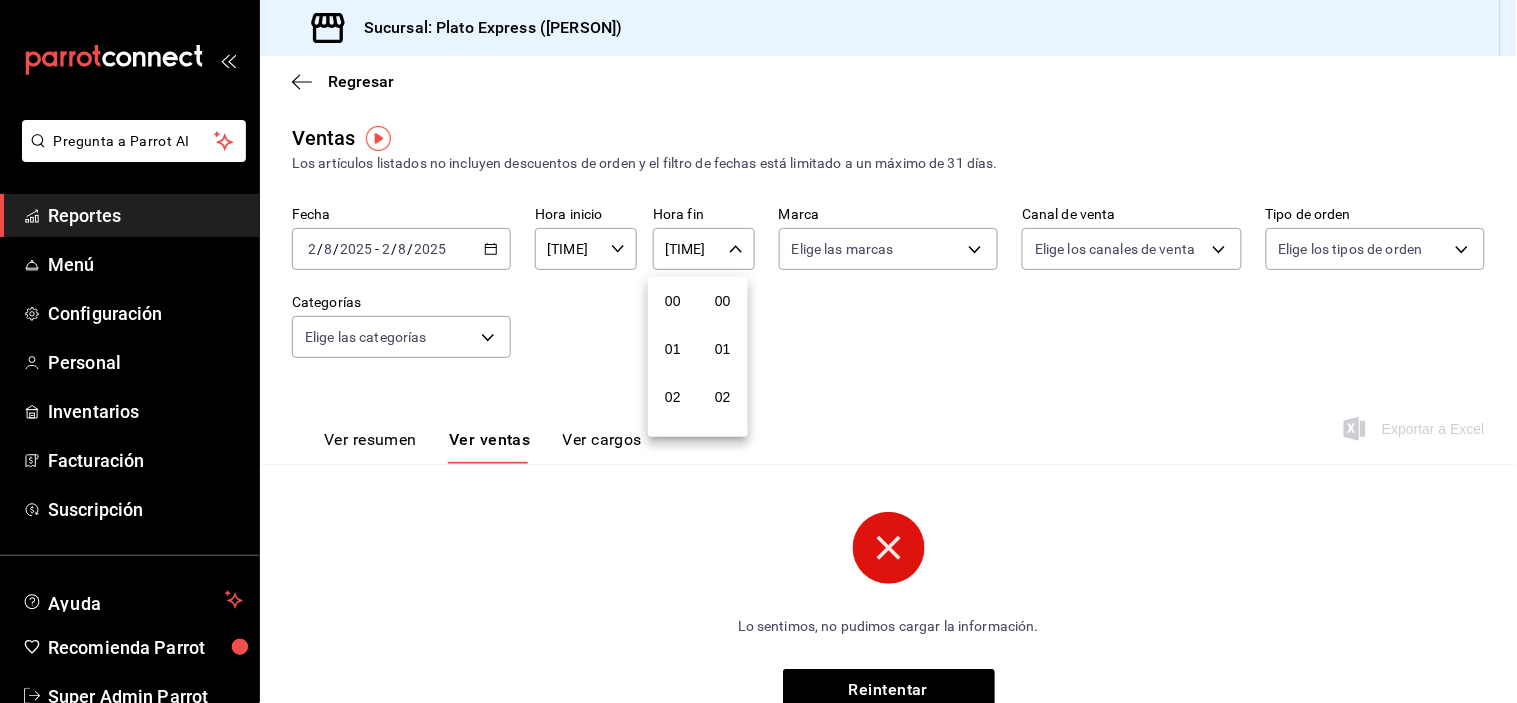 scroll, scrollTop: 596, scrollLeft: 0, axis: vertical 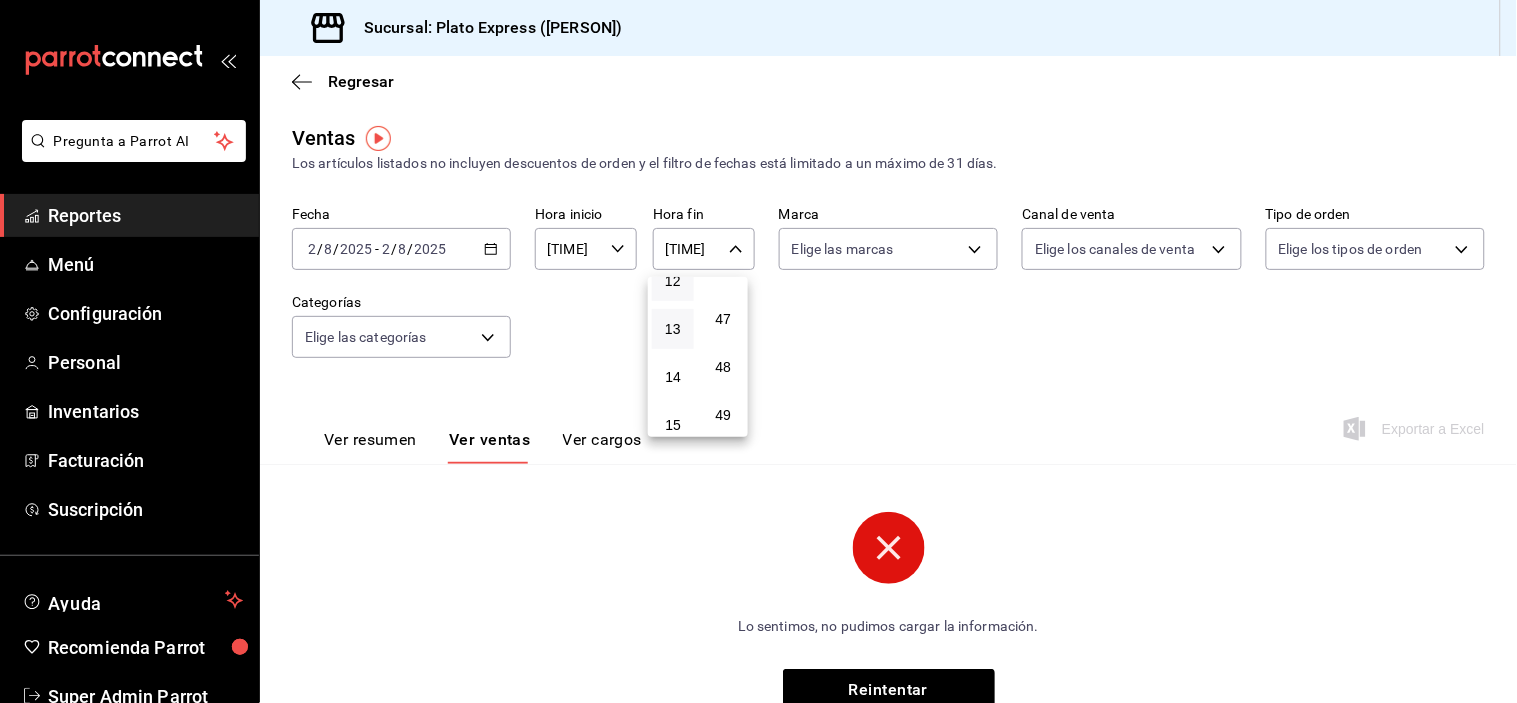 click on "13" at bounding box center [673, 329] 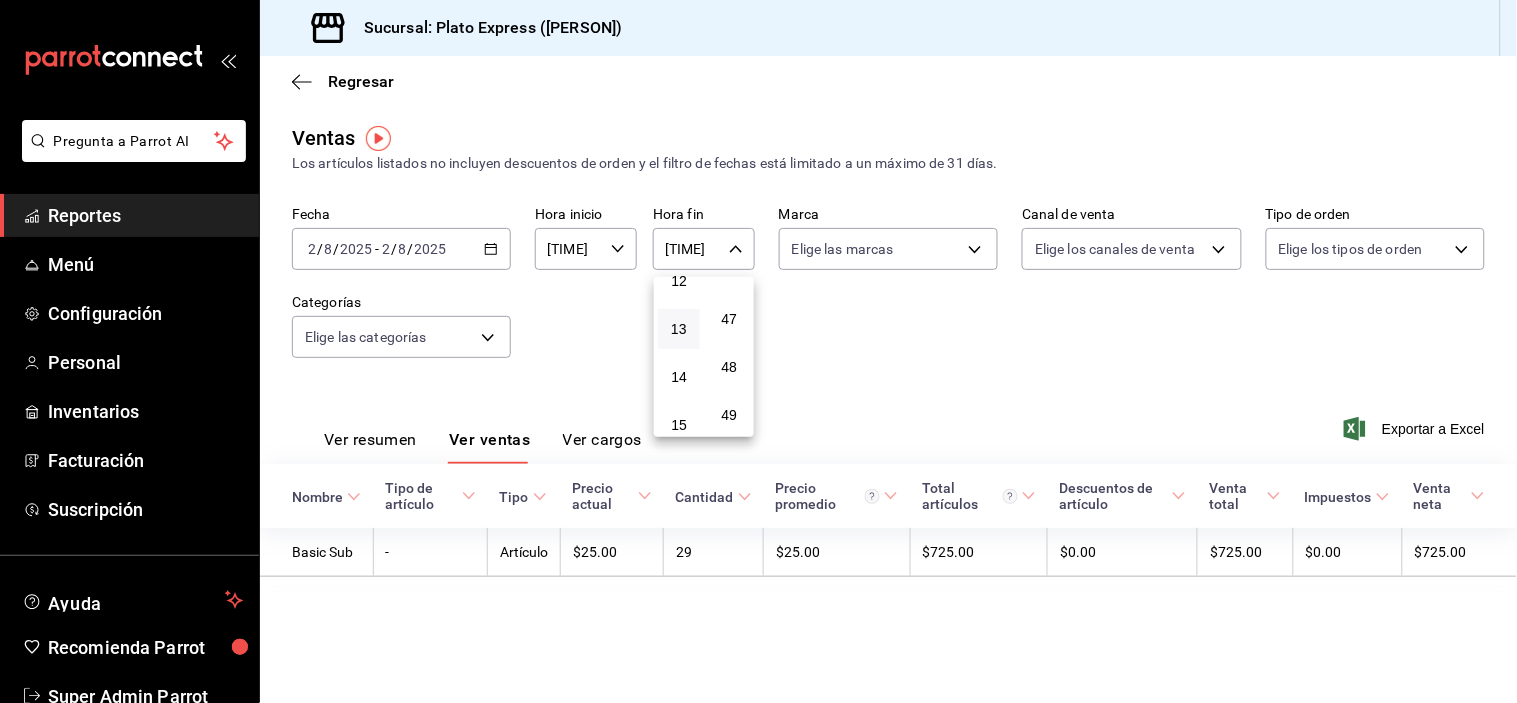 click at bounding box center (758, 351) 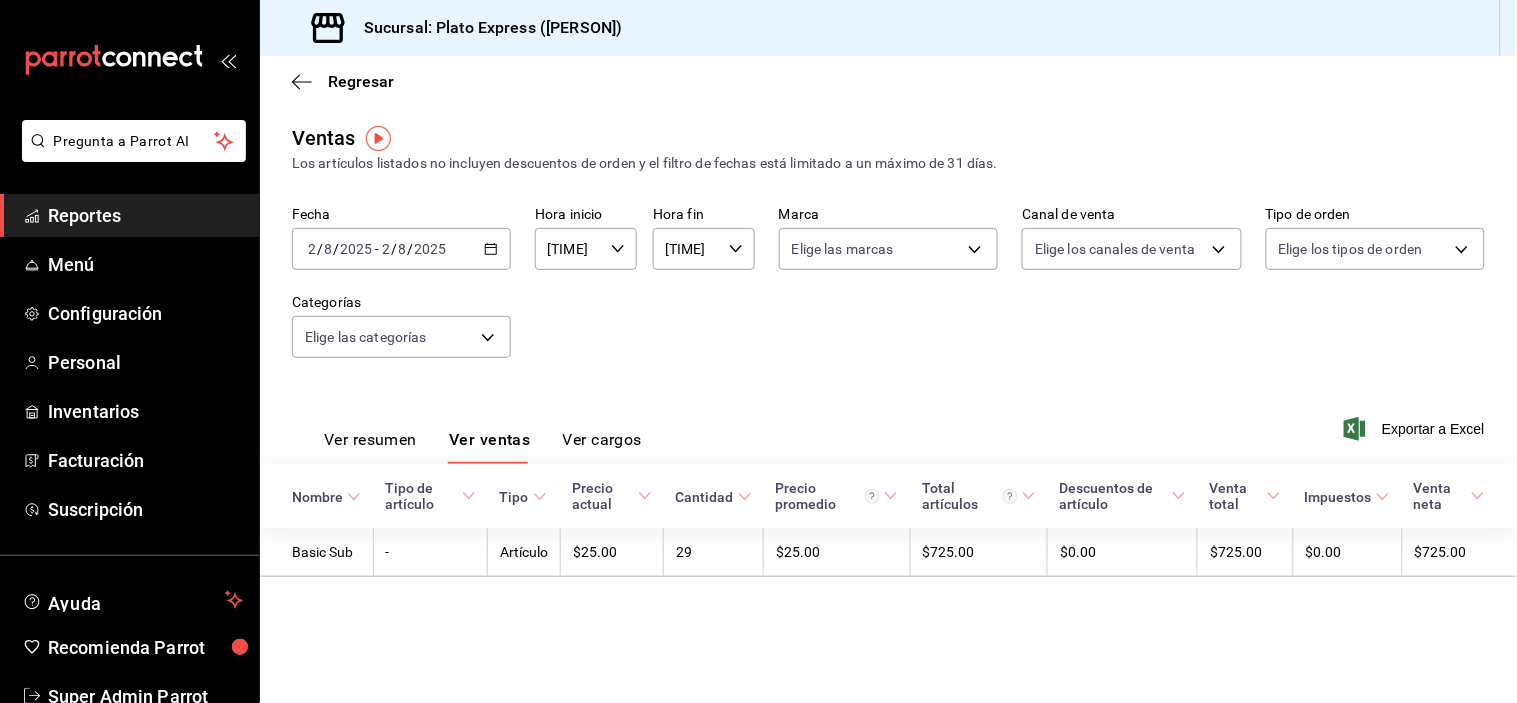 click on "[TIME] Hora inicio" at bounding box center (586, 249) 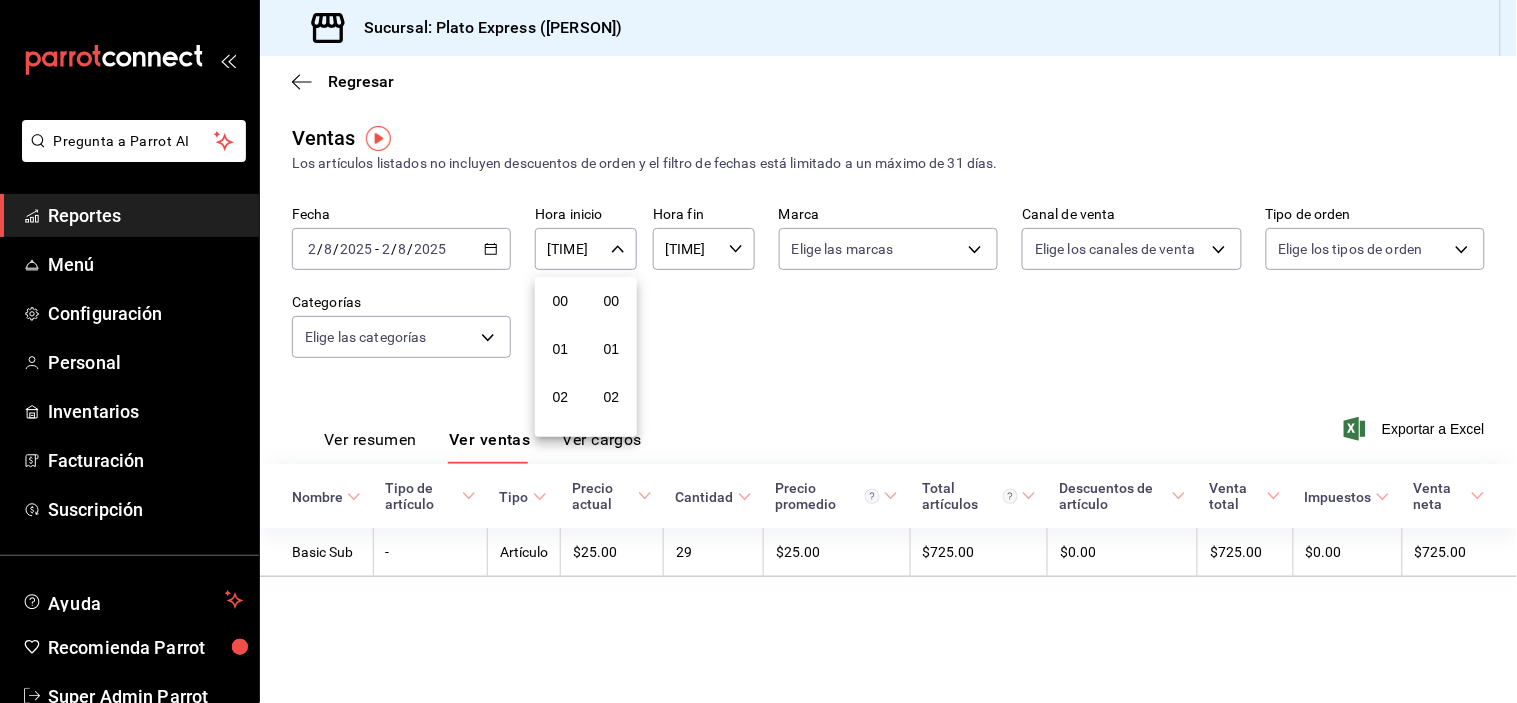 scroll, scrollTop: 596, scrollLeft: 0, axis: vertical 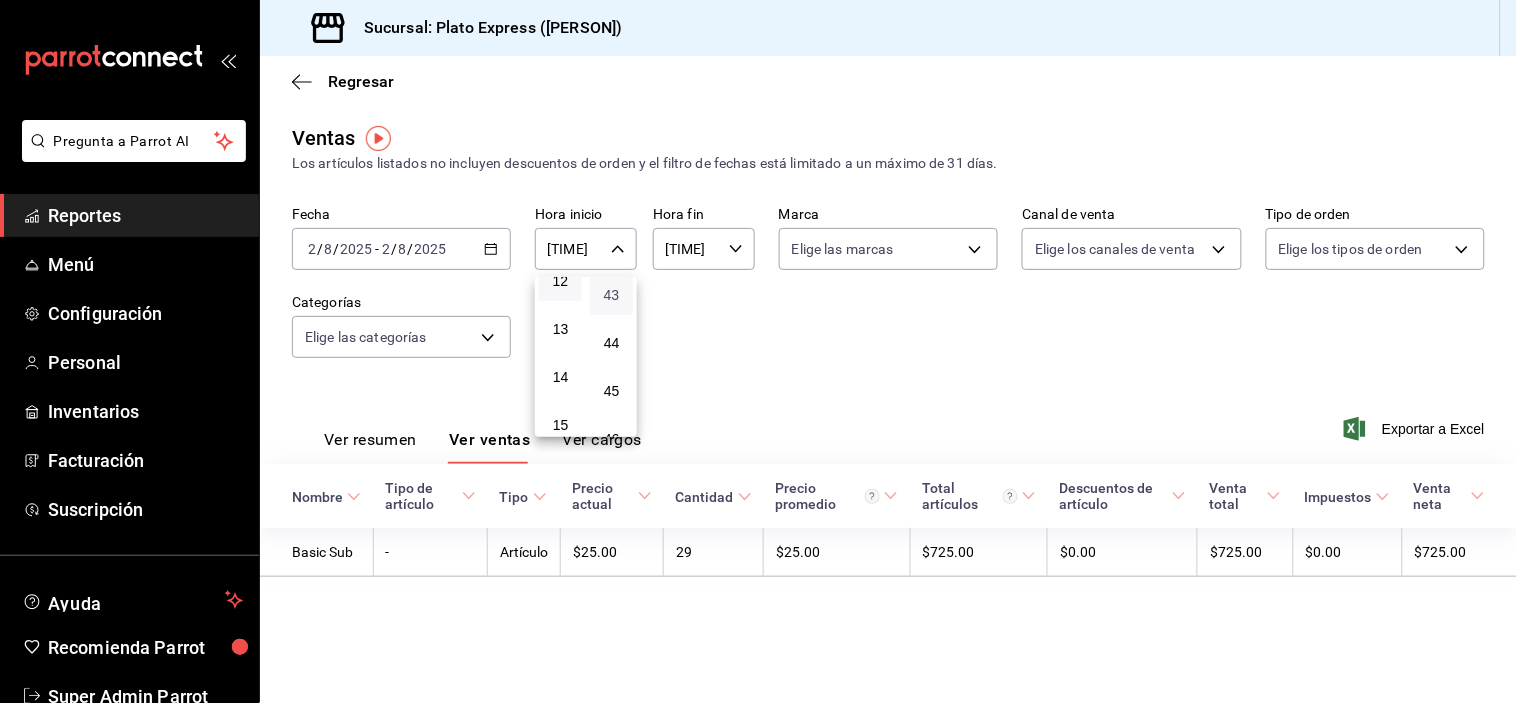click on "43" at bounding box center [611, 295] 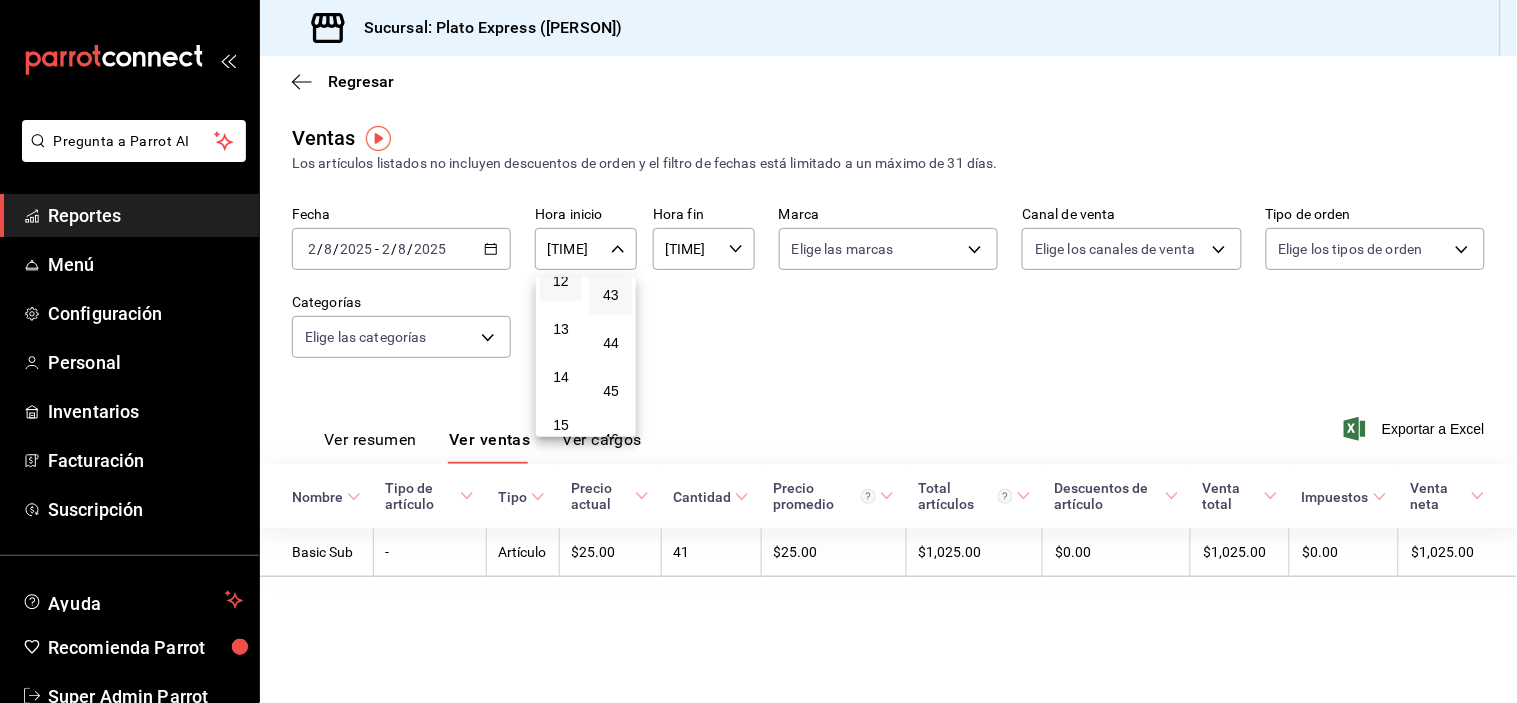 click at bounding box center [758, 351] 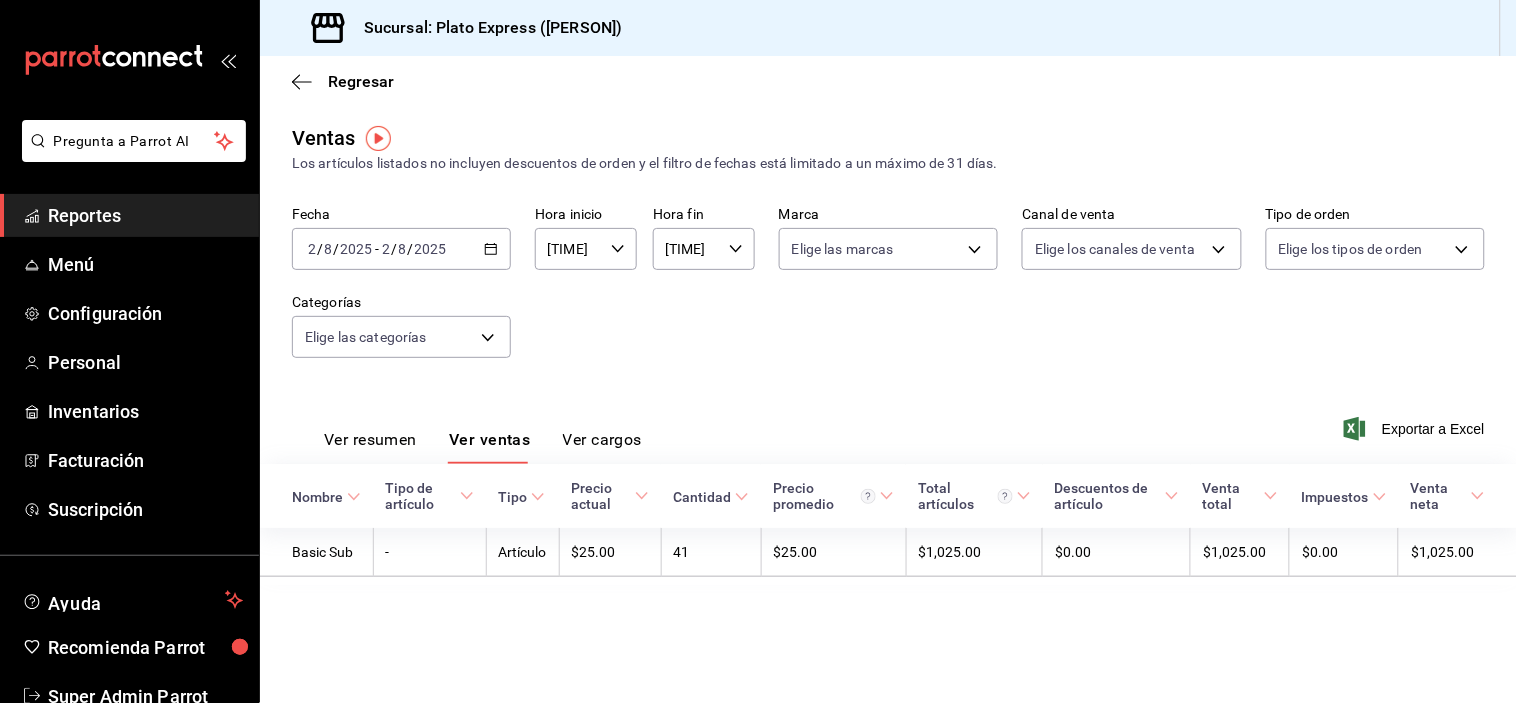 click 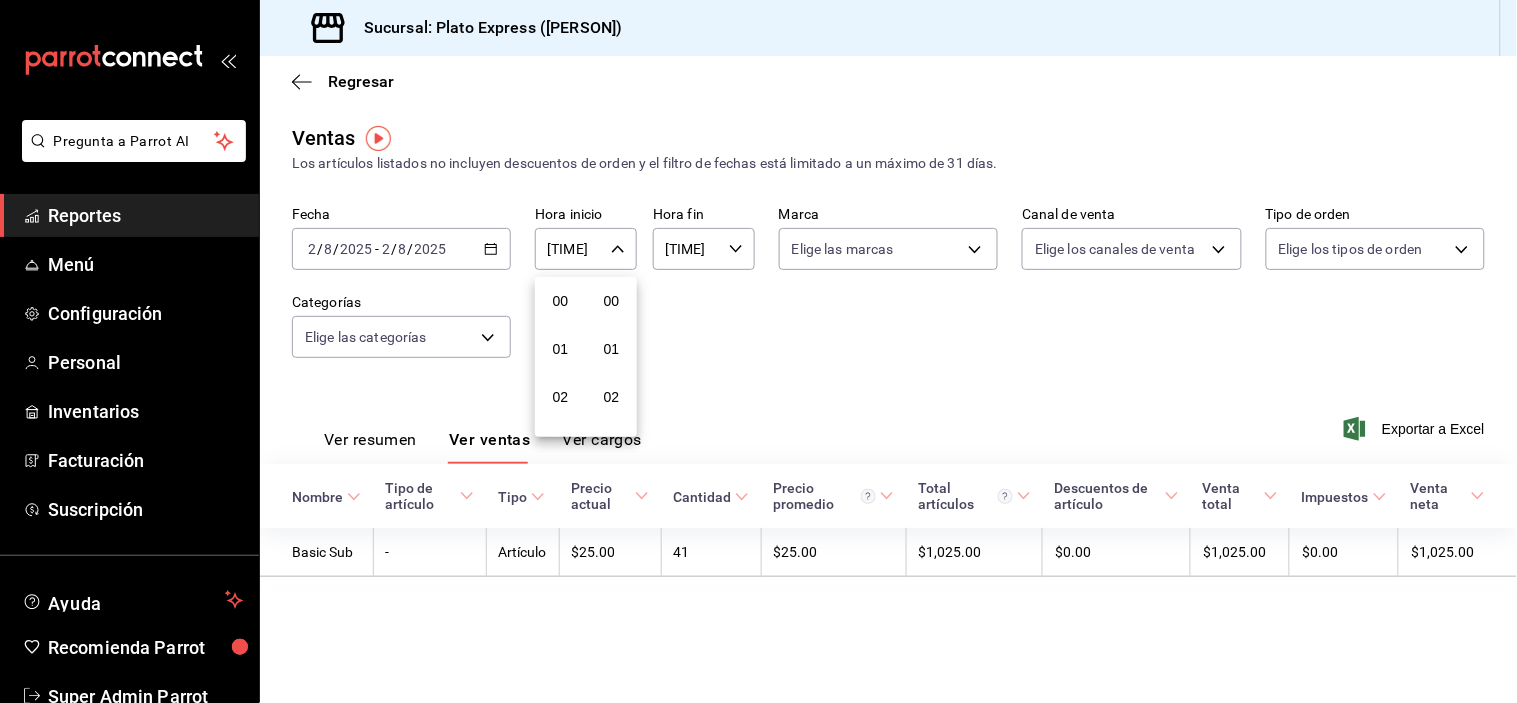 scroll, scrollTop: 596, scrollLeft: 0, axis: vertical 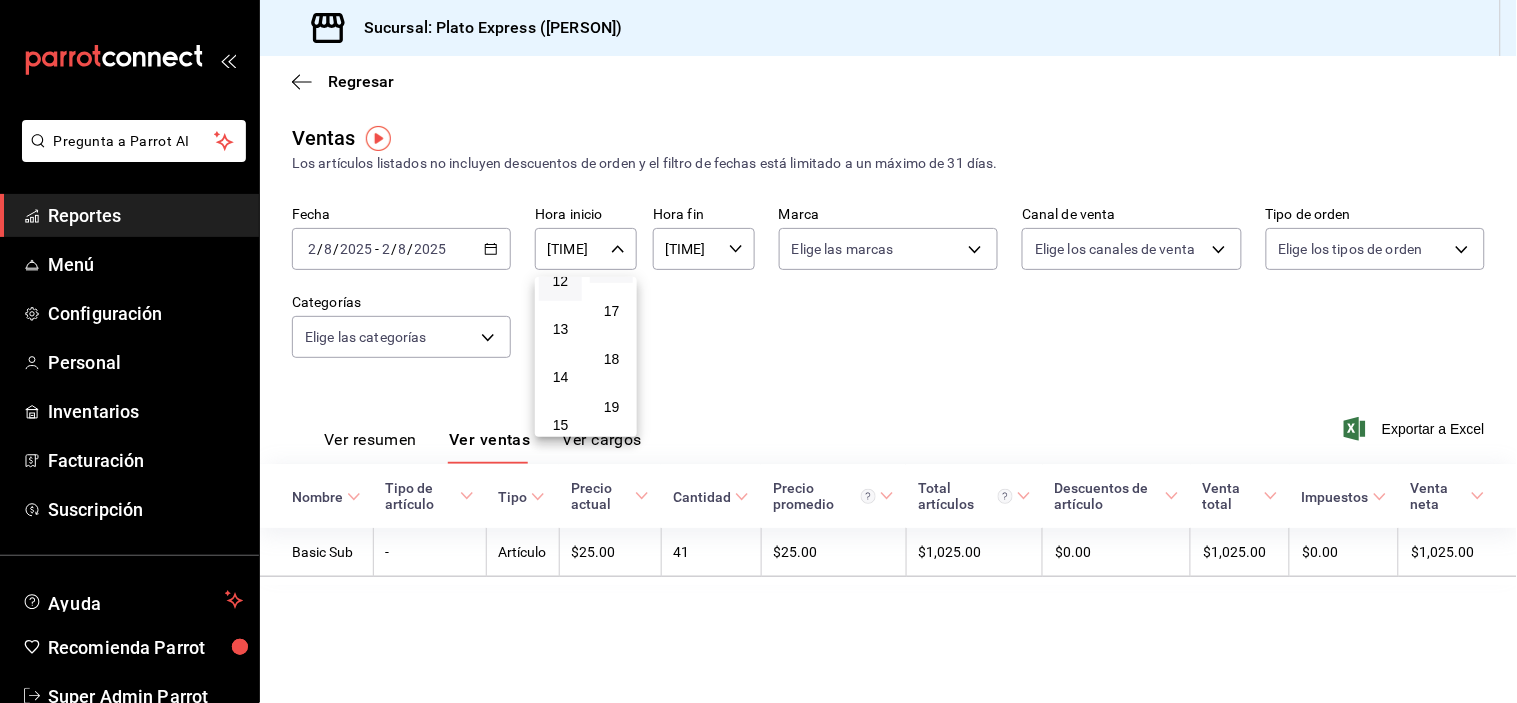 click on "16" at bounding box center [611, 263] 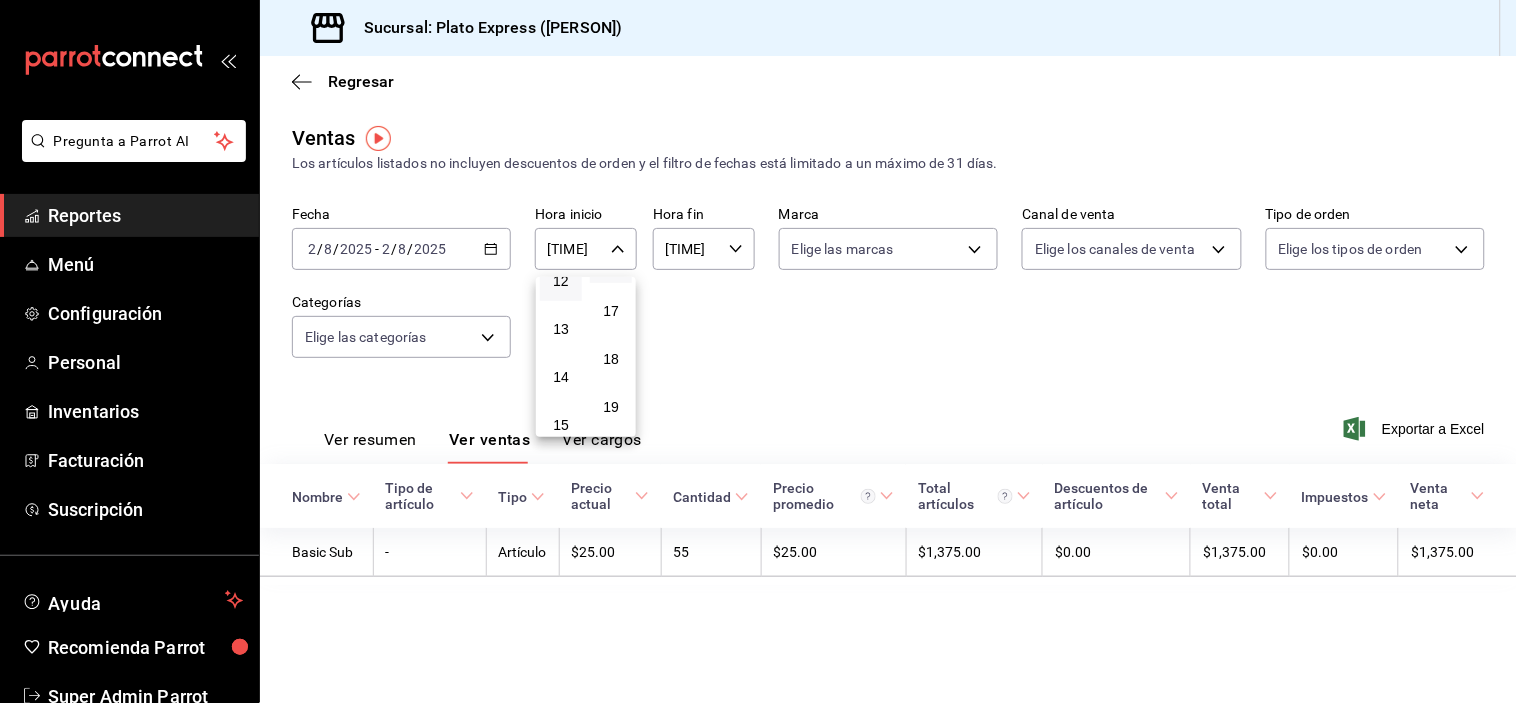 click at bounding box center (758, 351) 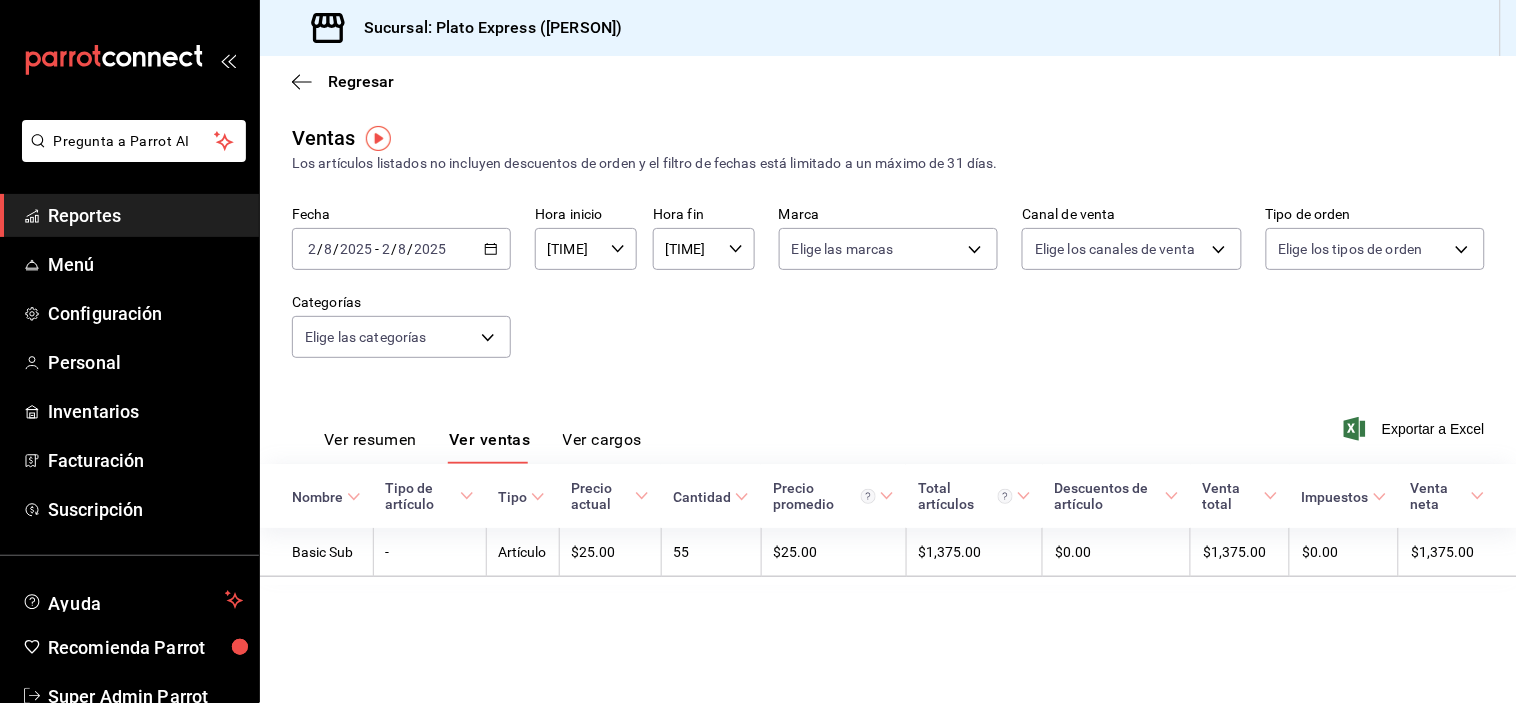 click on "[TIME] Hora inicio" at bounding box center (586, 249) 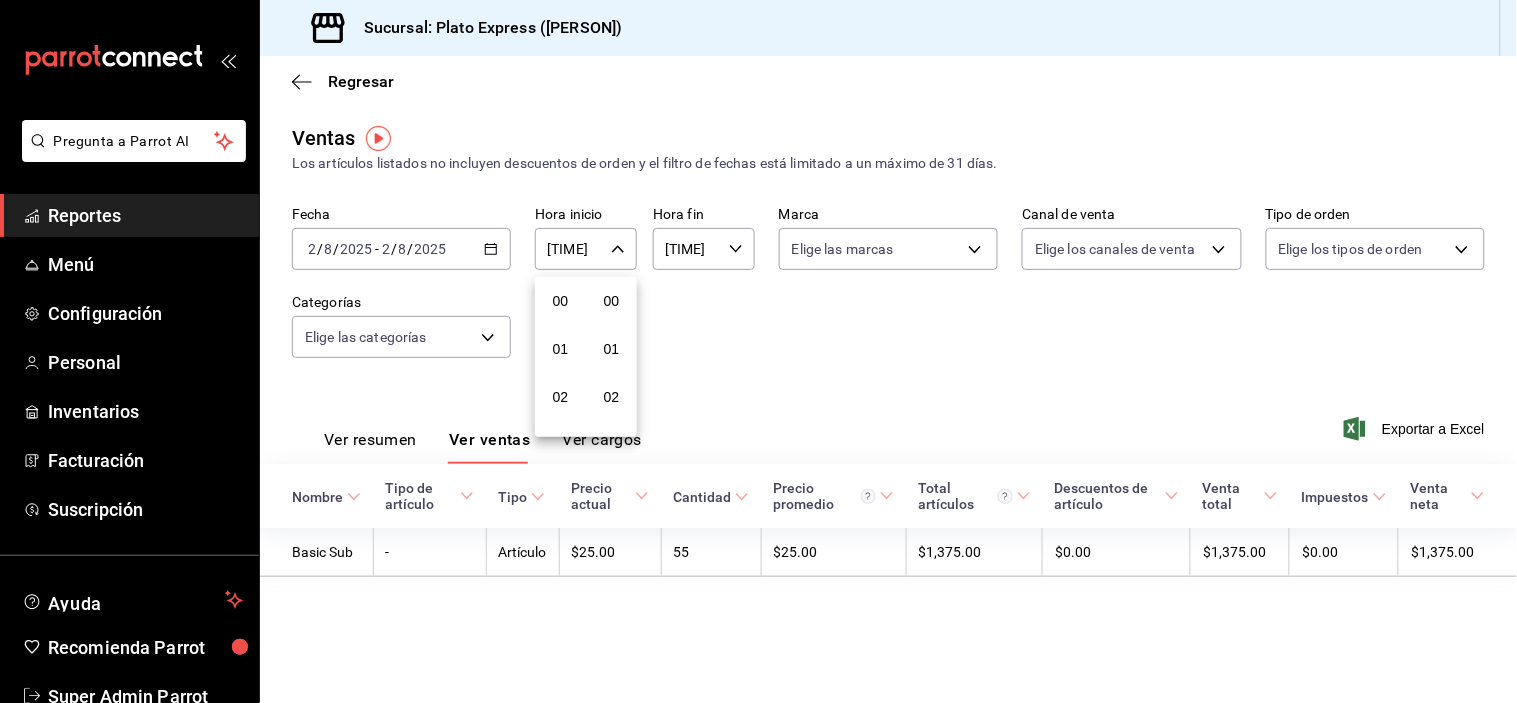 scroll, scrollTop: 596, scrollLeft: 0, axis: vertical 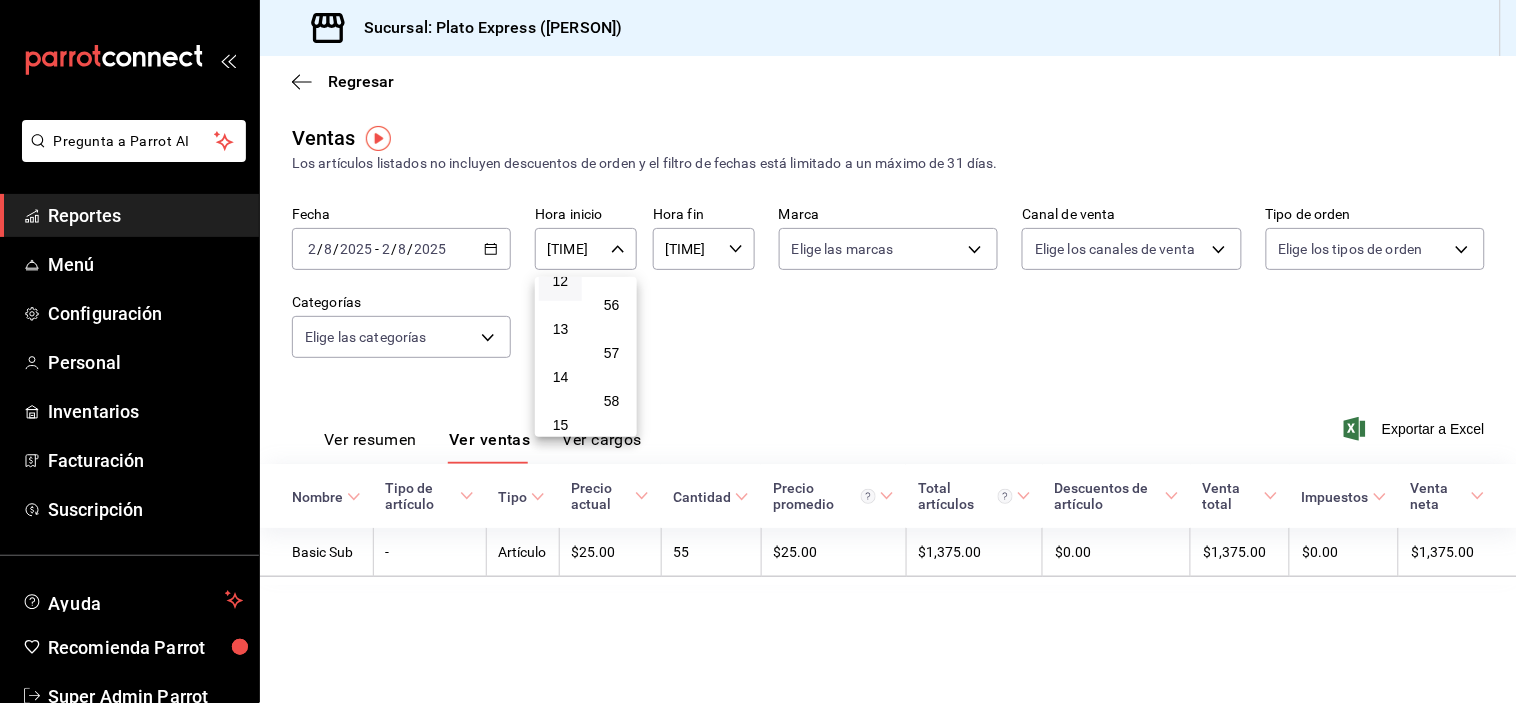 click on "55" at bounding box center (611, 257) 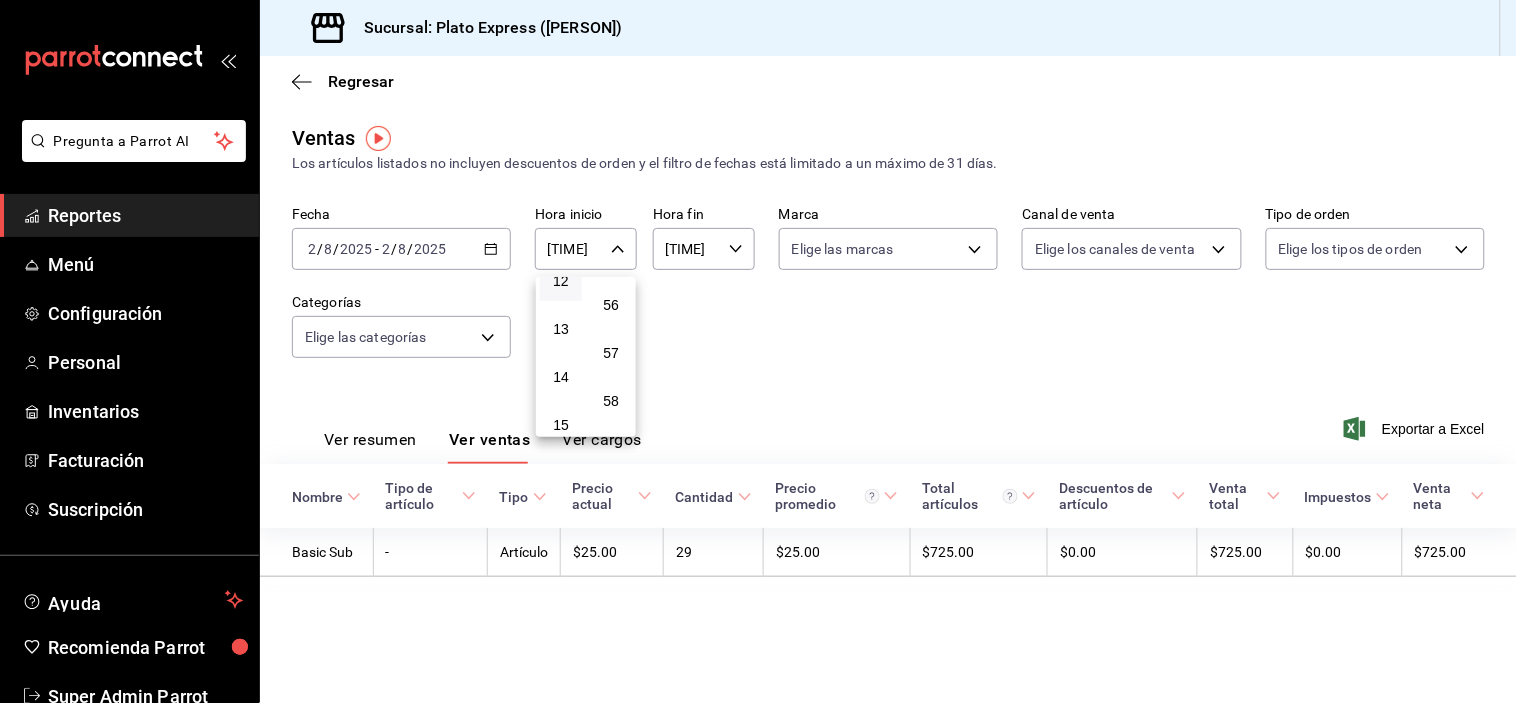 click at bounding box center (758, 351) 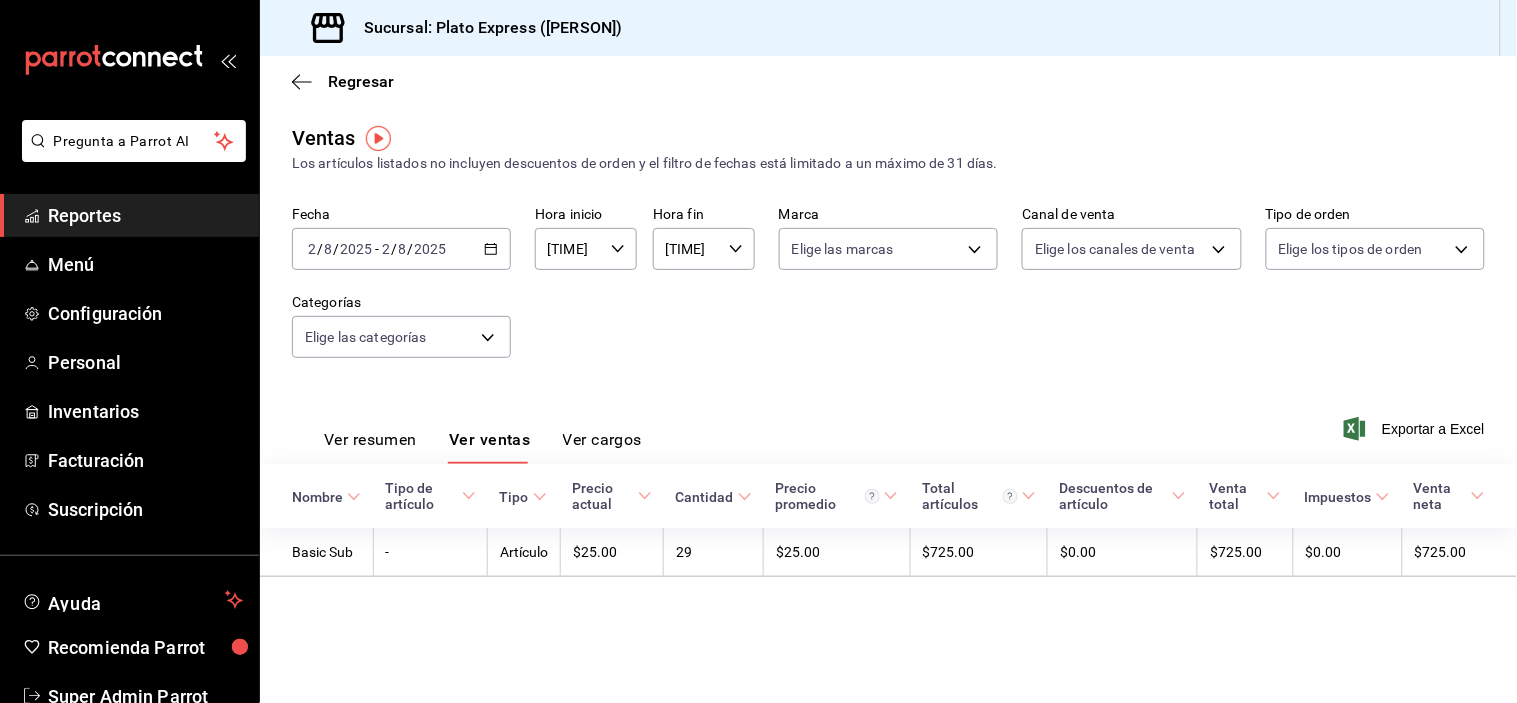 click 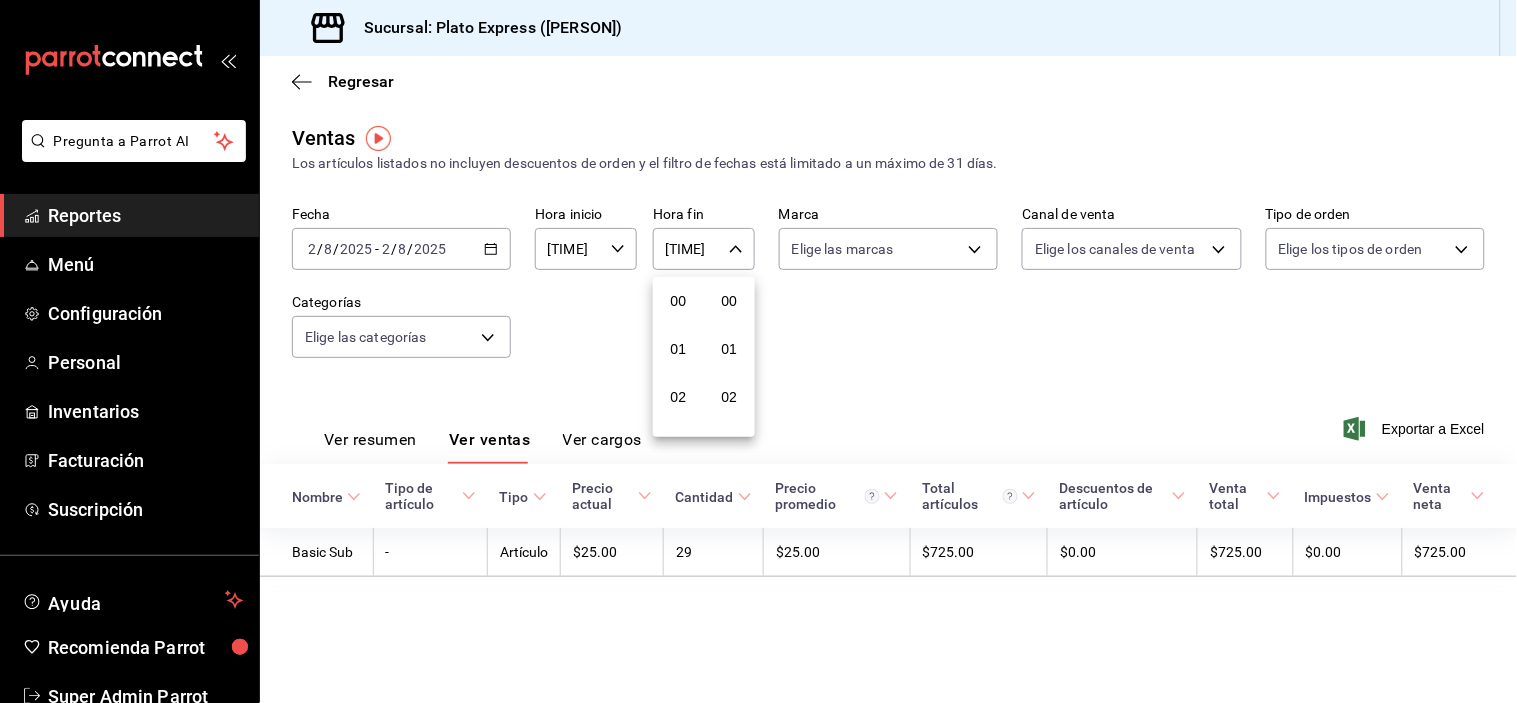 scroll, scrollTop: 646, scrollLeft: 0, axis: vertical 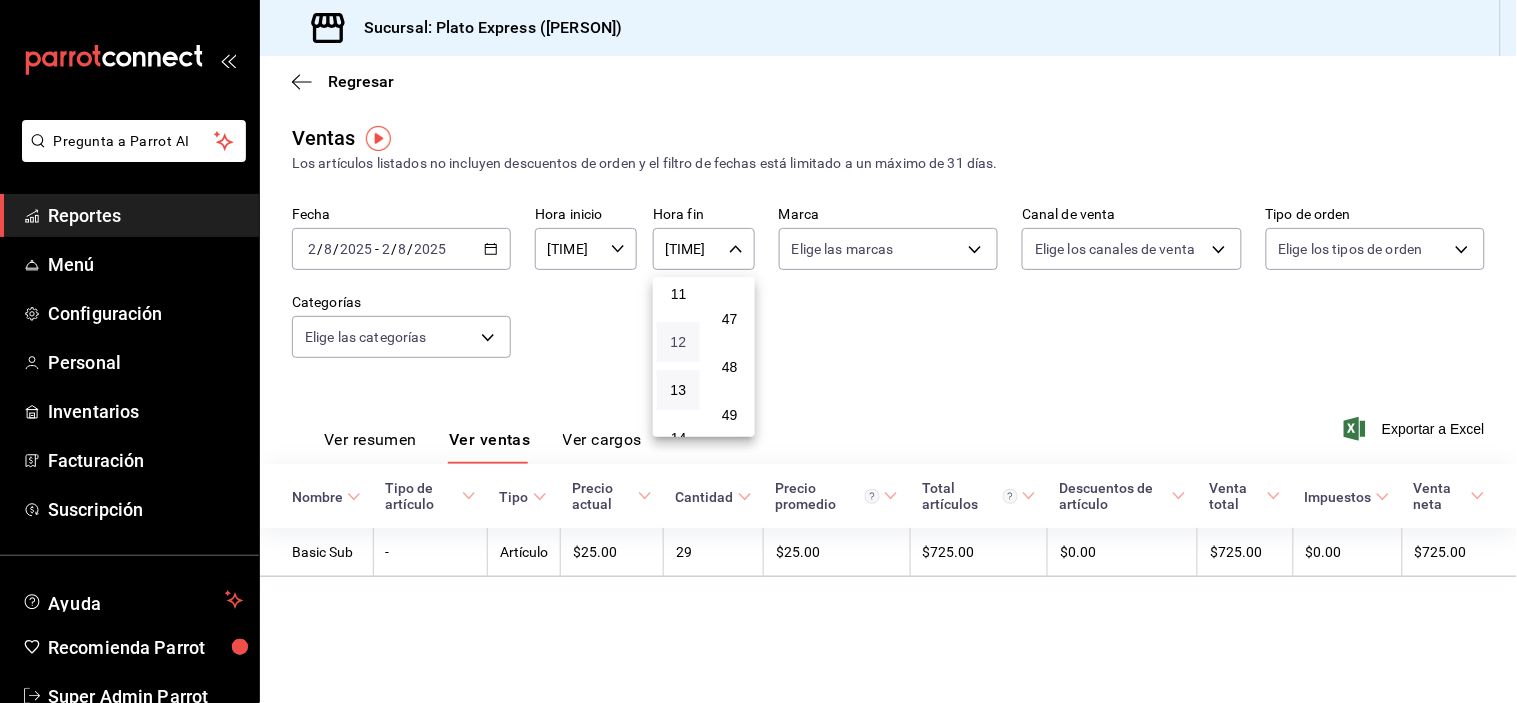 click on "12" at bounding box center (678, 342) 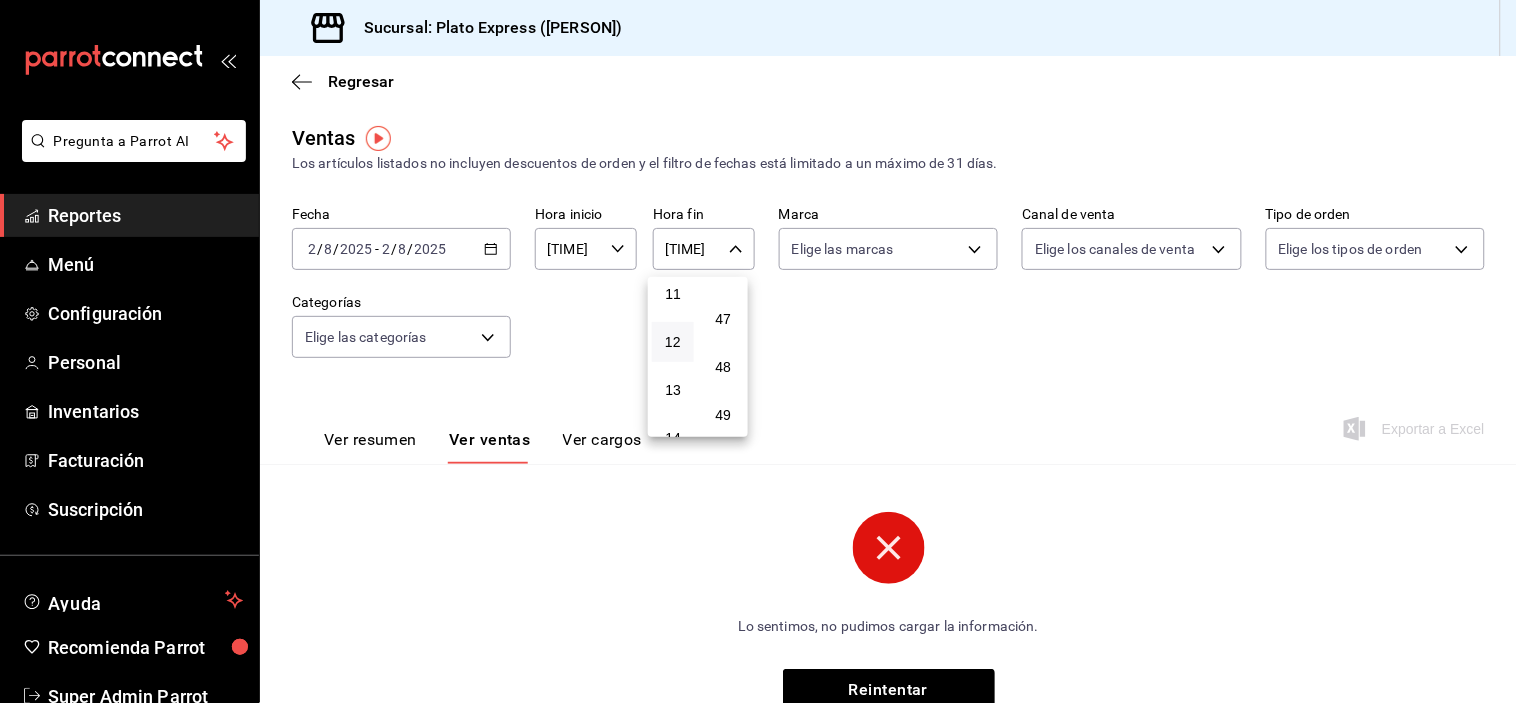 click at bounding box center [758, 351] 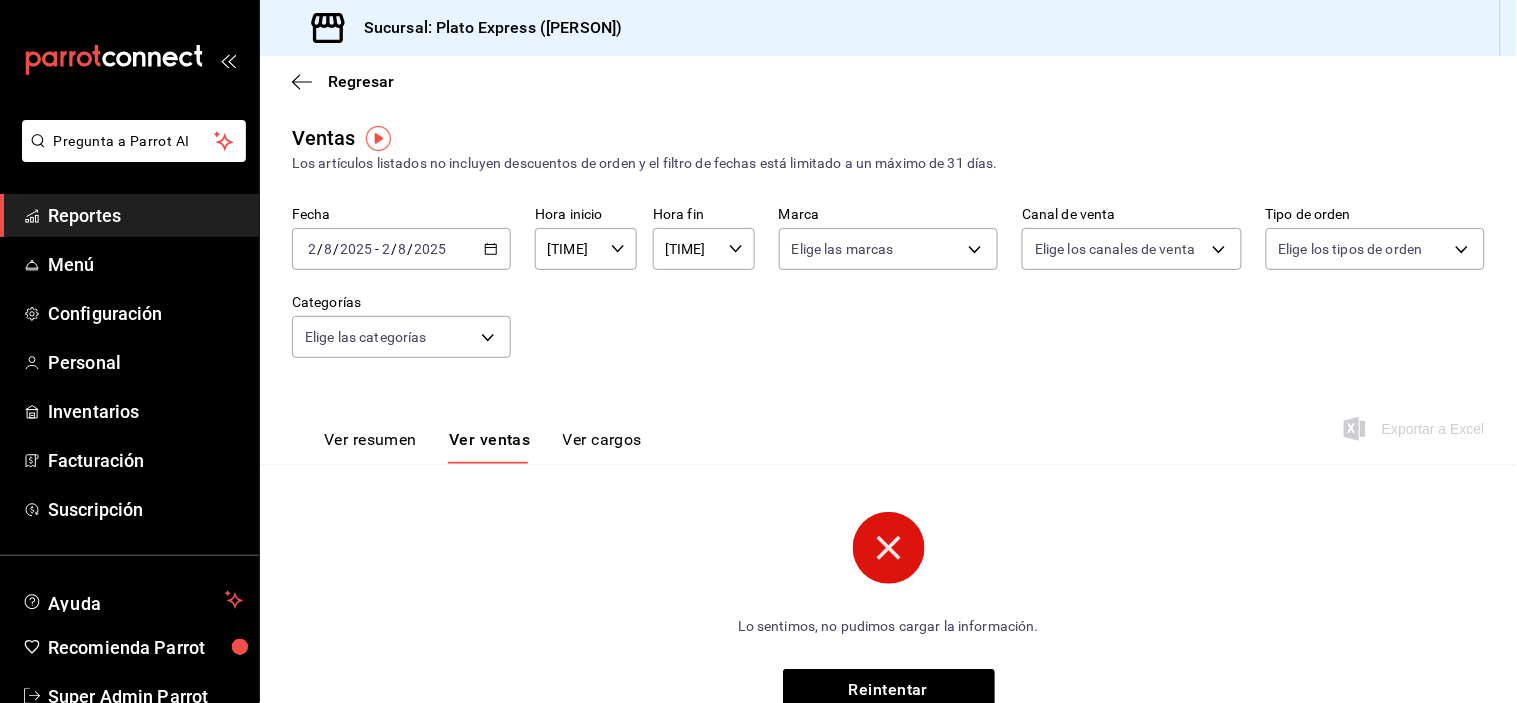 click on "[TIME] Hora inicio" at bounding box center (586, 249) 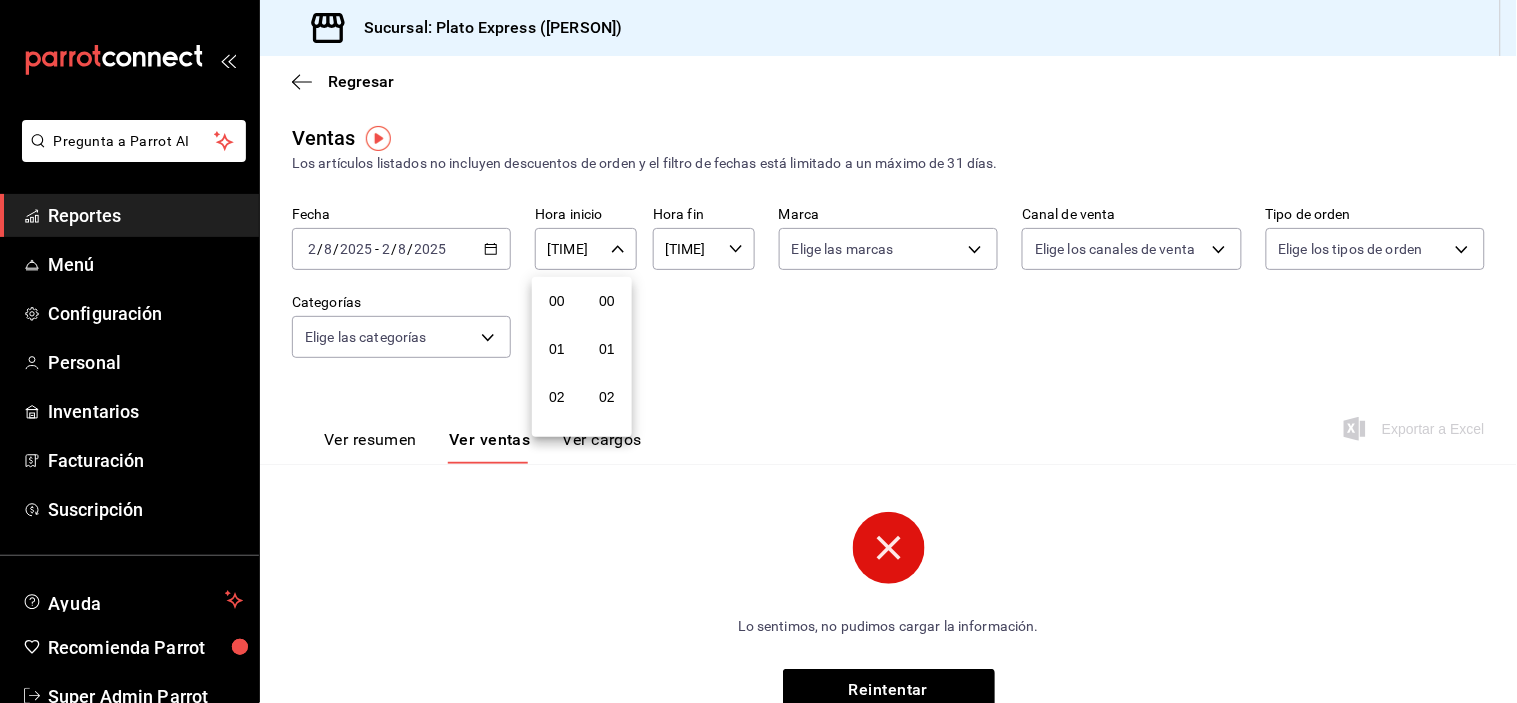 click at bounding box center (758, 351) 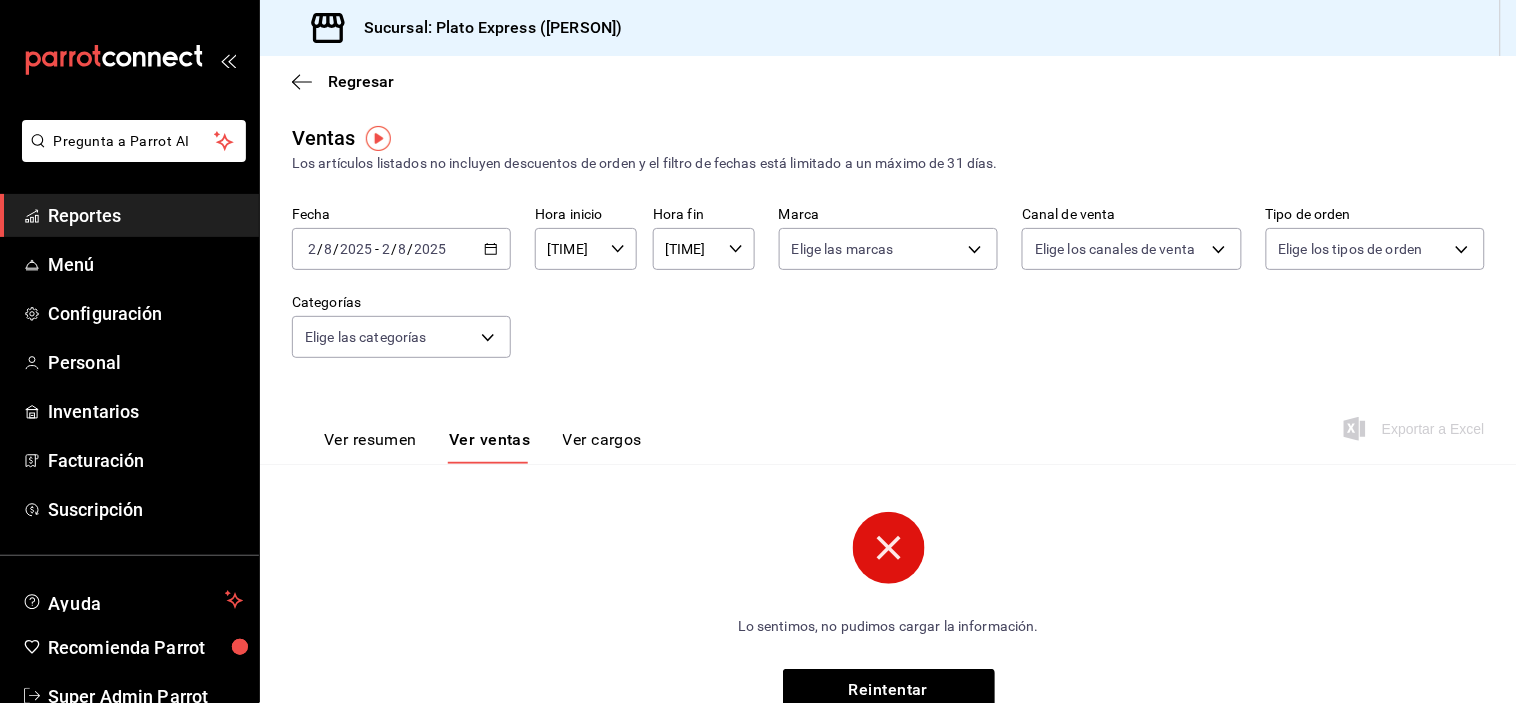 click on "[TIME] Hora inicio" at bounding box center [586, 249] 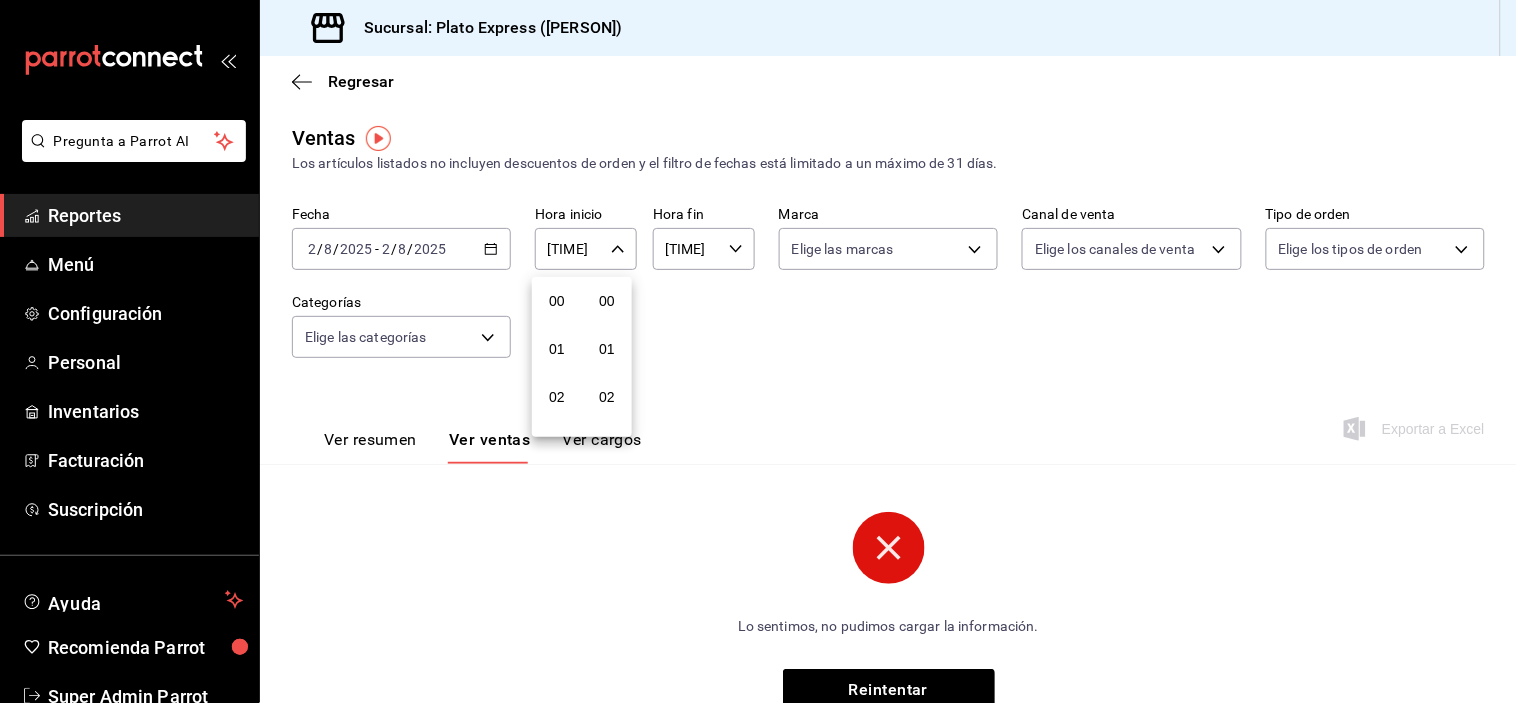 scroll, scrollTop: 596, scrollLeft: 0, axis: vertical 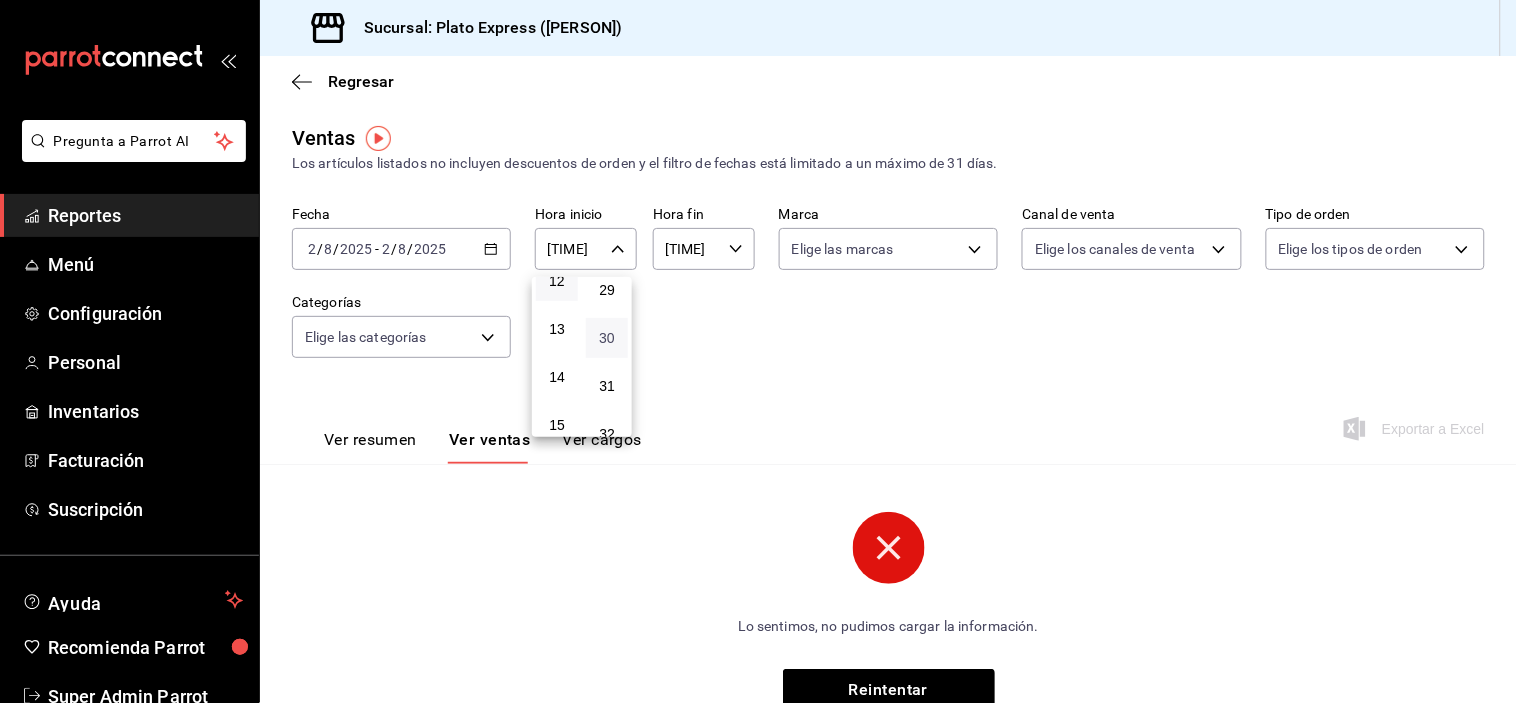 click on "30" at bounding box center (607, 338) 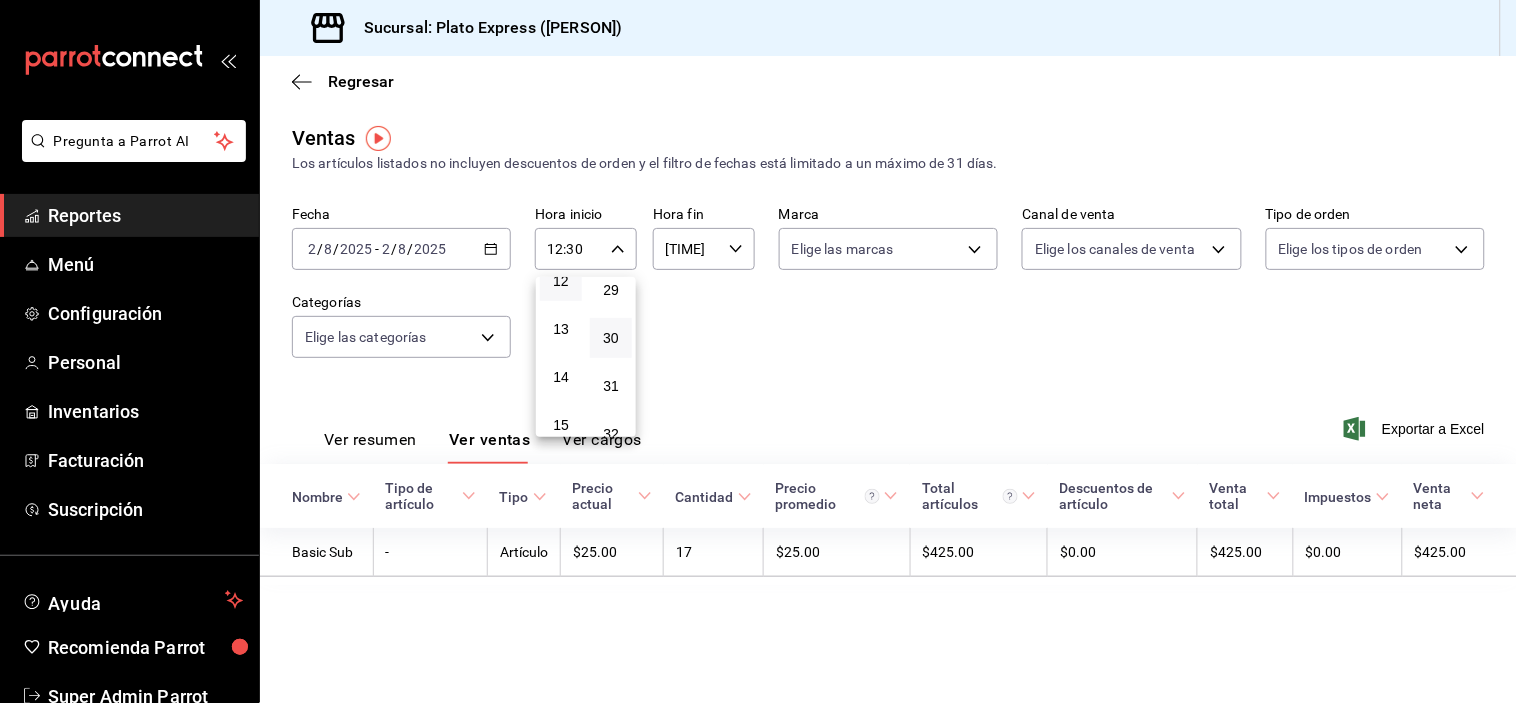 click at bounding box center [758, 351] 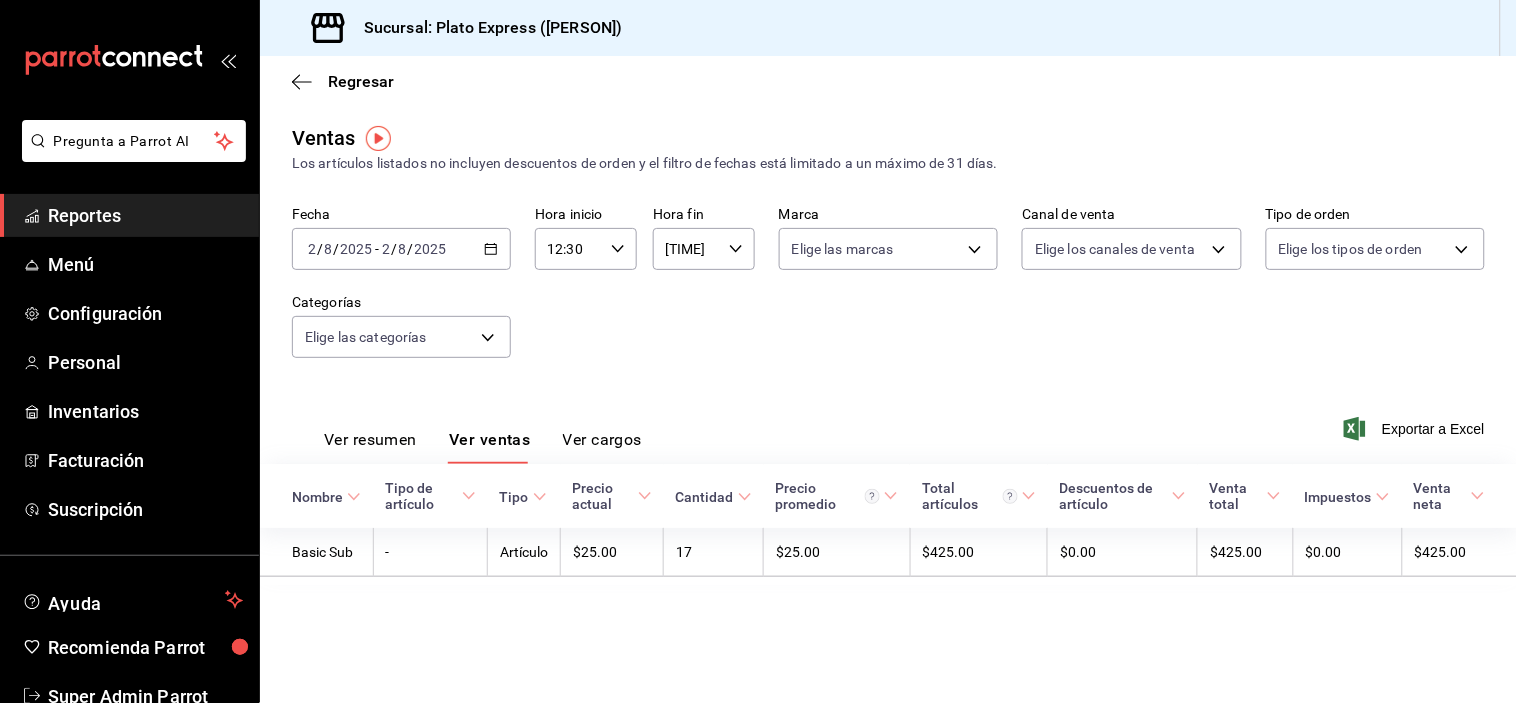 click on "[TIME] Hora inicio" at bounding box center [586, 249] 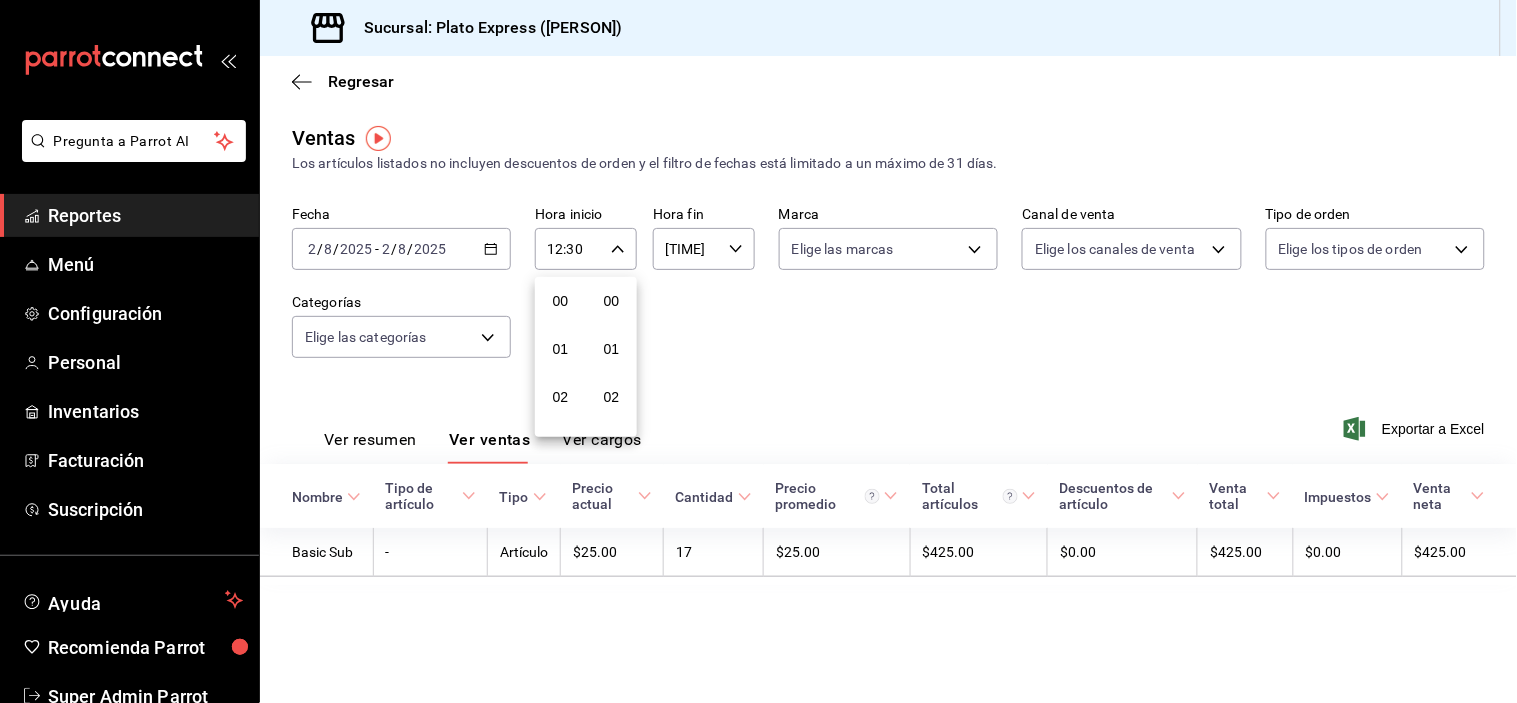 scroll, scrollTop: 596, scrollLeft: 0, axis: vertical 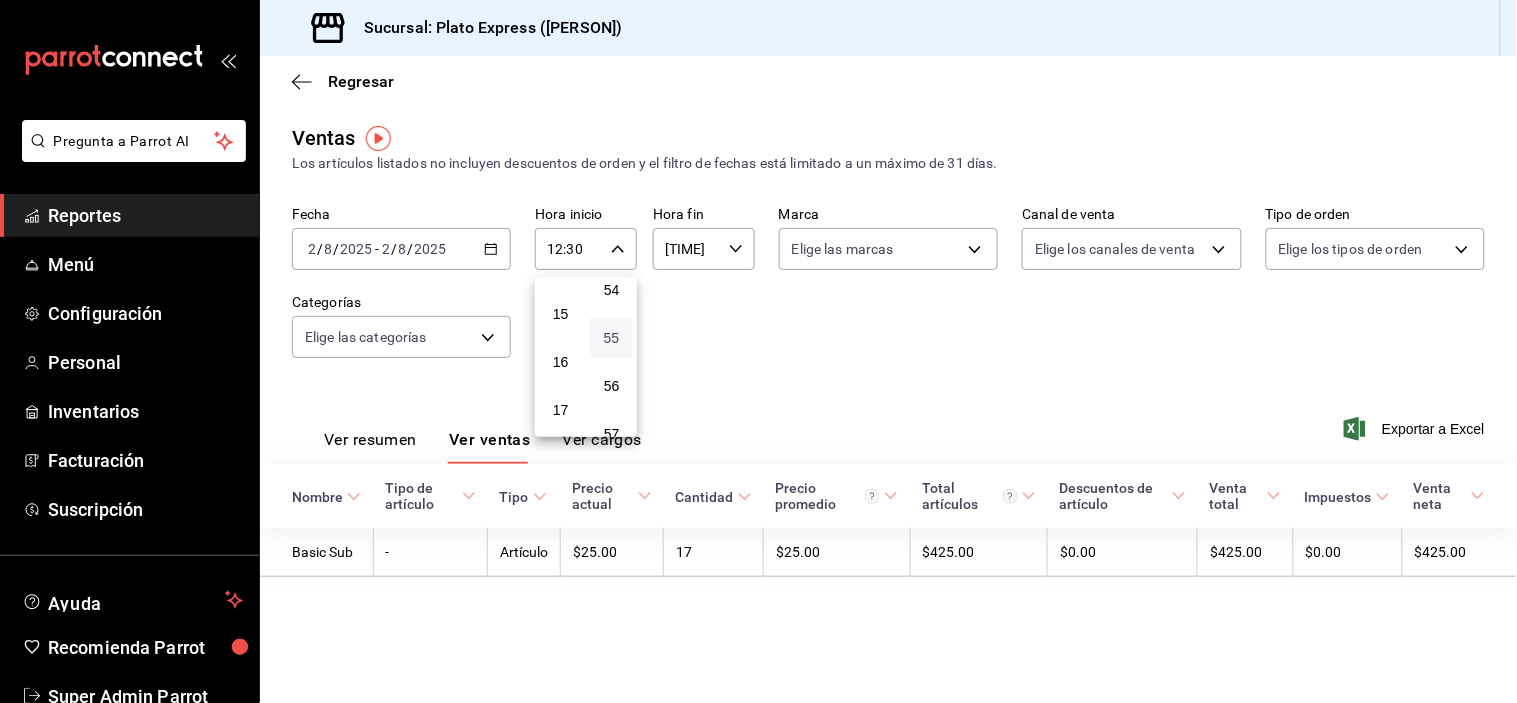 click on "55" at bounding box center [611, 338] 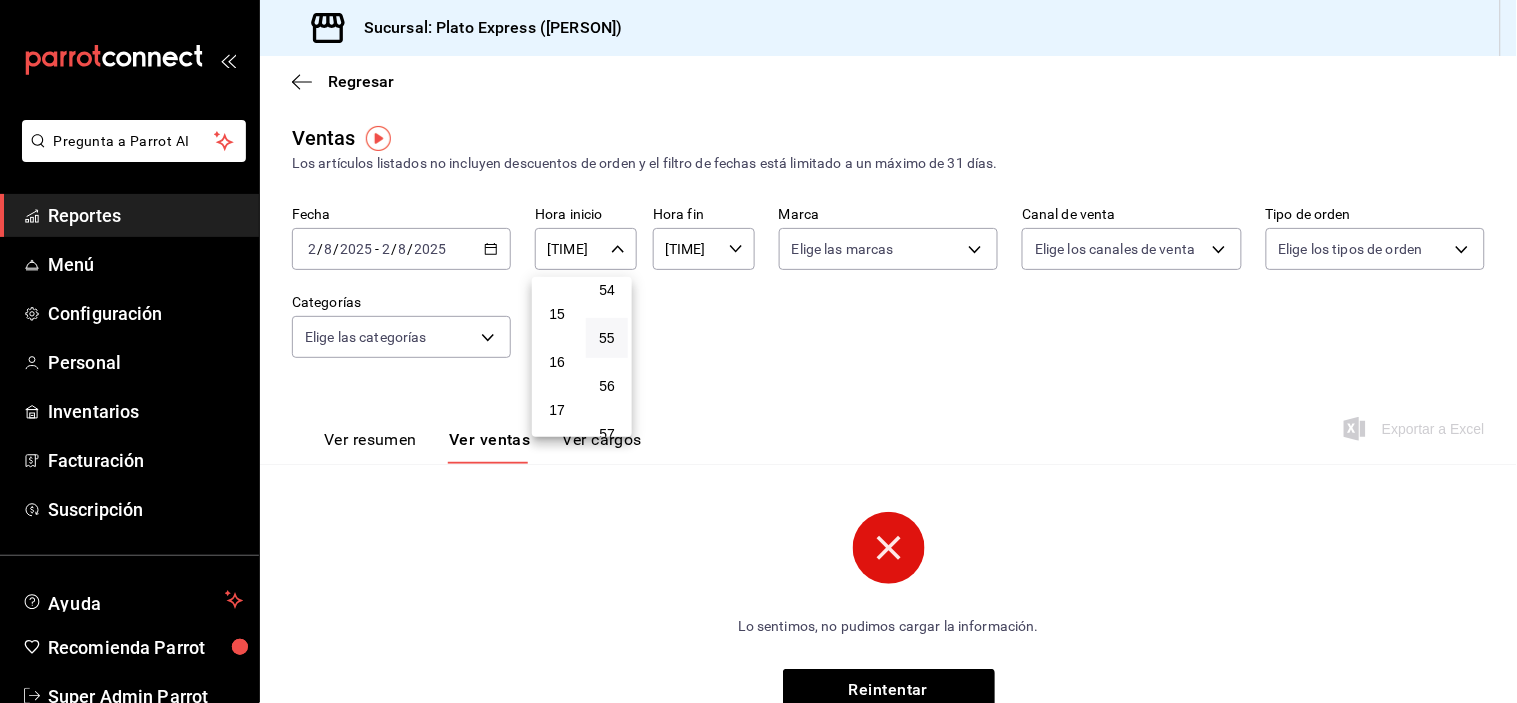 click at bounding box center (758, 351) 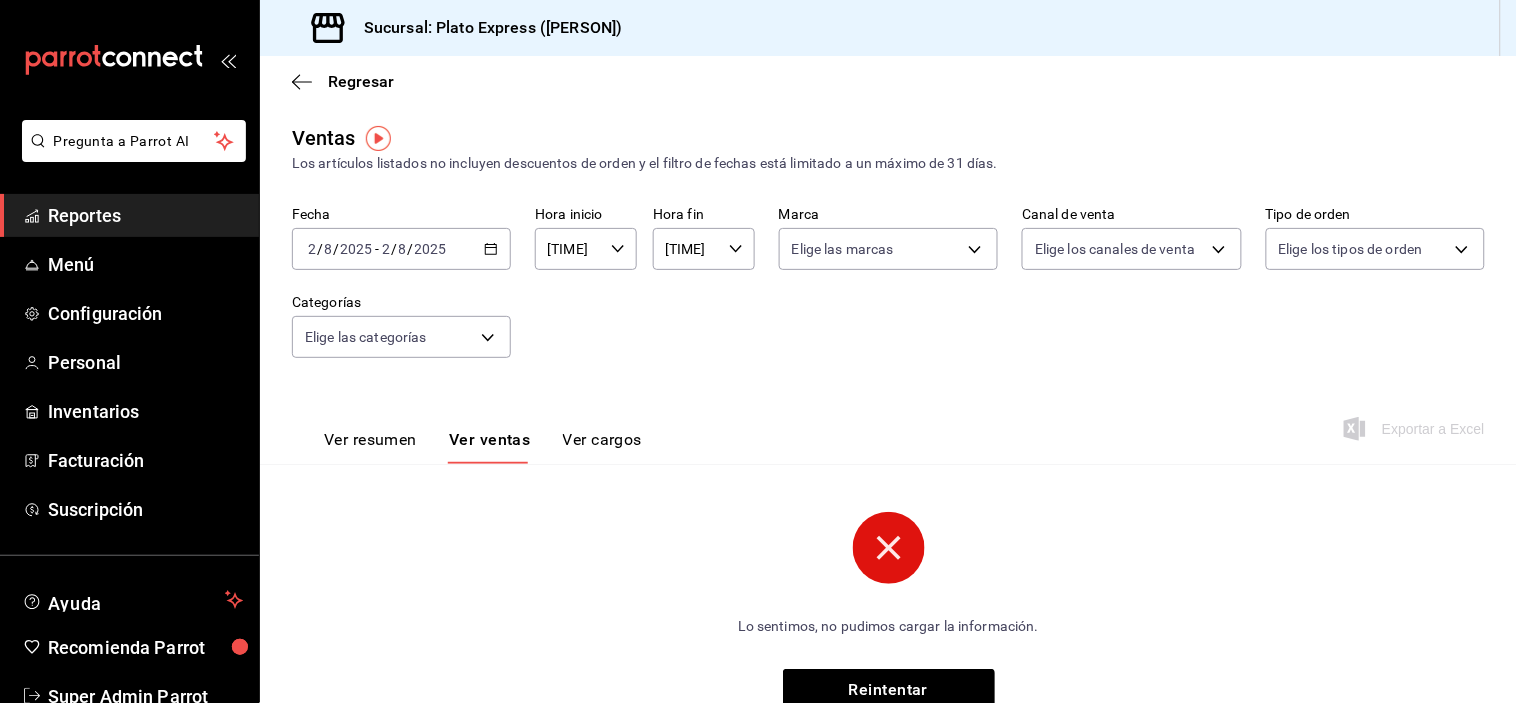 click 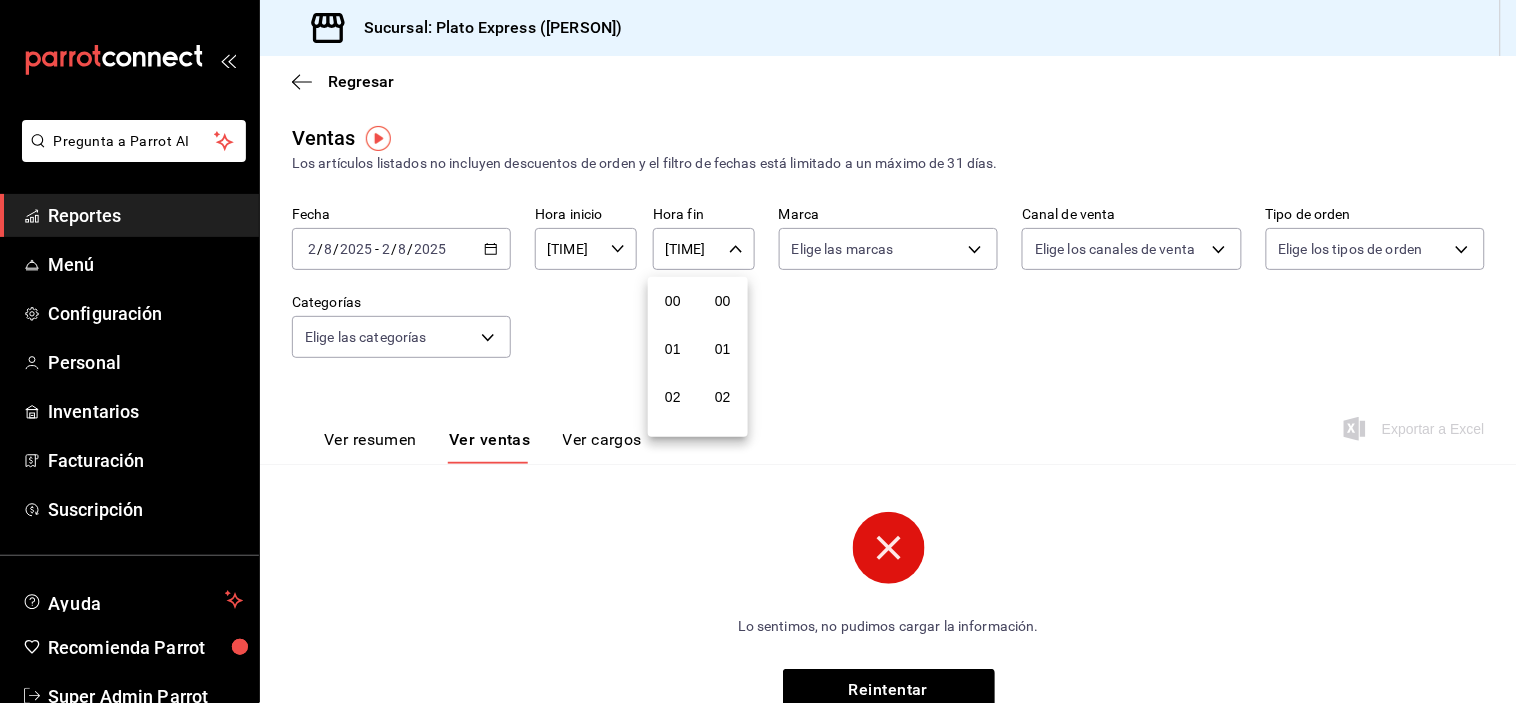 scroll, scrollTop: 596, scrollLeft: 0, axis: vertical 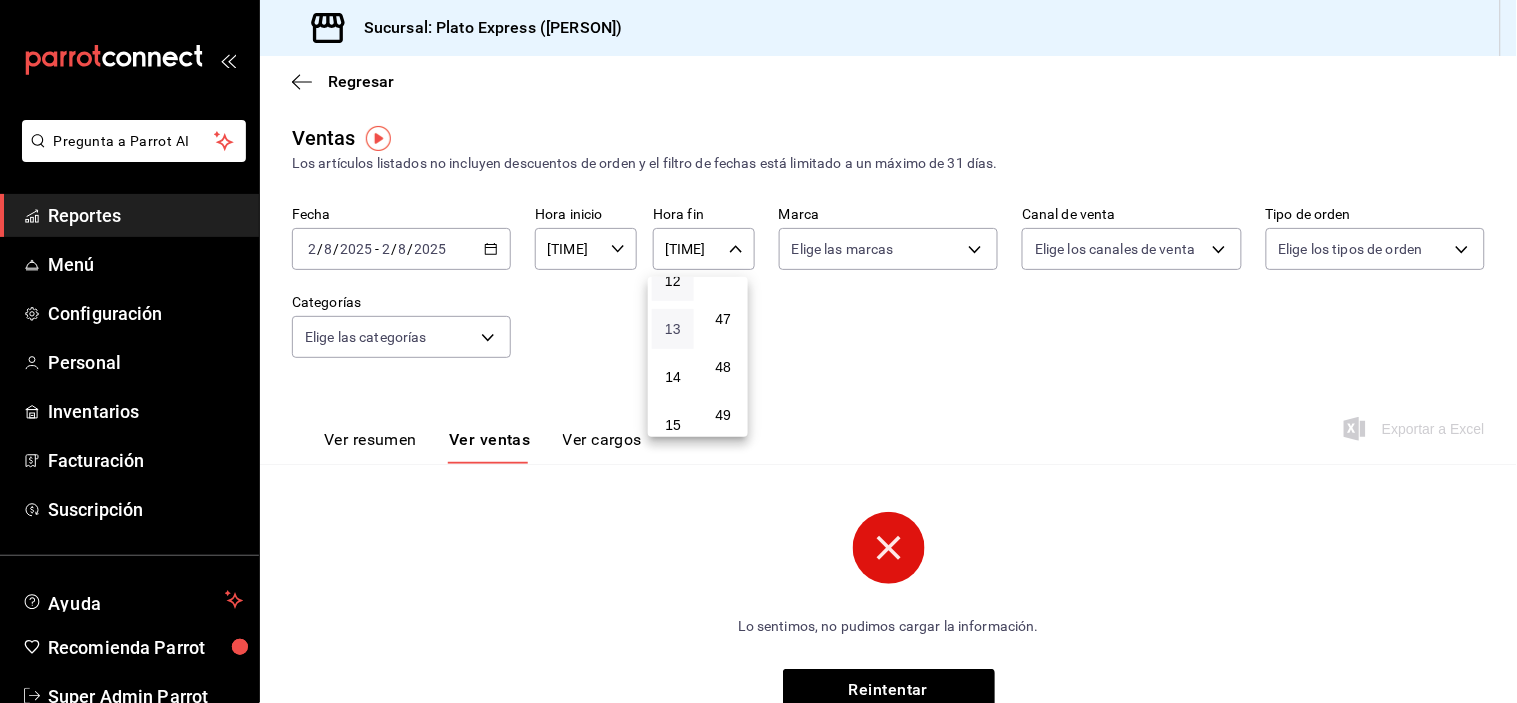 click on "13" at bounding box center (673, 329) 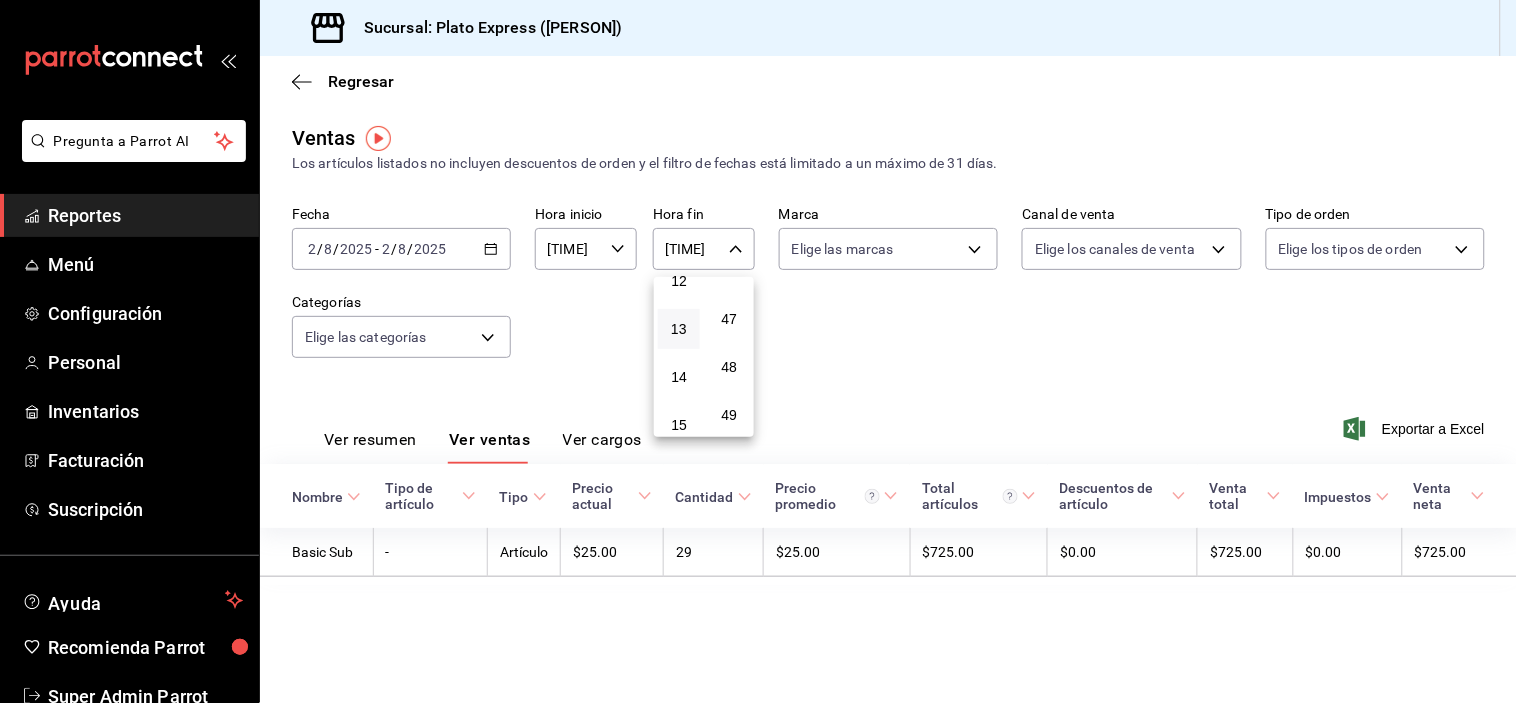 click at bounding box center [758, 351] 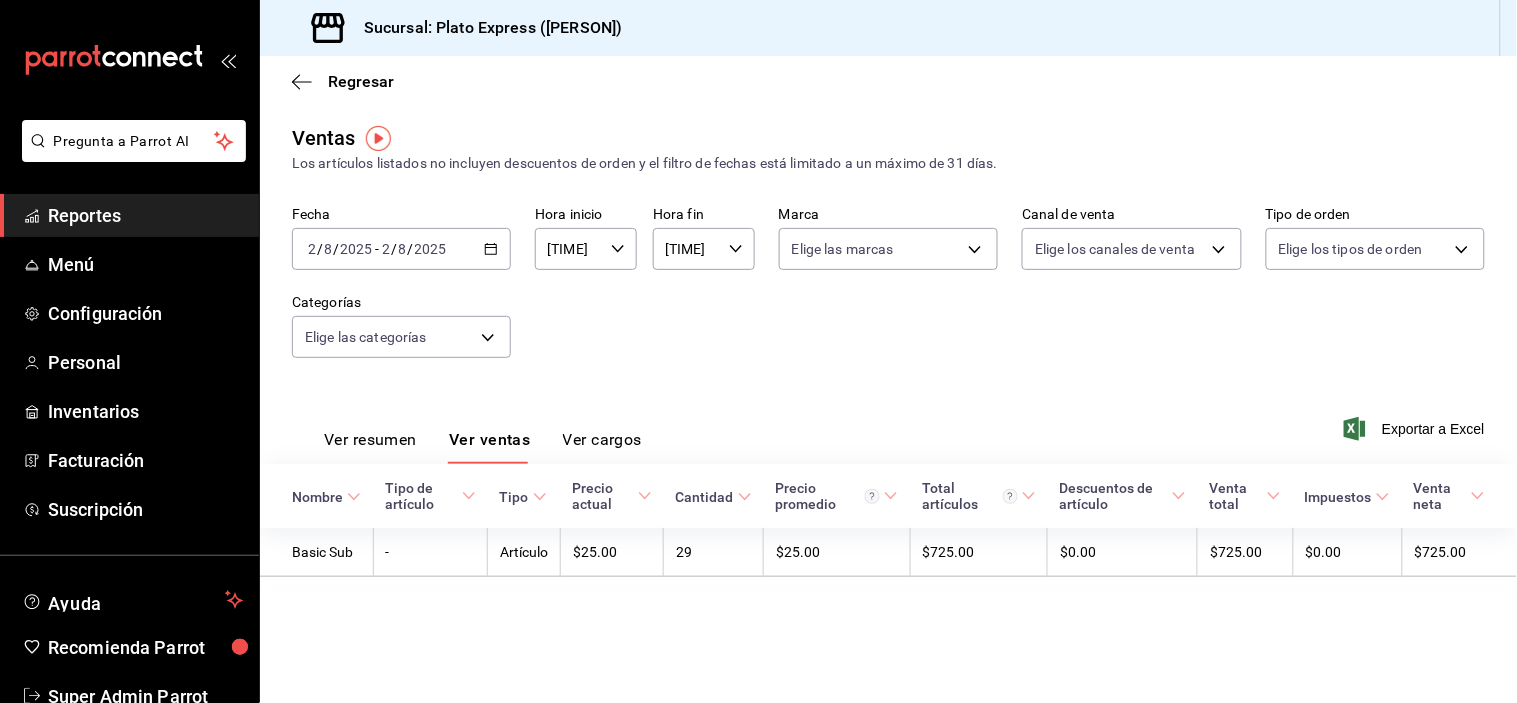 click on "[TIME] Hora inicio" at bounding box center (586, 249) 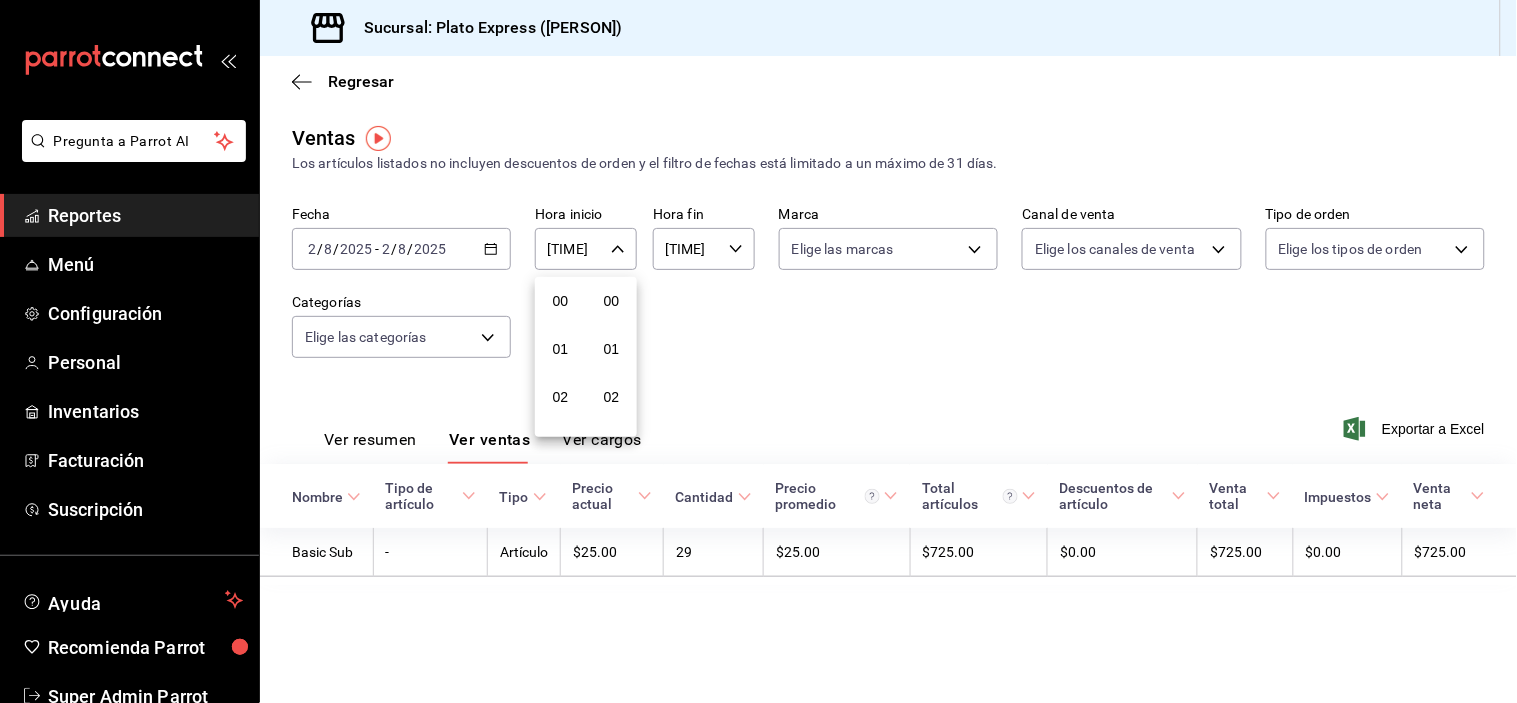 scroll, scrollTop: 596, scrollLeft: 0, axis: vertical 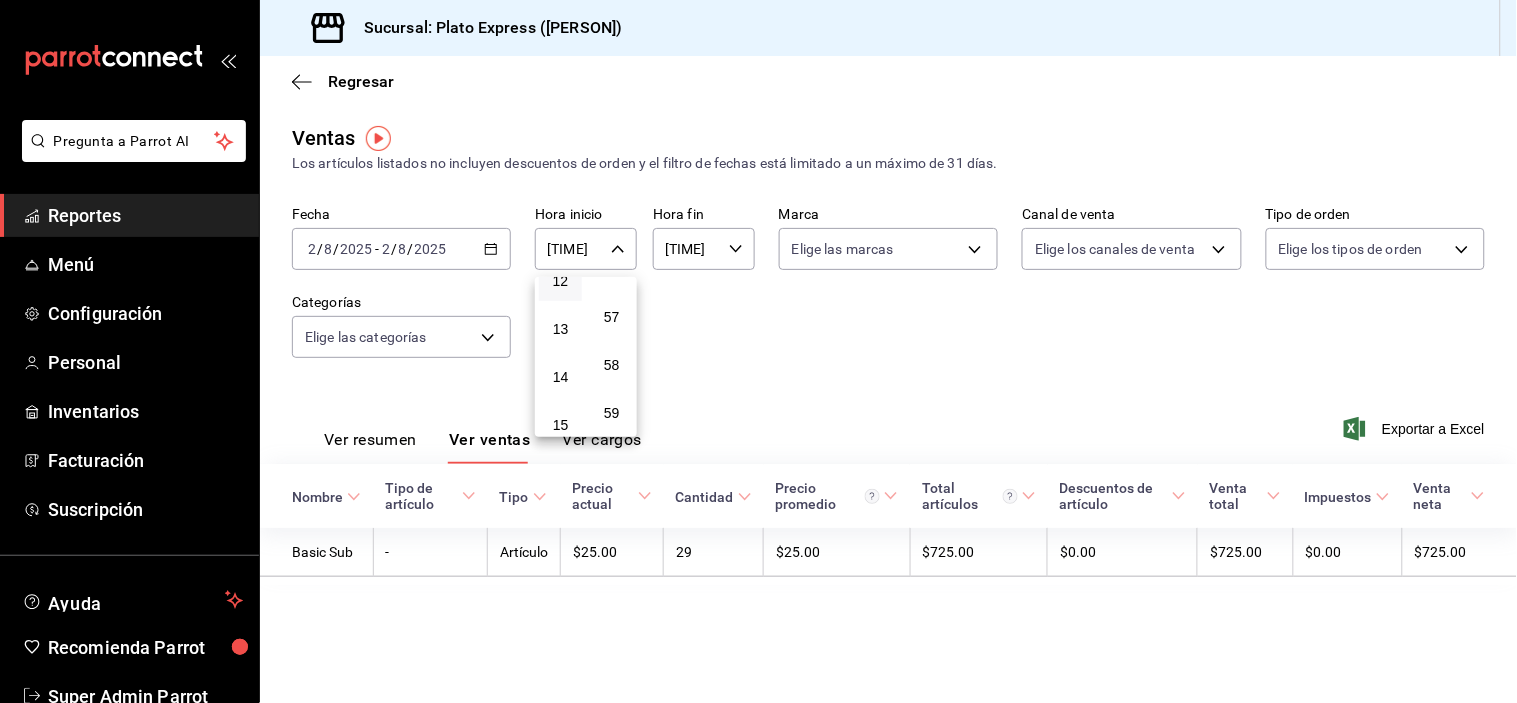 click at bounding box center [758, 351] 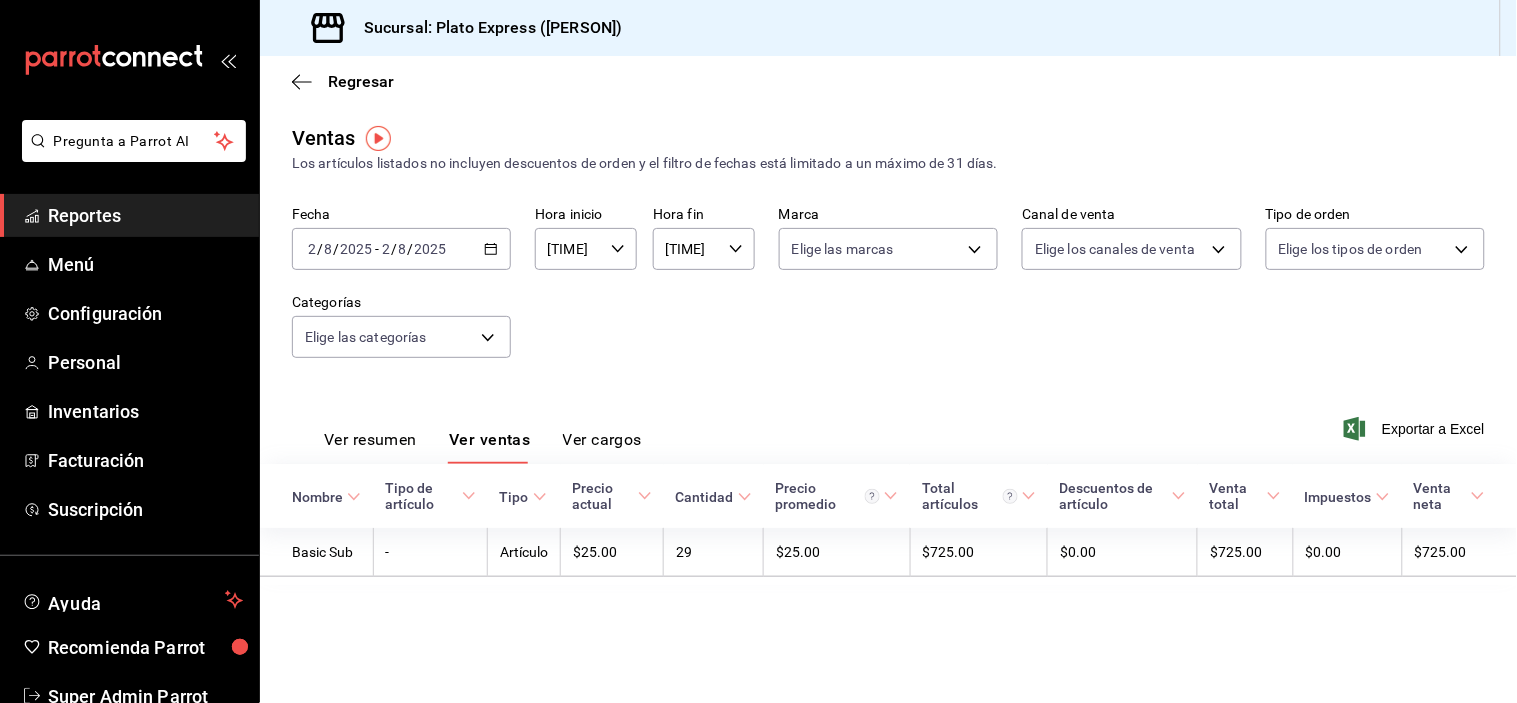 click 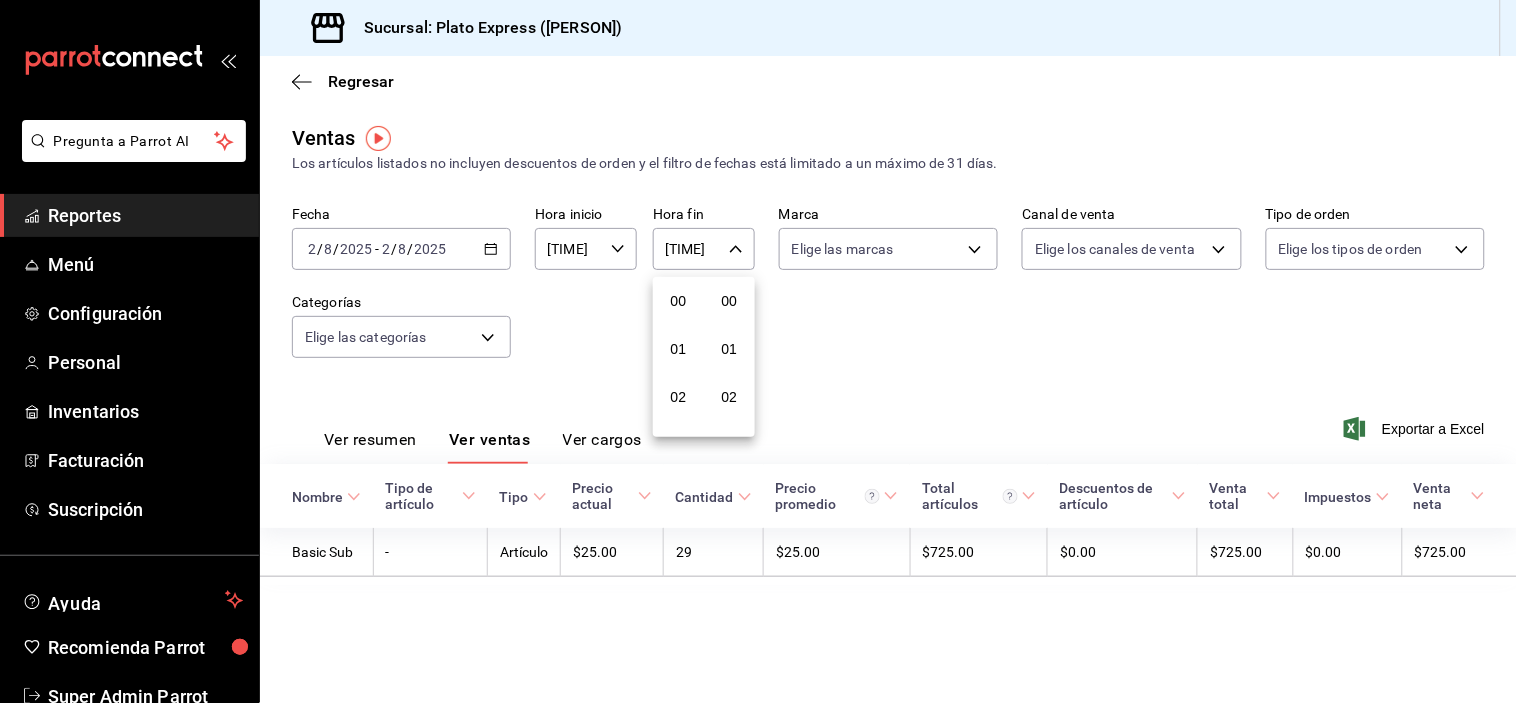 scroll, scrollTop: 646, scrollLeft: 0, axis: vertical 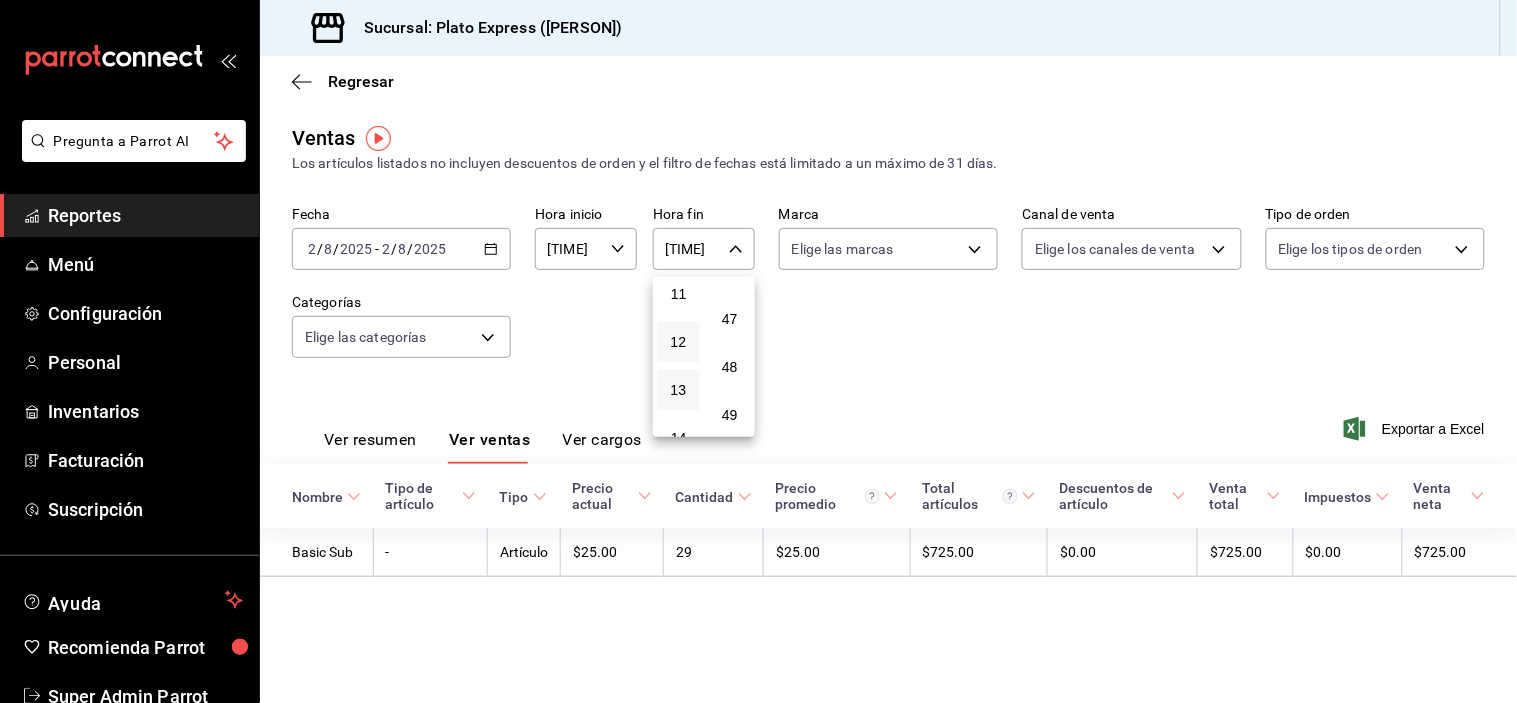 click on "12" at bounding box center (678, 342) 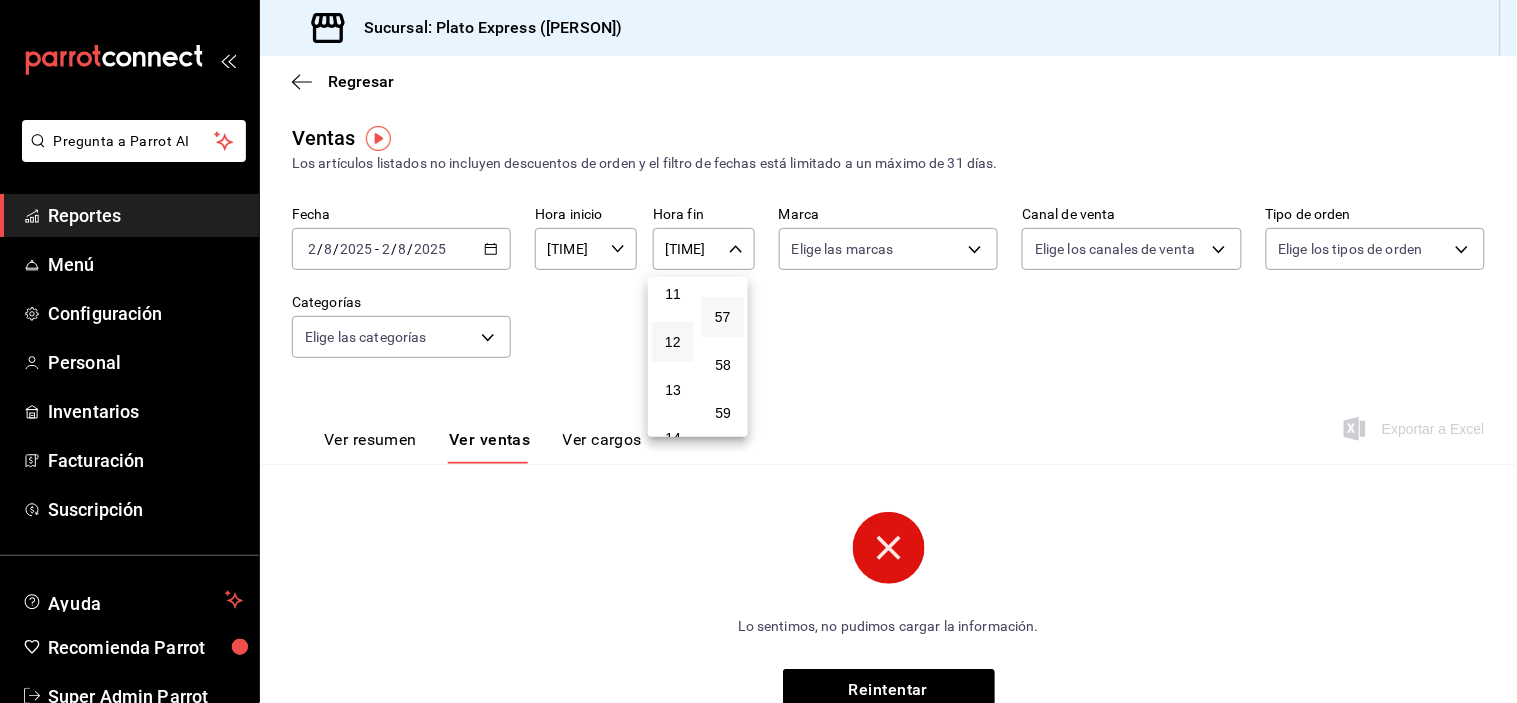 scroll, scrollTop: 2683, scrollLeft: 0, axis: vertical 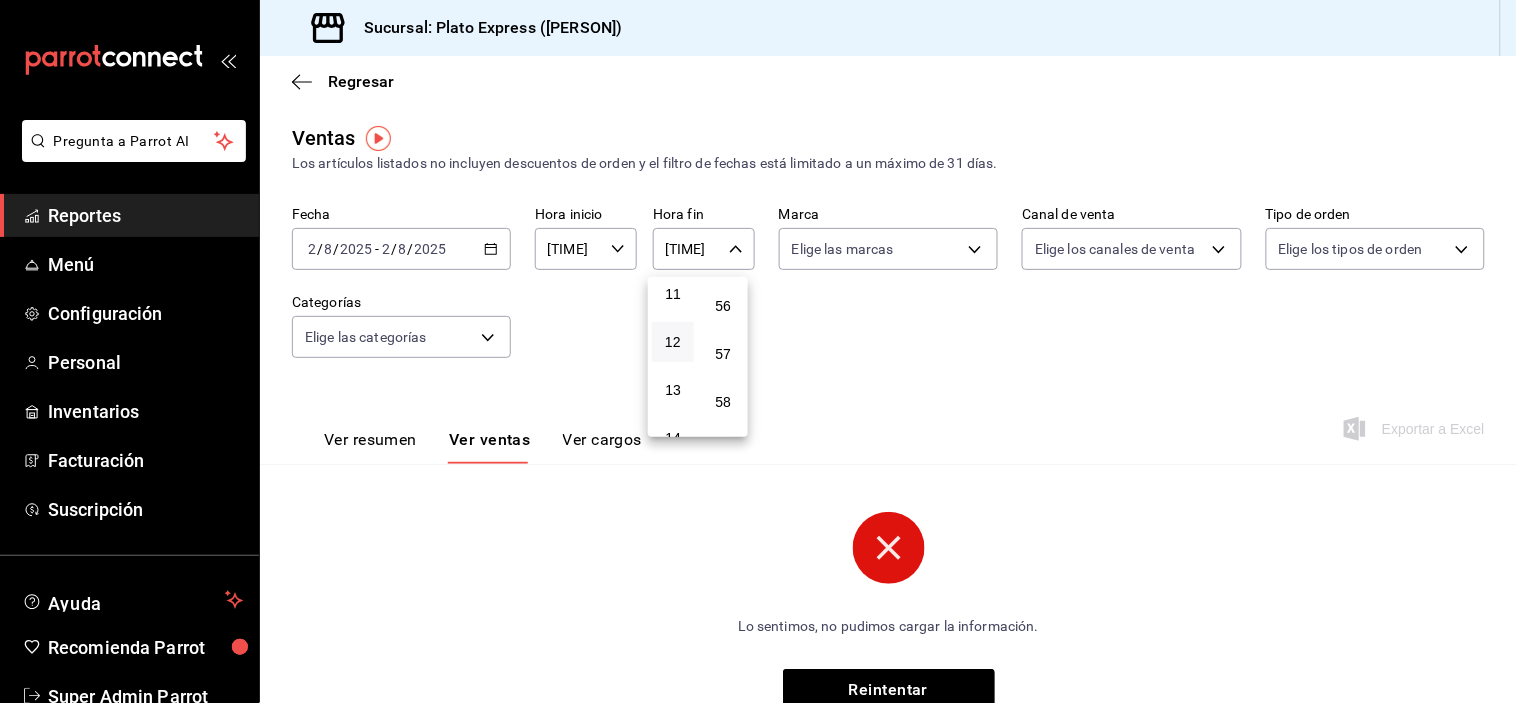 click on "54" at bounding box center [723, 210] 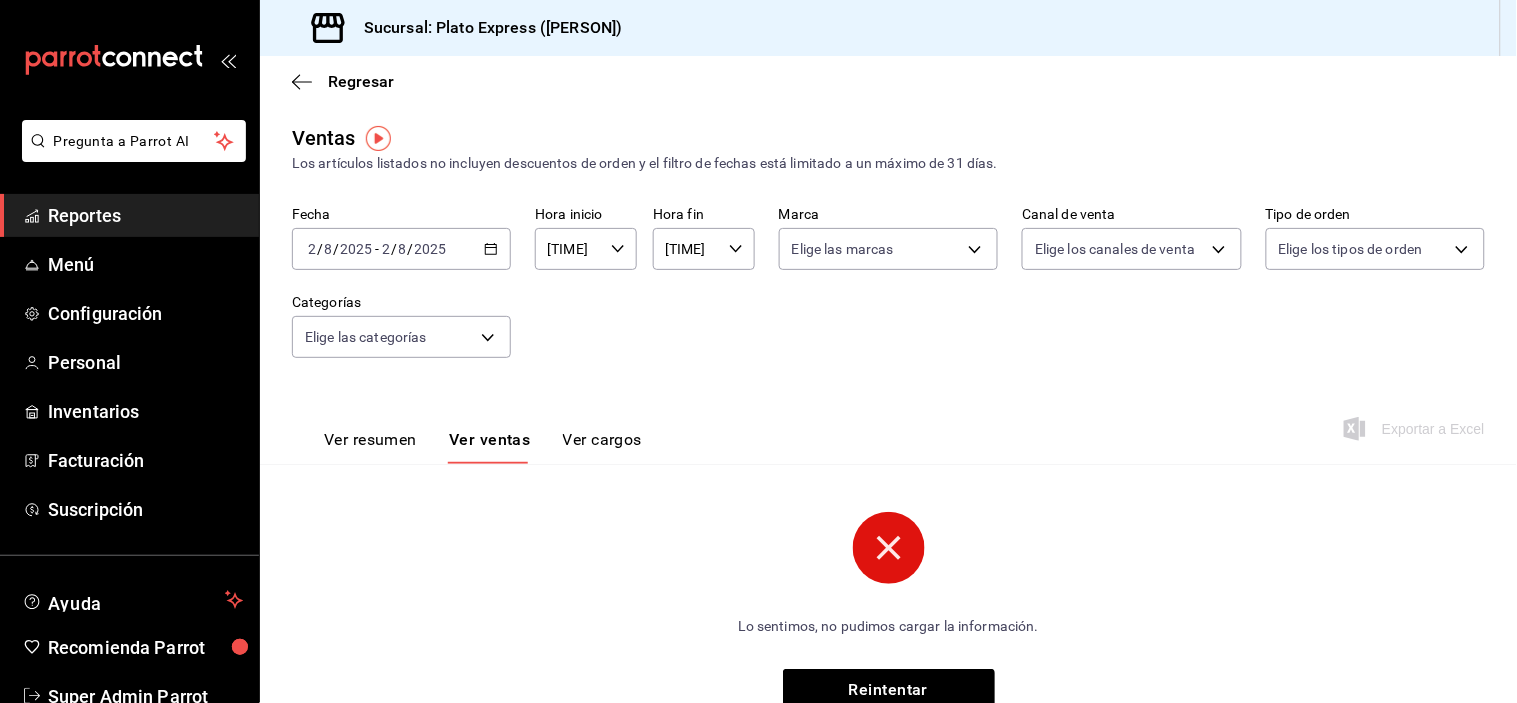 click 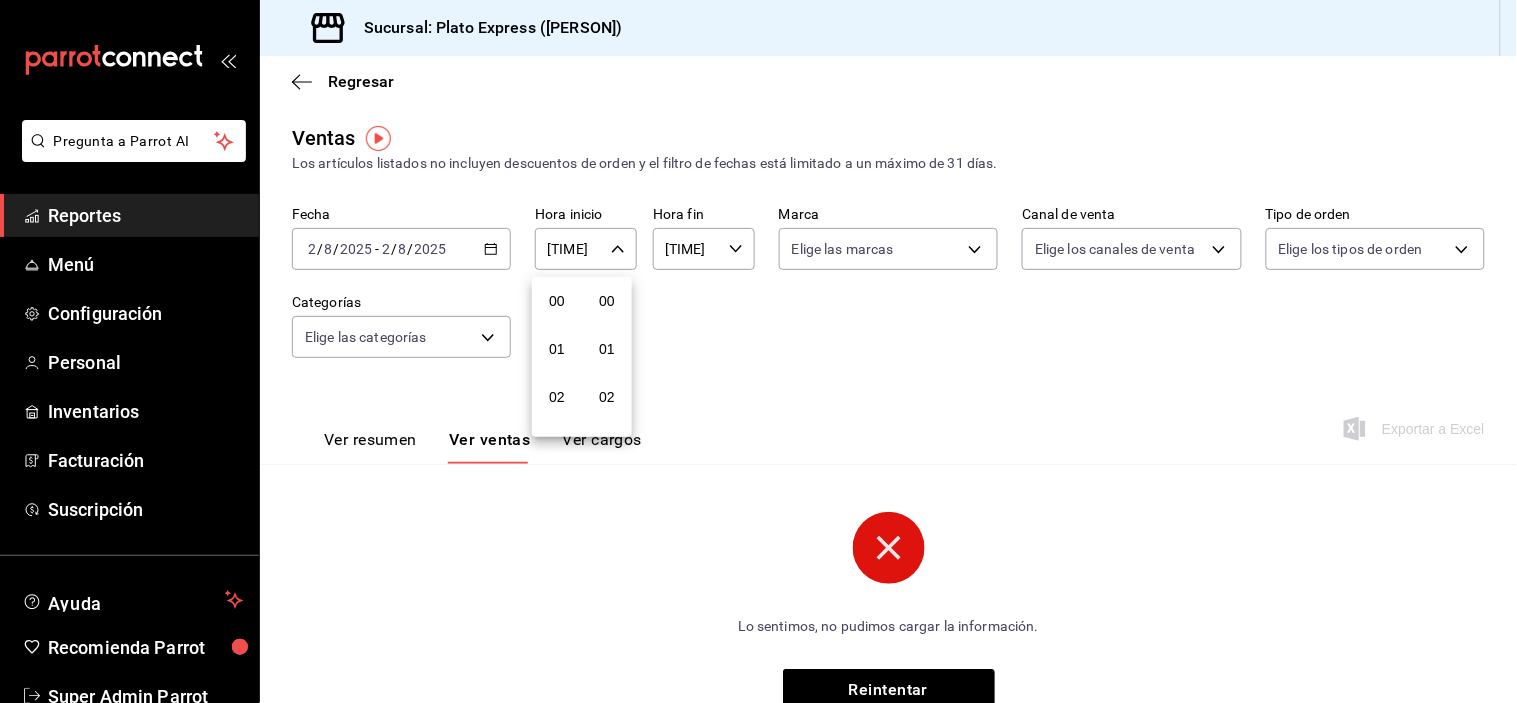 scroll, scrollTop: 596, scrollLeft: 0, axis: vertical 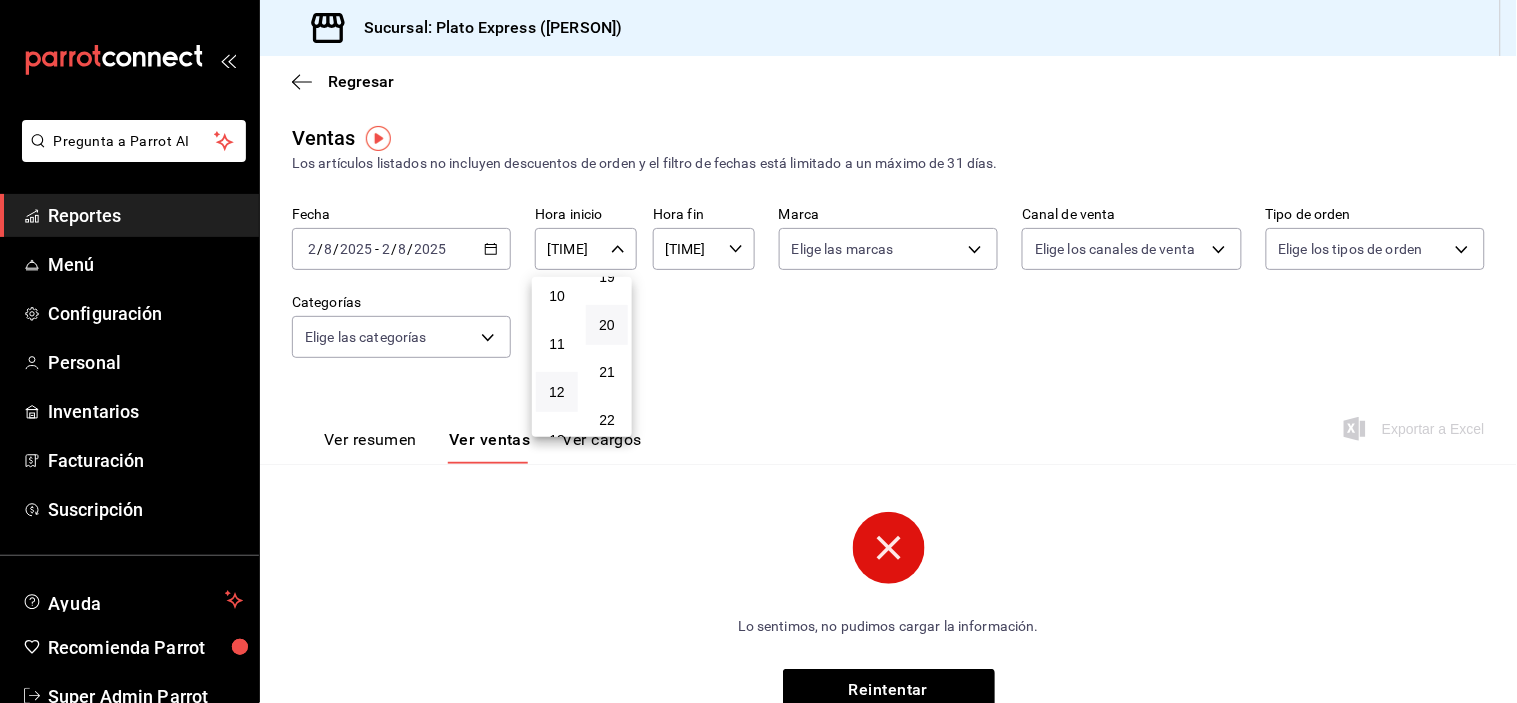 click on "20" at bounding box center [607, 325] 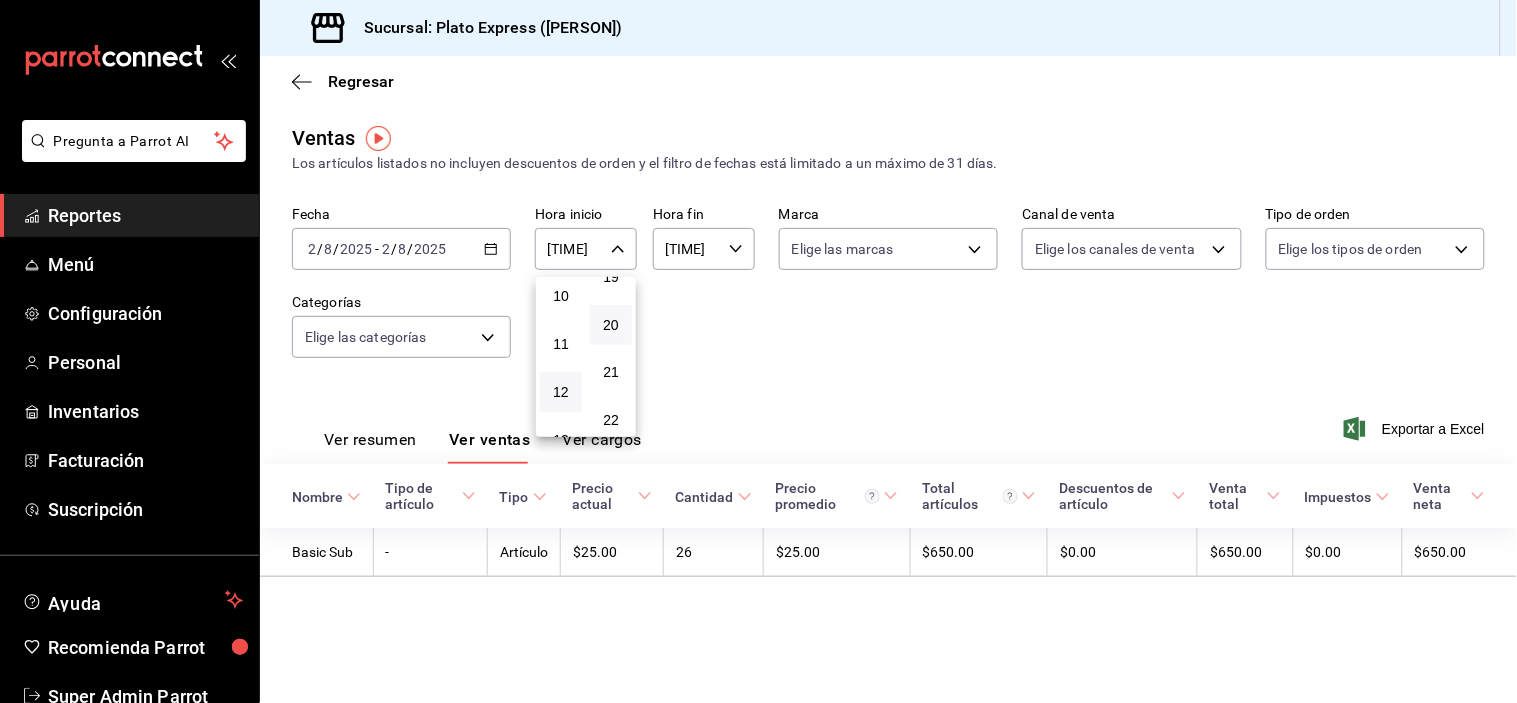 click at bounding box center (758, 351) 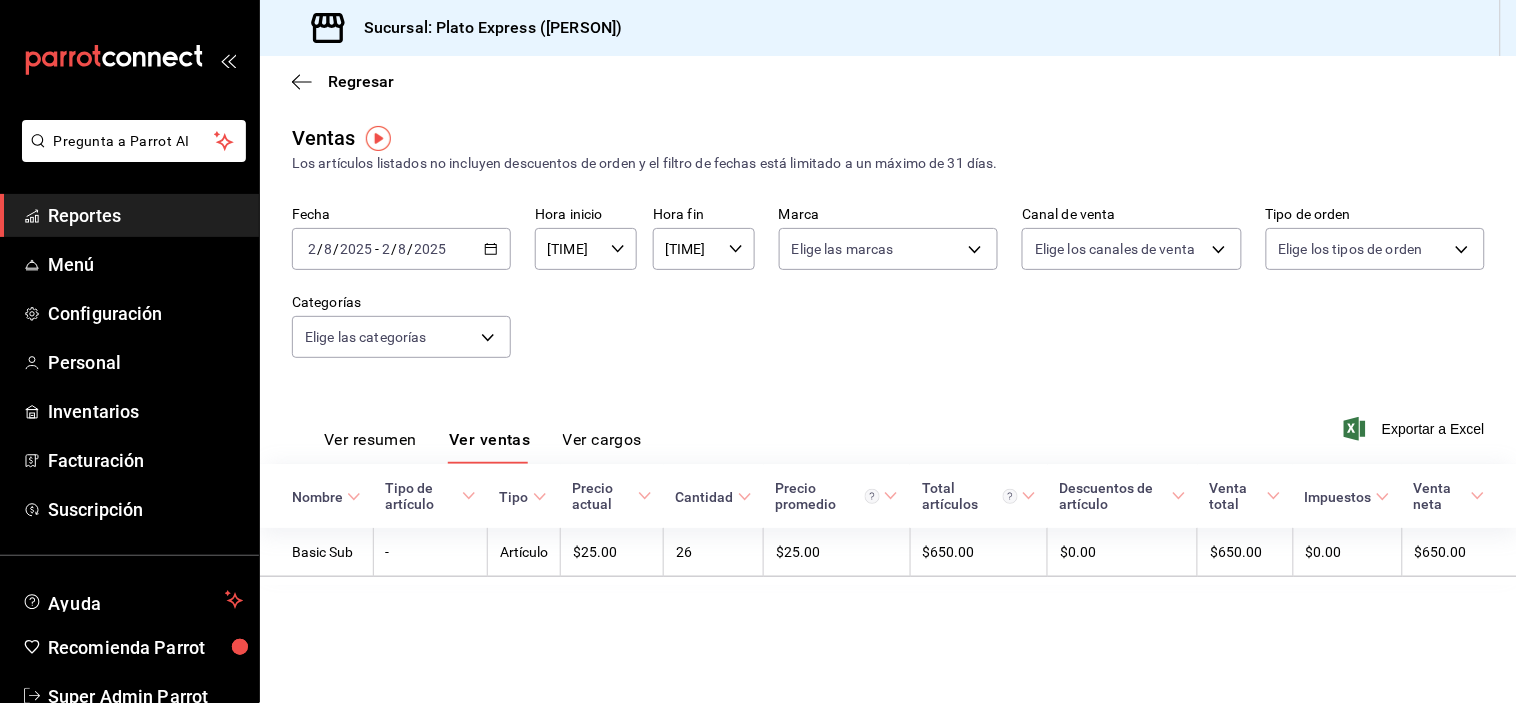 click 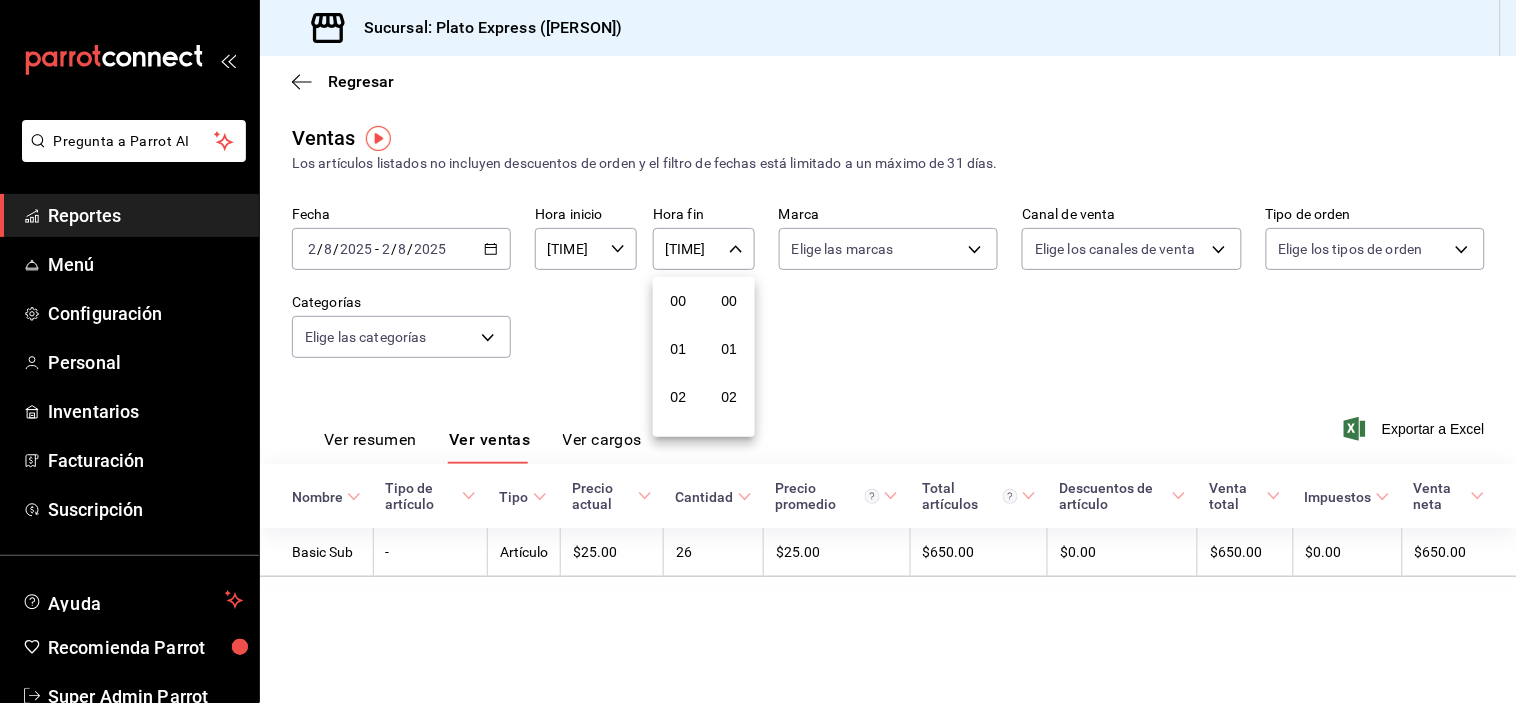 scroll, scrollTop: 596, scrollLeft: 0, axis: vertical 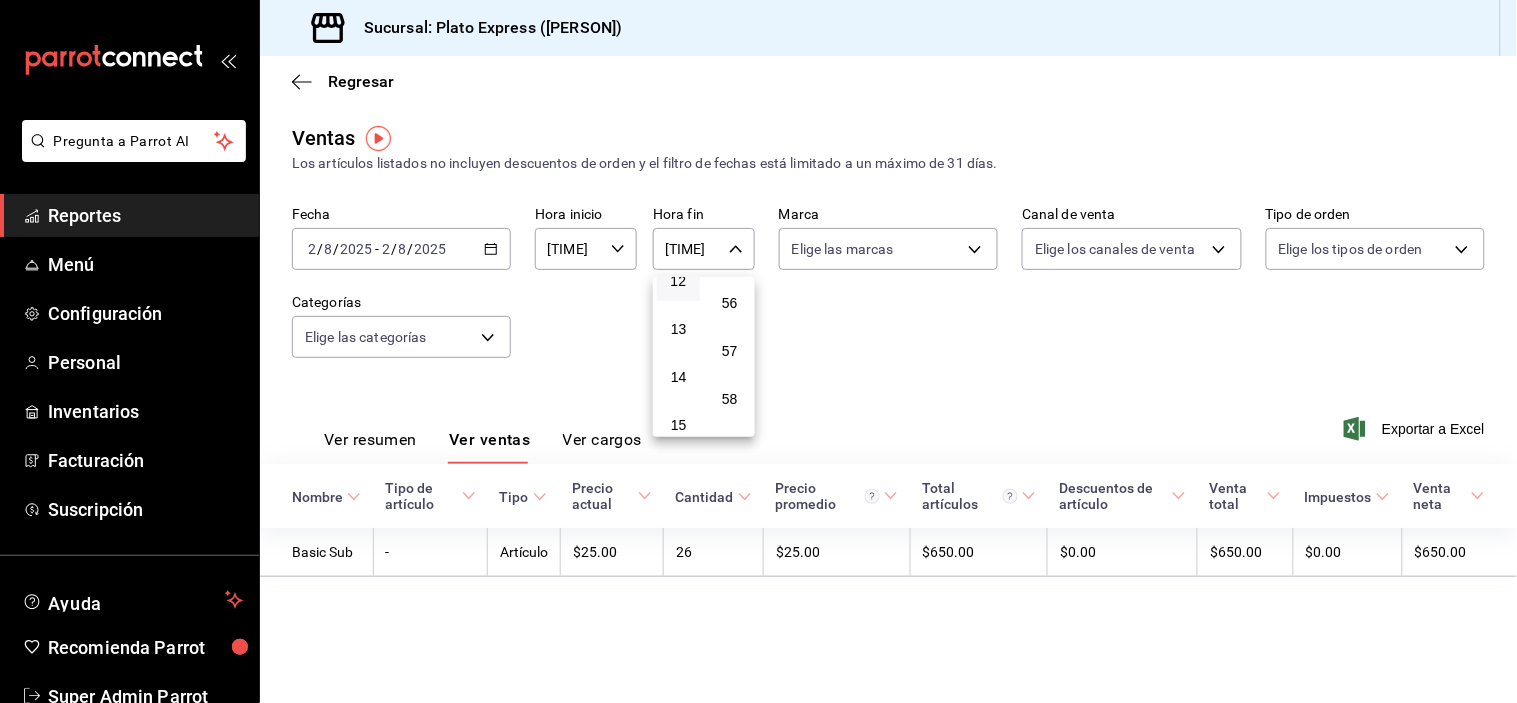click at bounding box center (758, 351) 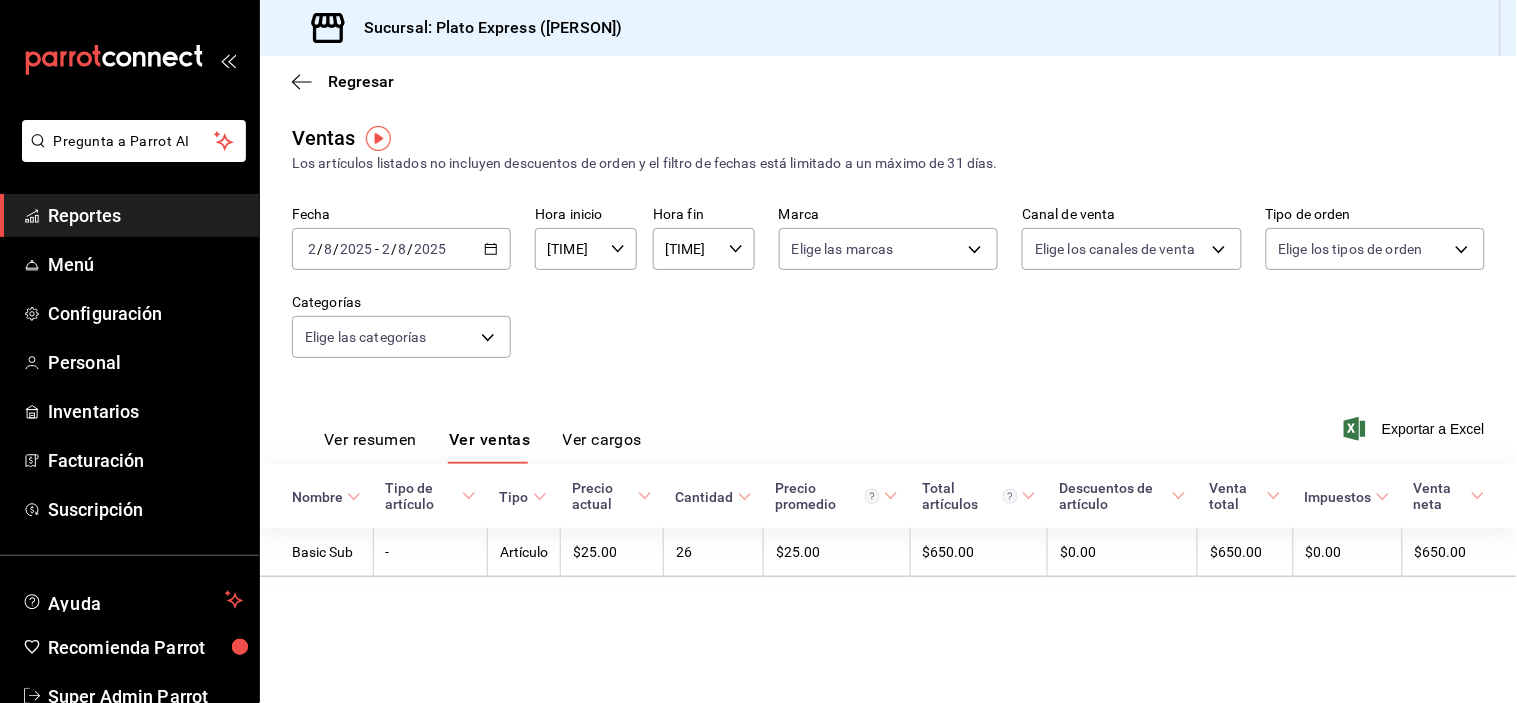 click 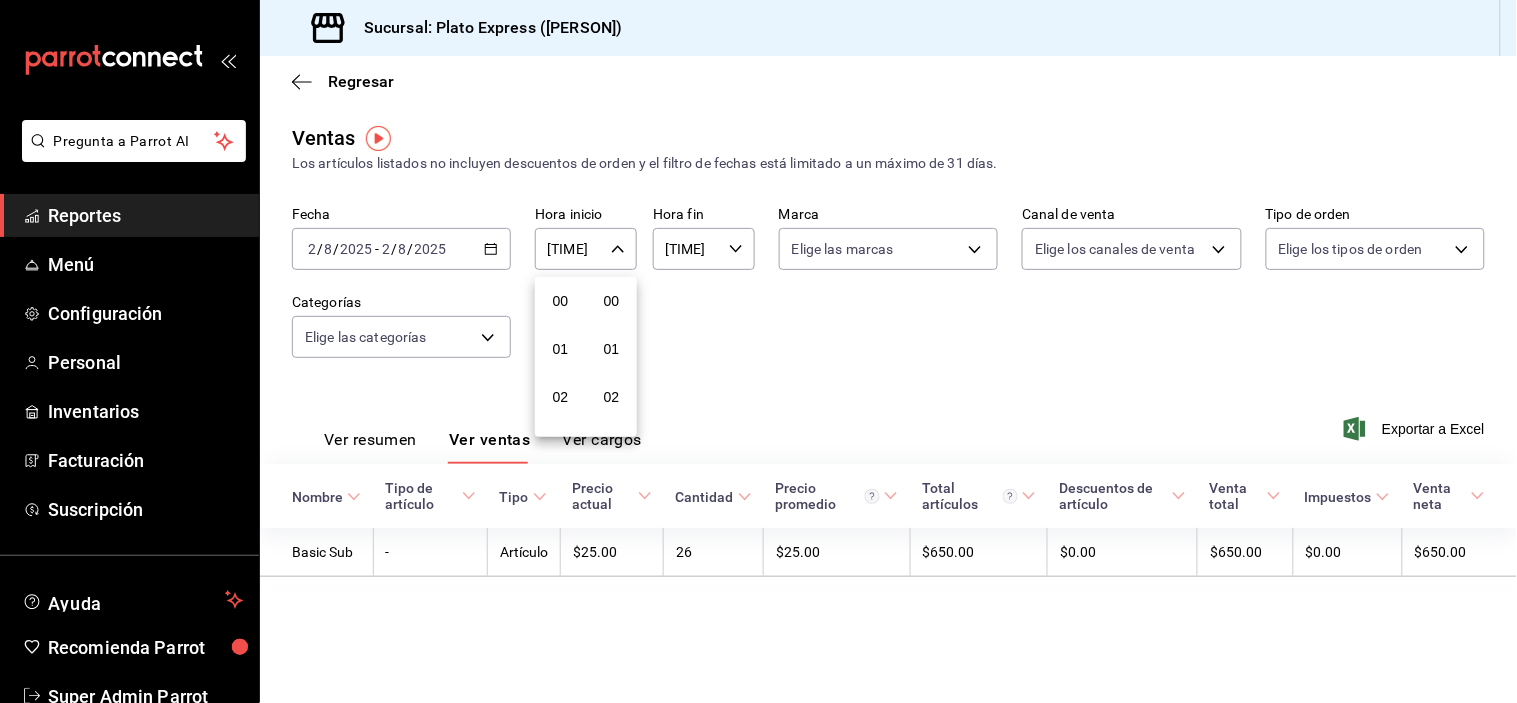 scroll, scrollTop: 596, scrollLeft: 0, axis: vertical 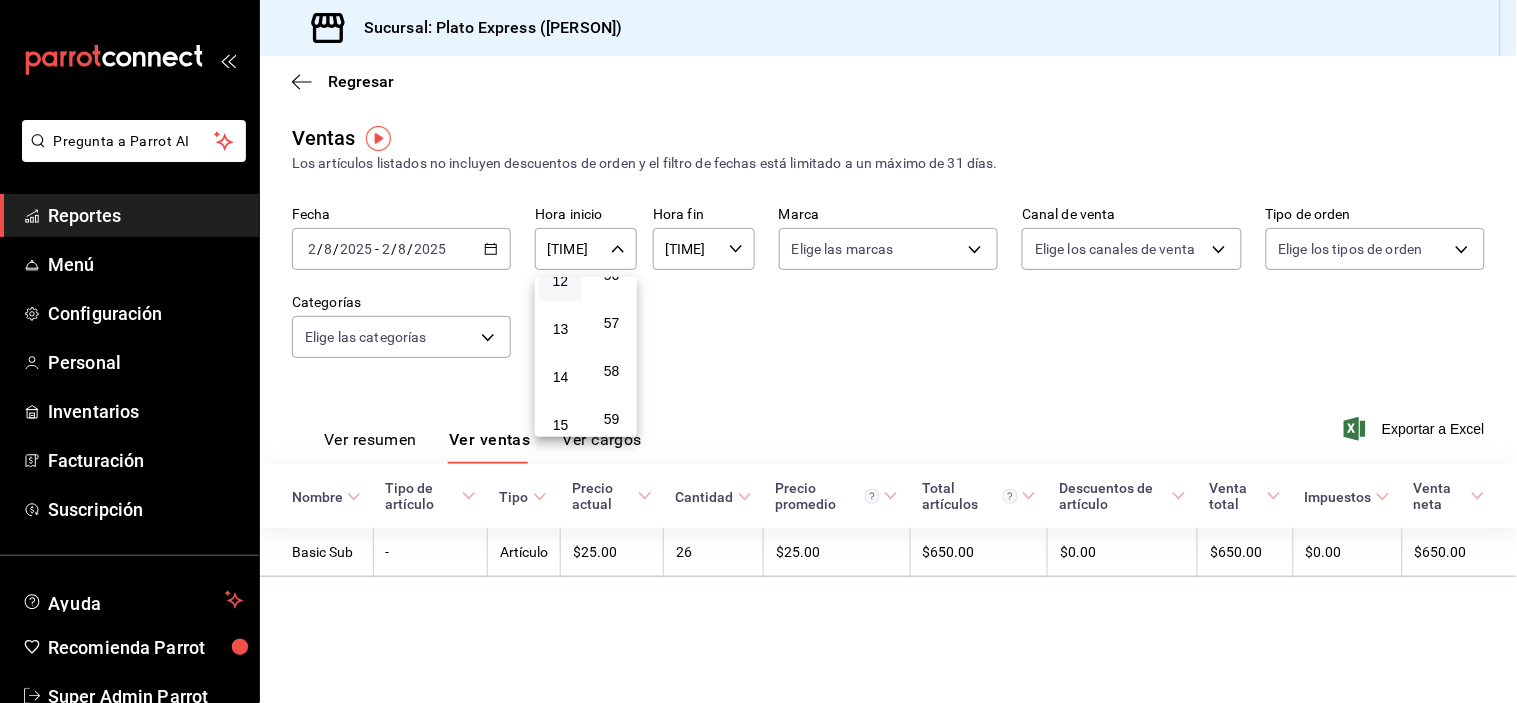 click on "55" at bounding box center [611, 227] 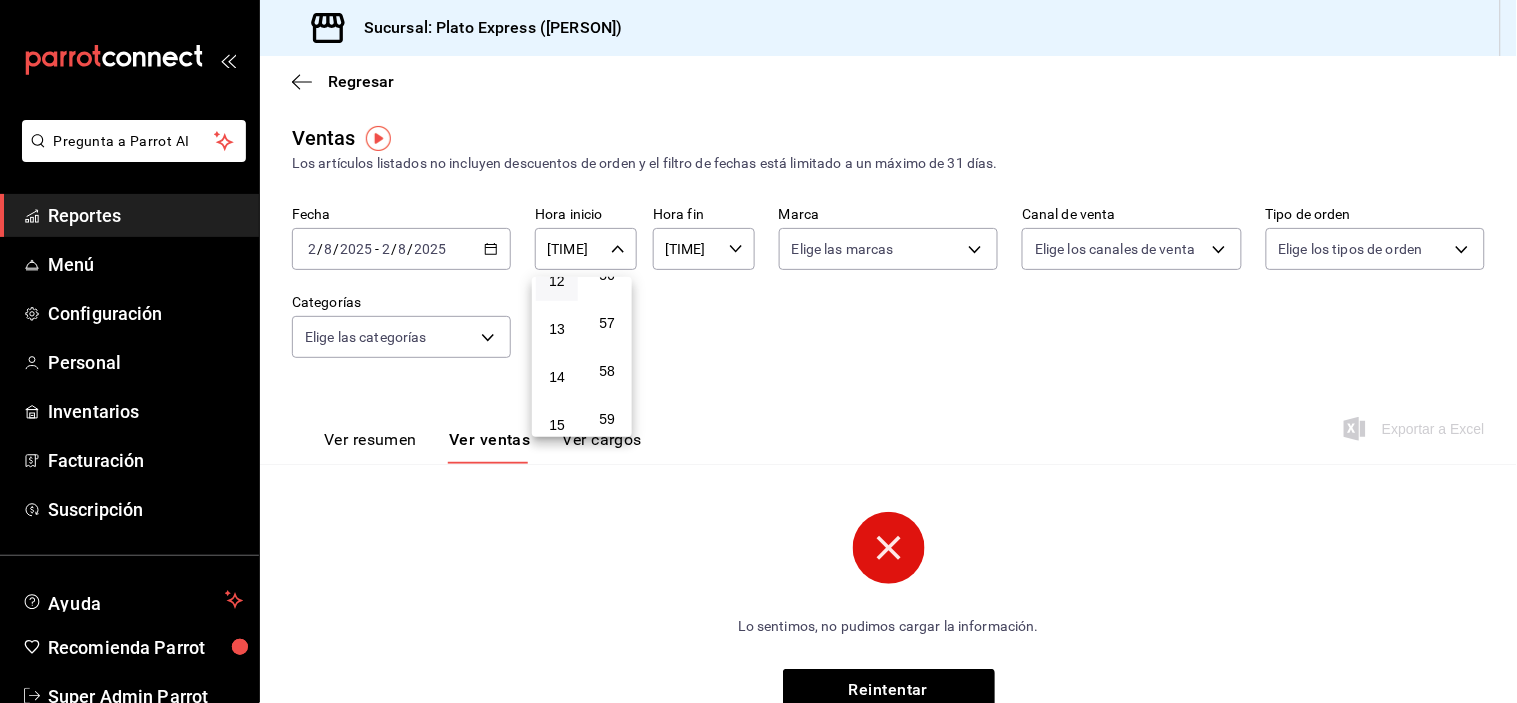 click at bounding box center [758, 351] 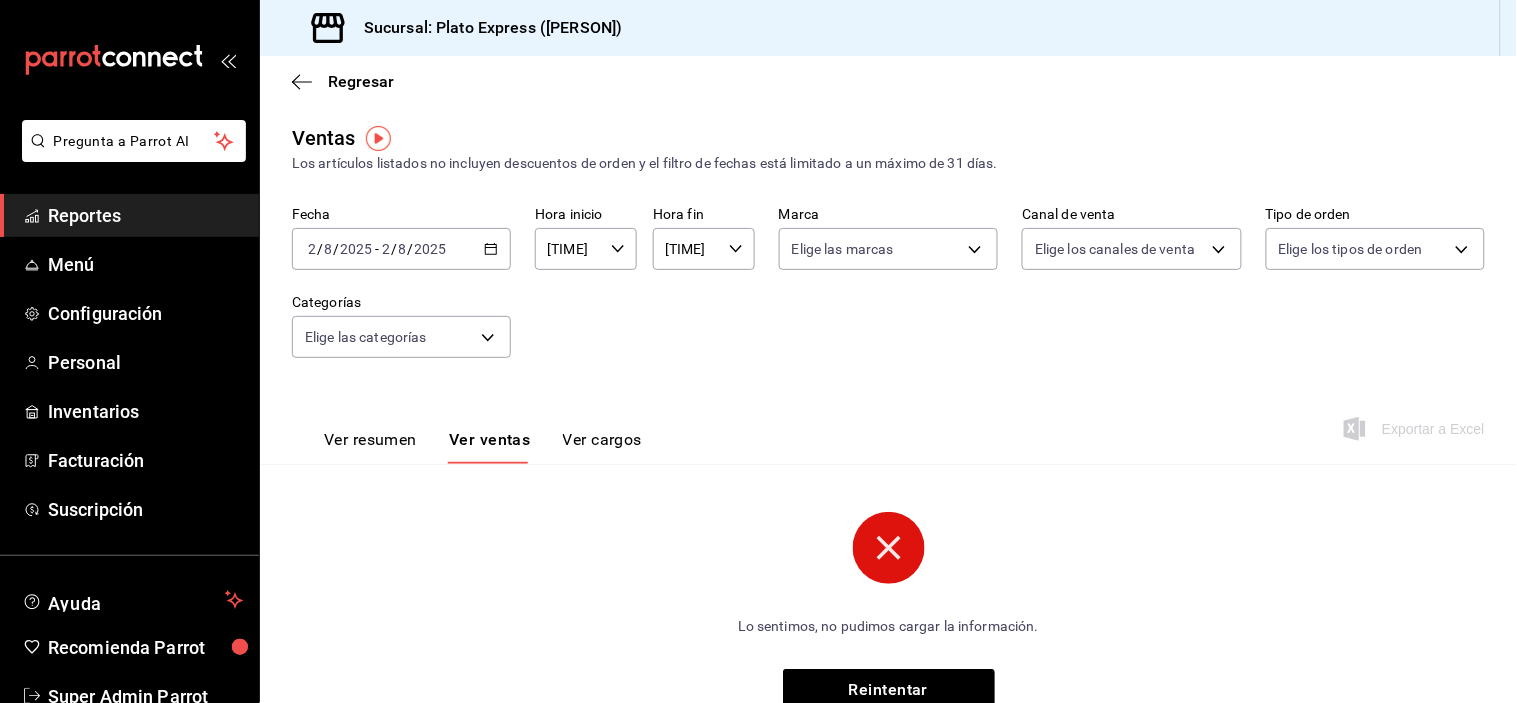 click 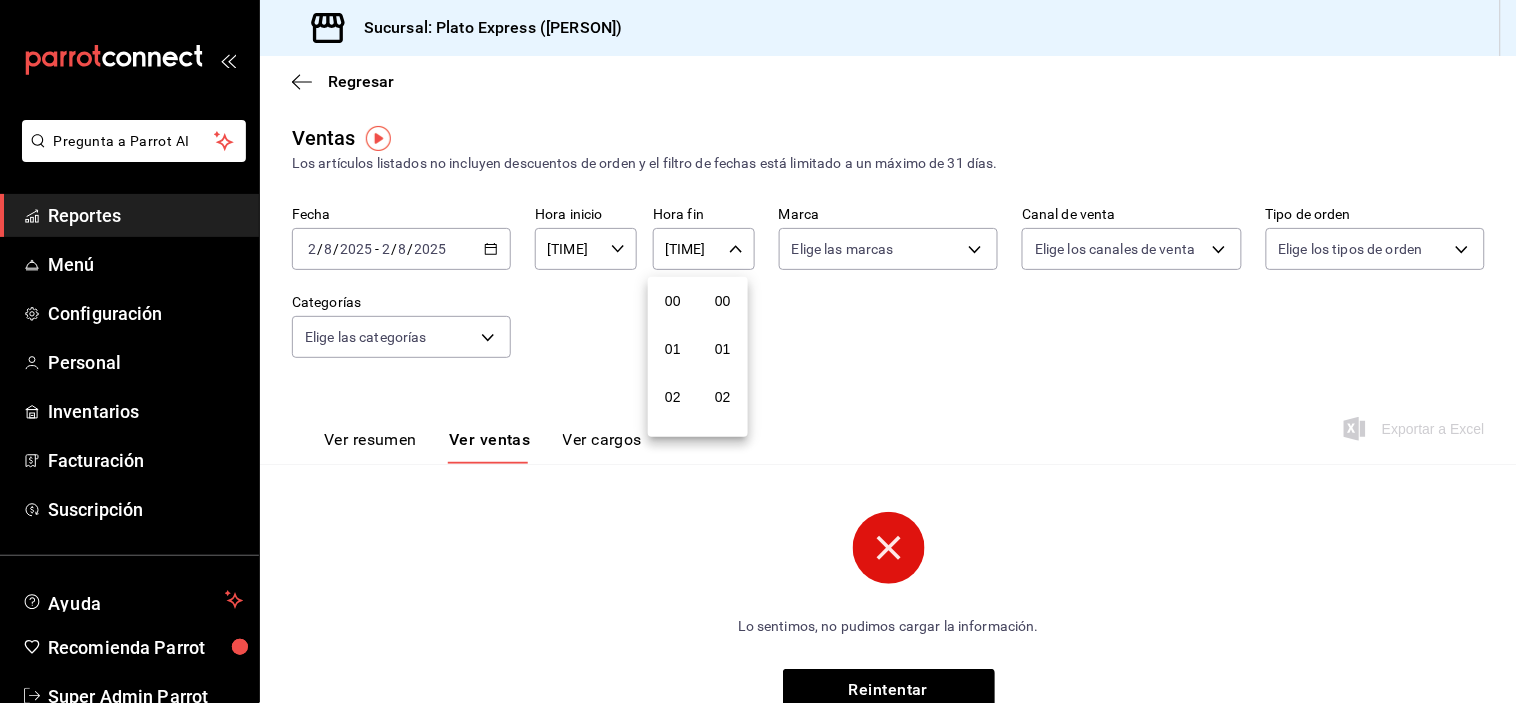 scroll, scrollTop: 596, scrollLeft: 0, axis: vertical 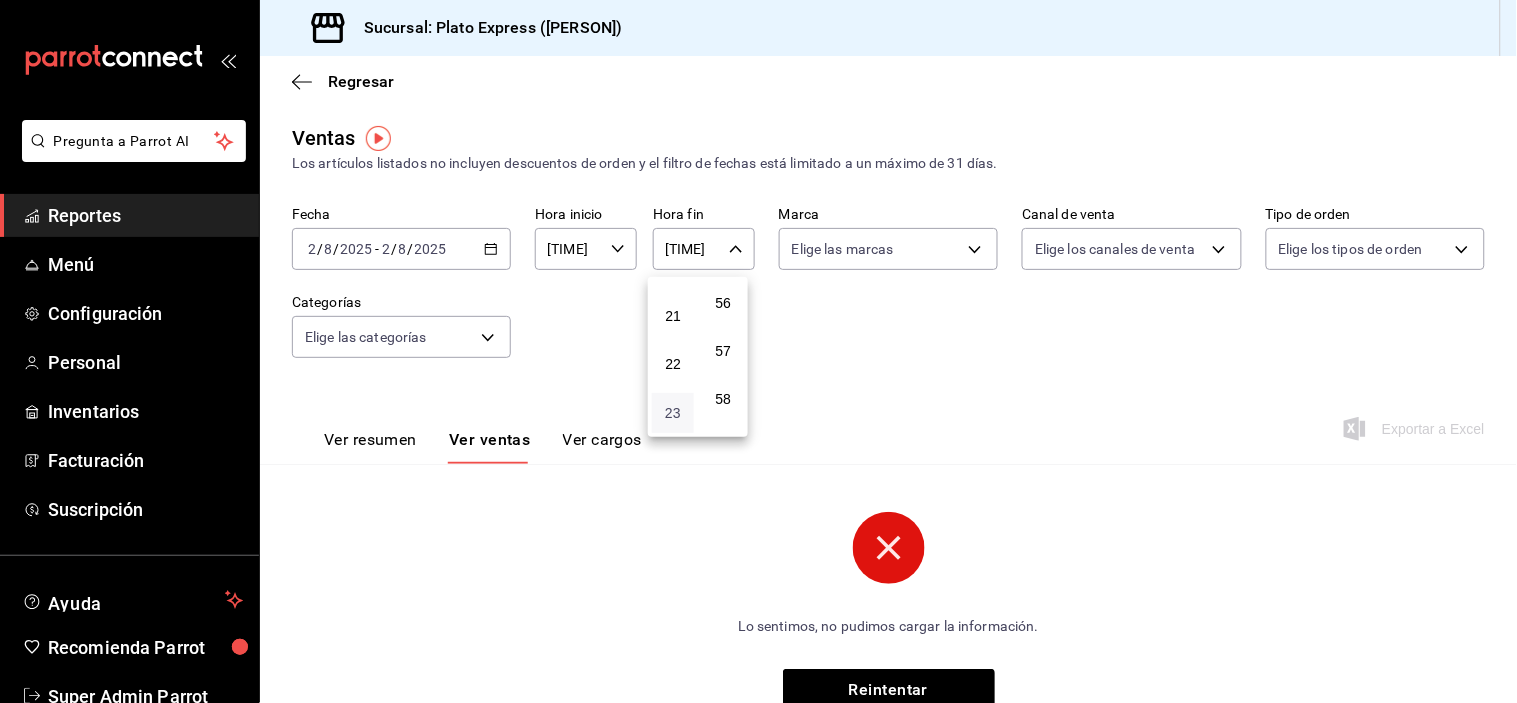 click on "23" at bounding box center [673, 413] 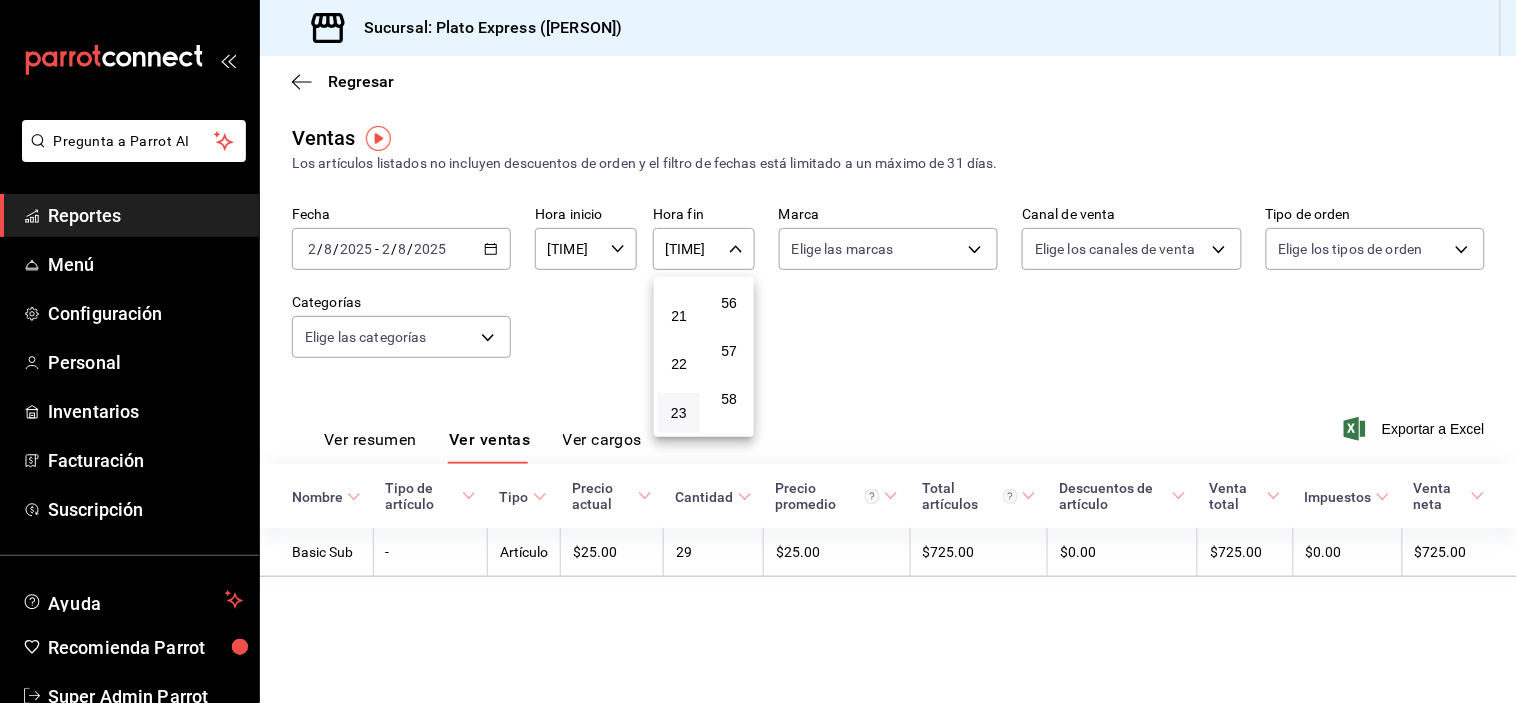 click at bounding box center [758, 351] 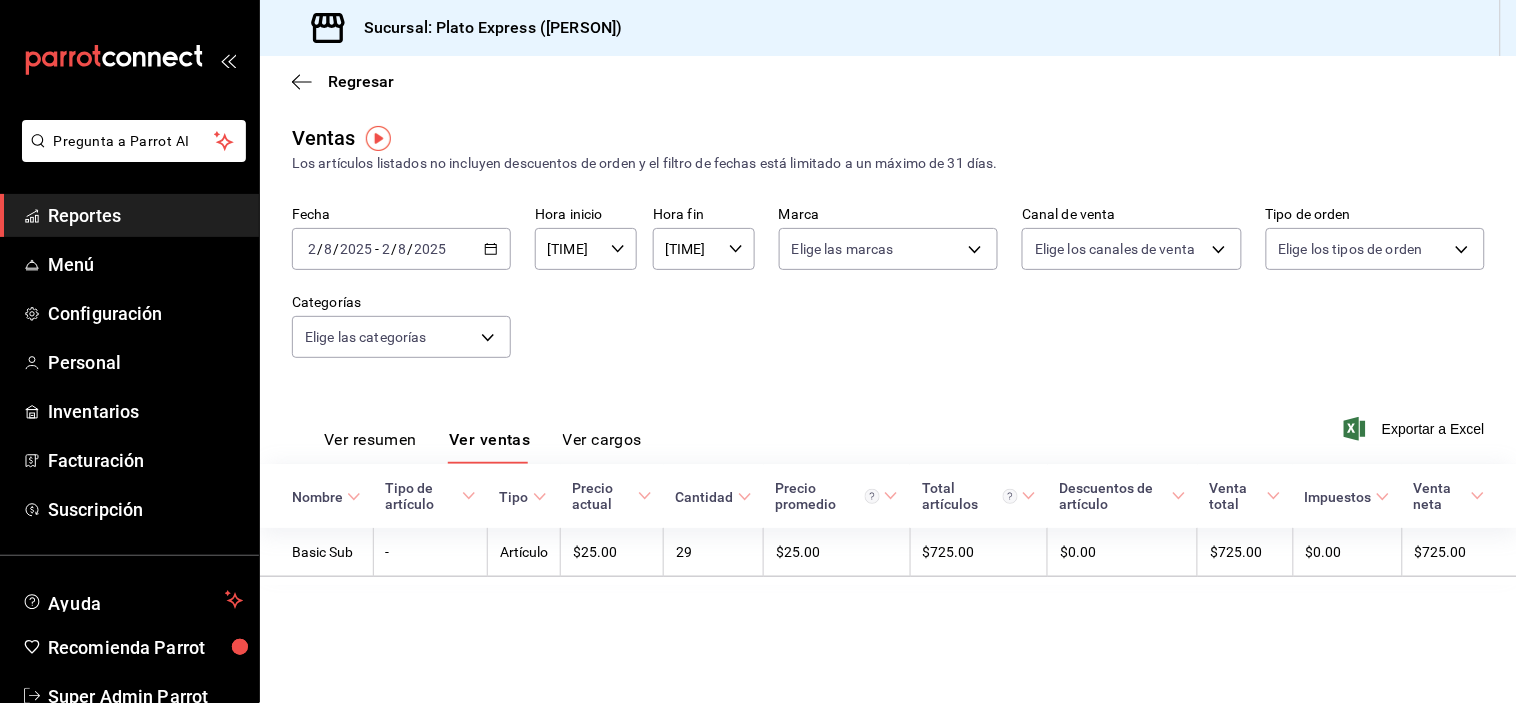 click on "[TIME] Hora fin" at bounding box center (704, 249) 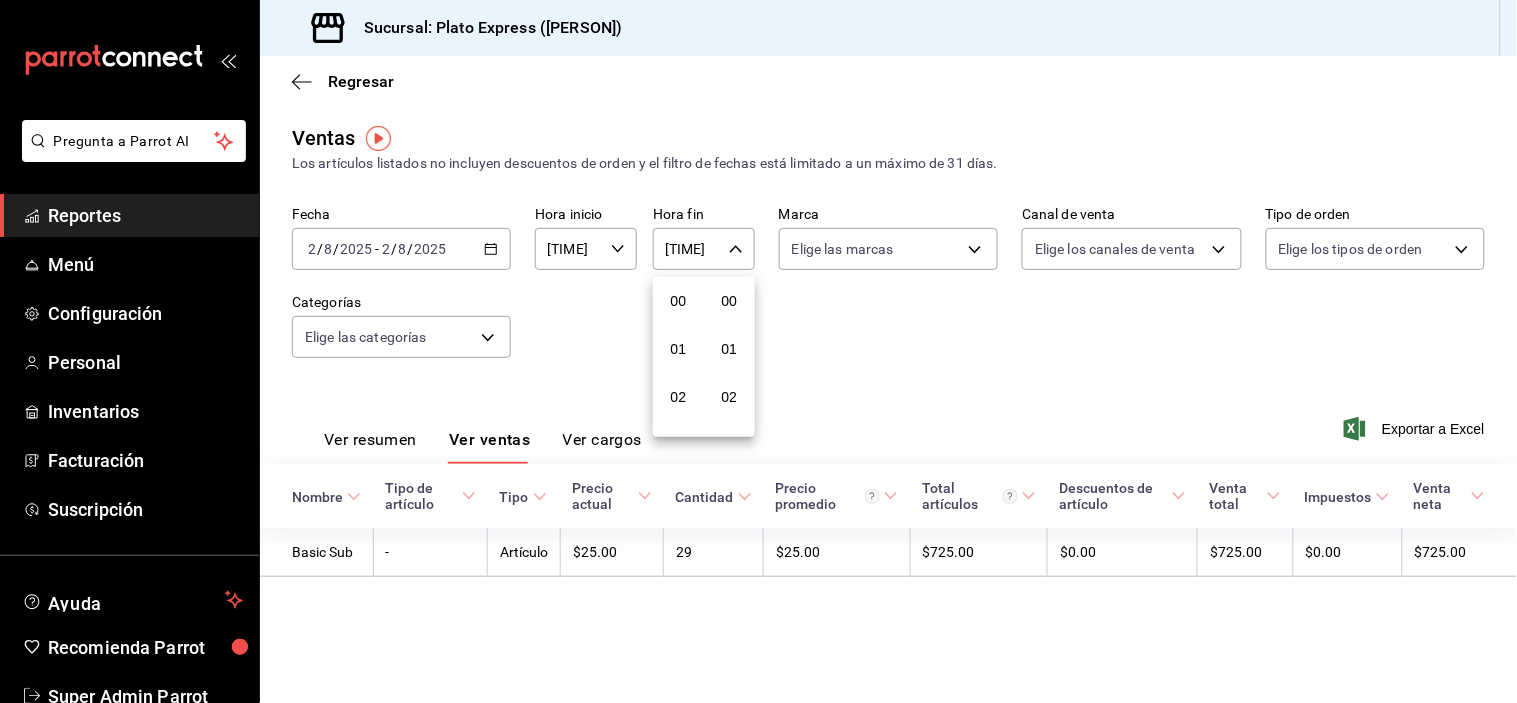 scroll, scrollTop: 1034, scrollLeft: 0, axis: vertical 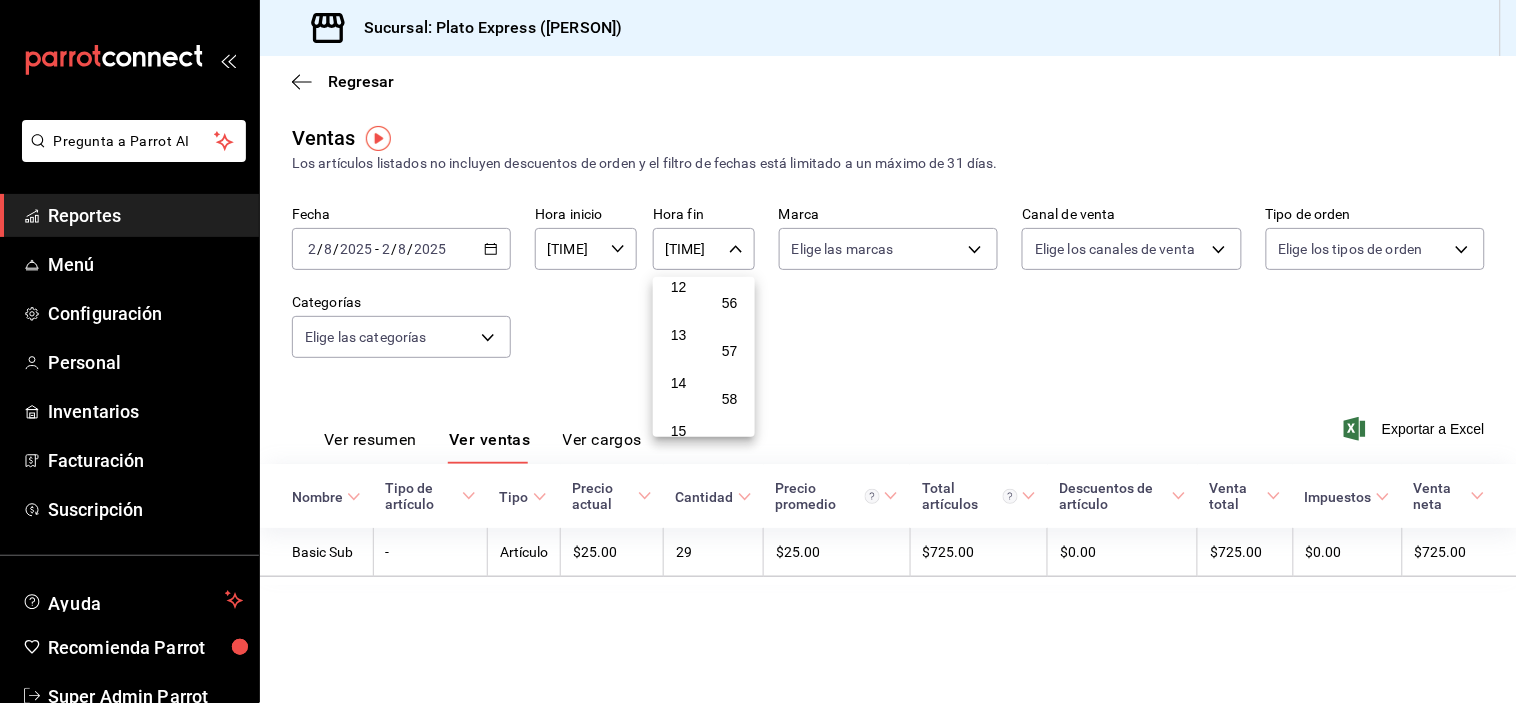 click on "12" at bounding box center [678, 287] 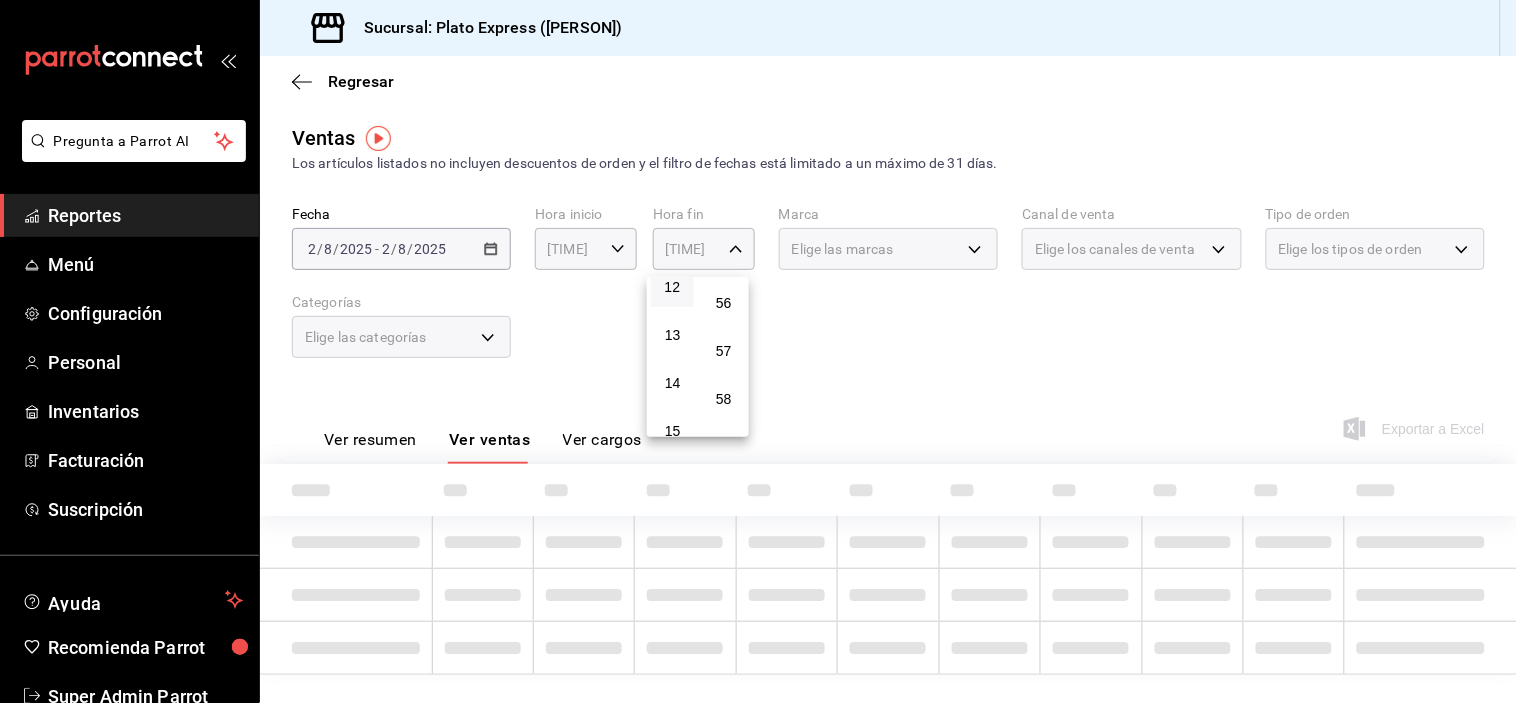 click at bounding box center (758, 351) 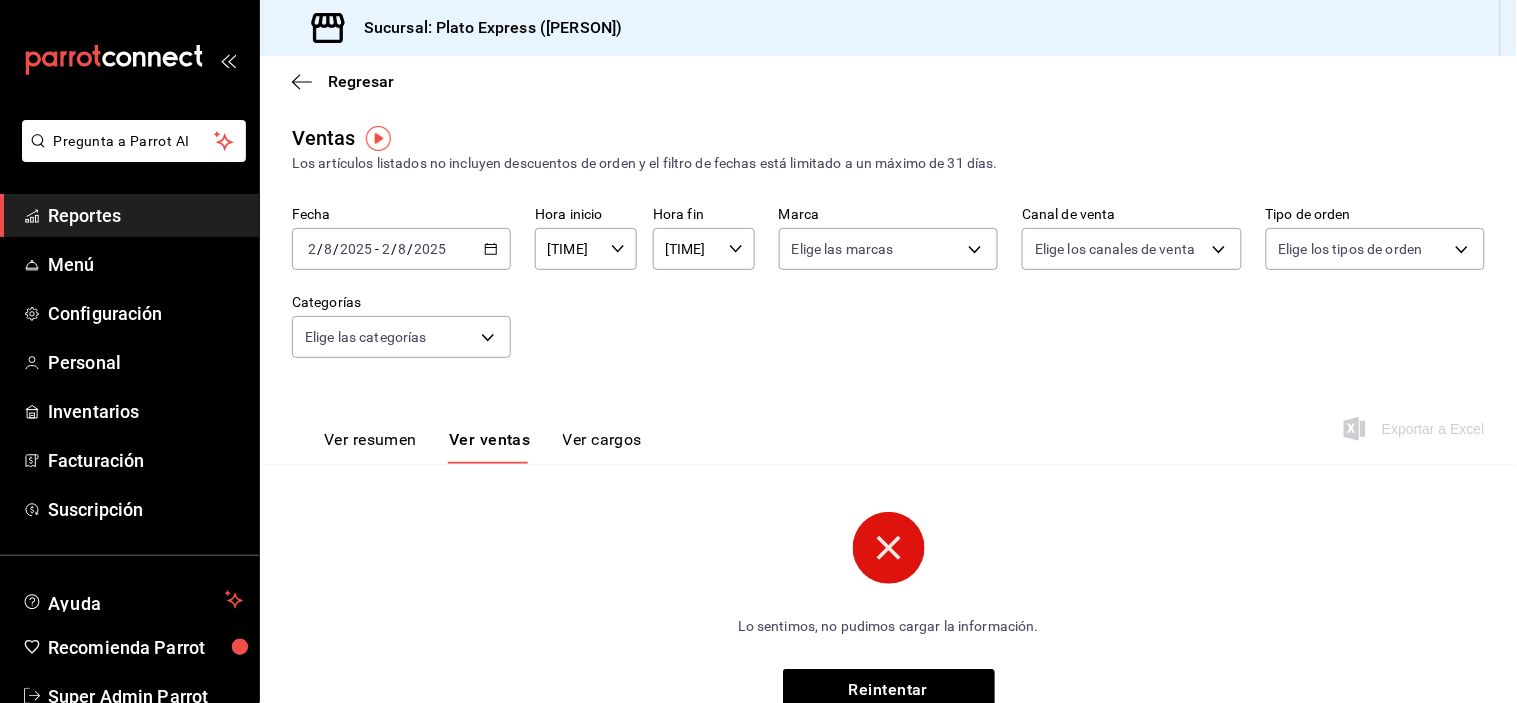 click 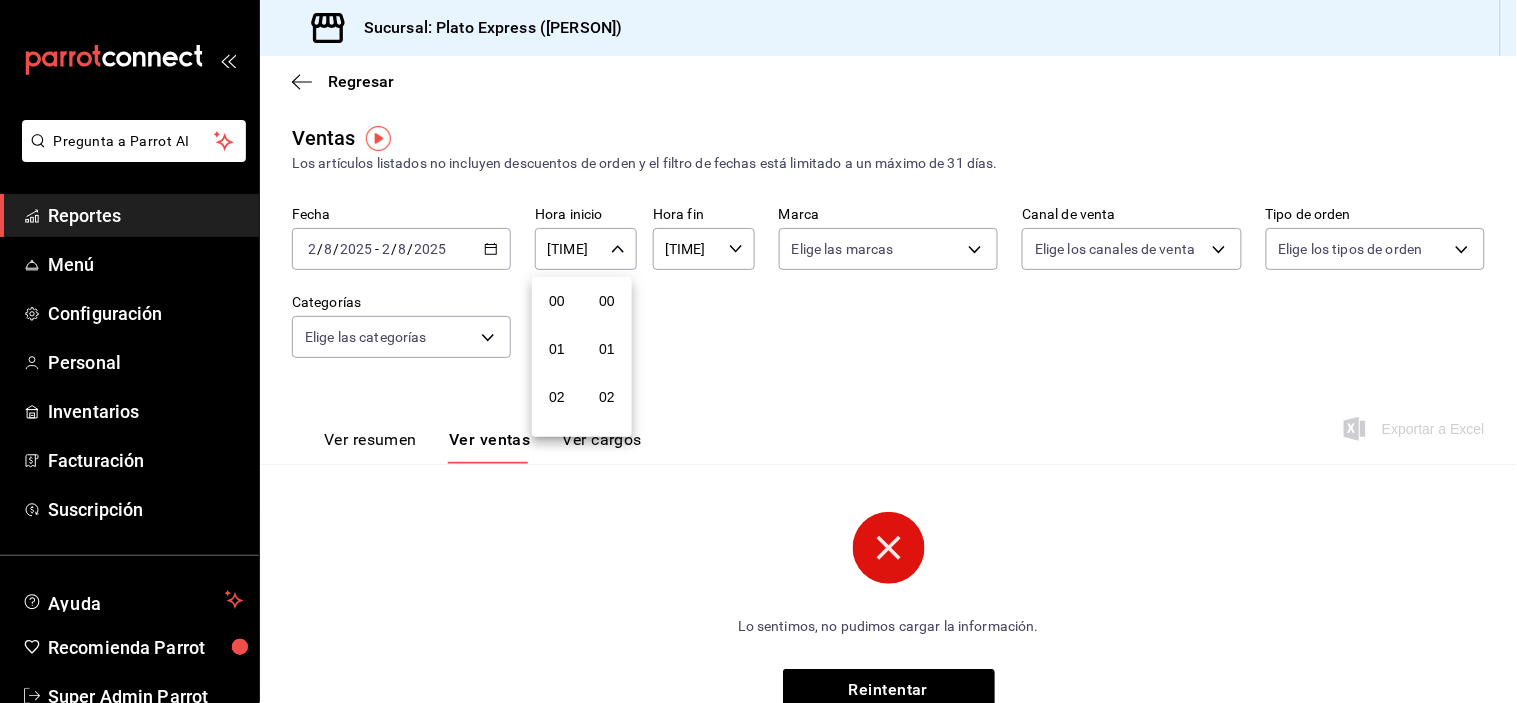 scroll, scrollTop: 596, scrollLeft: 0, axis: vertical 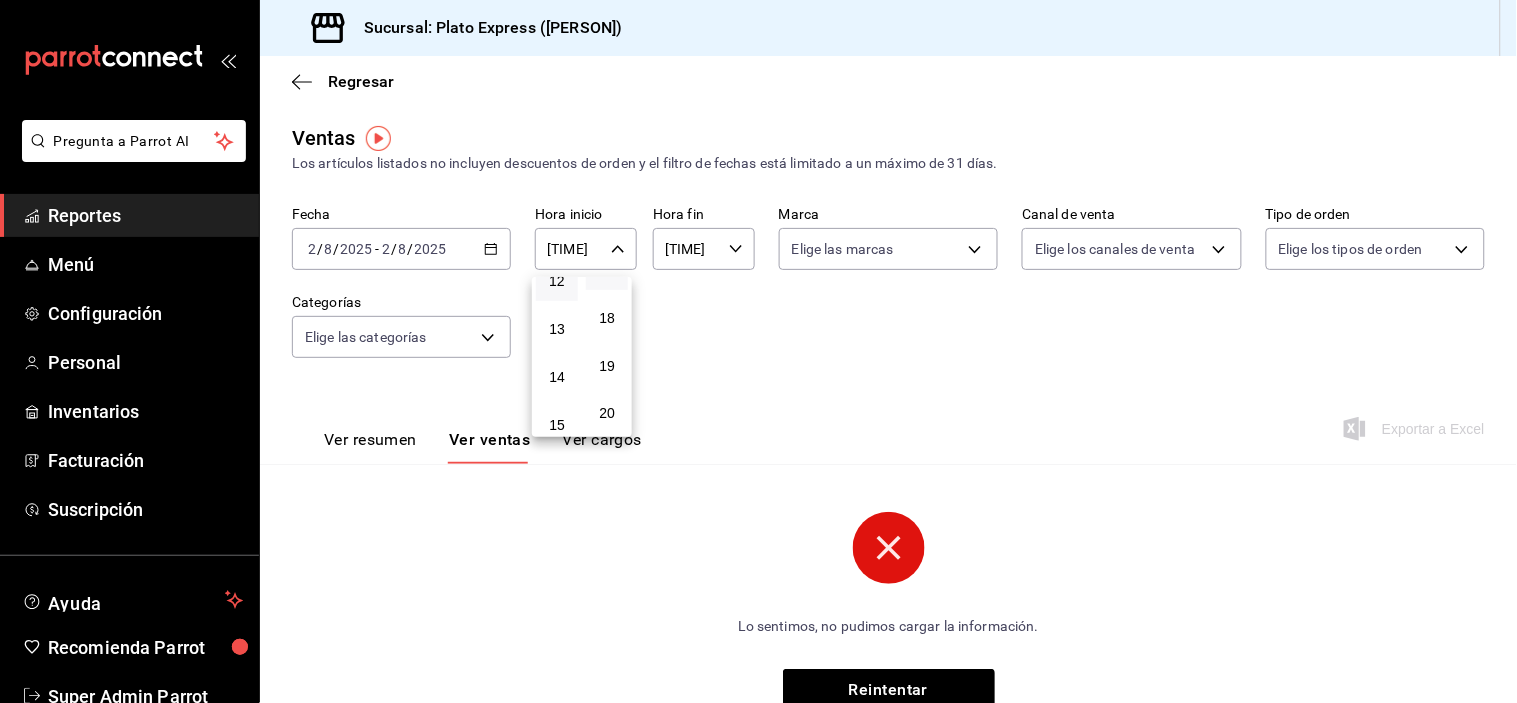 click on "17" at bounding box center (607, 270) 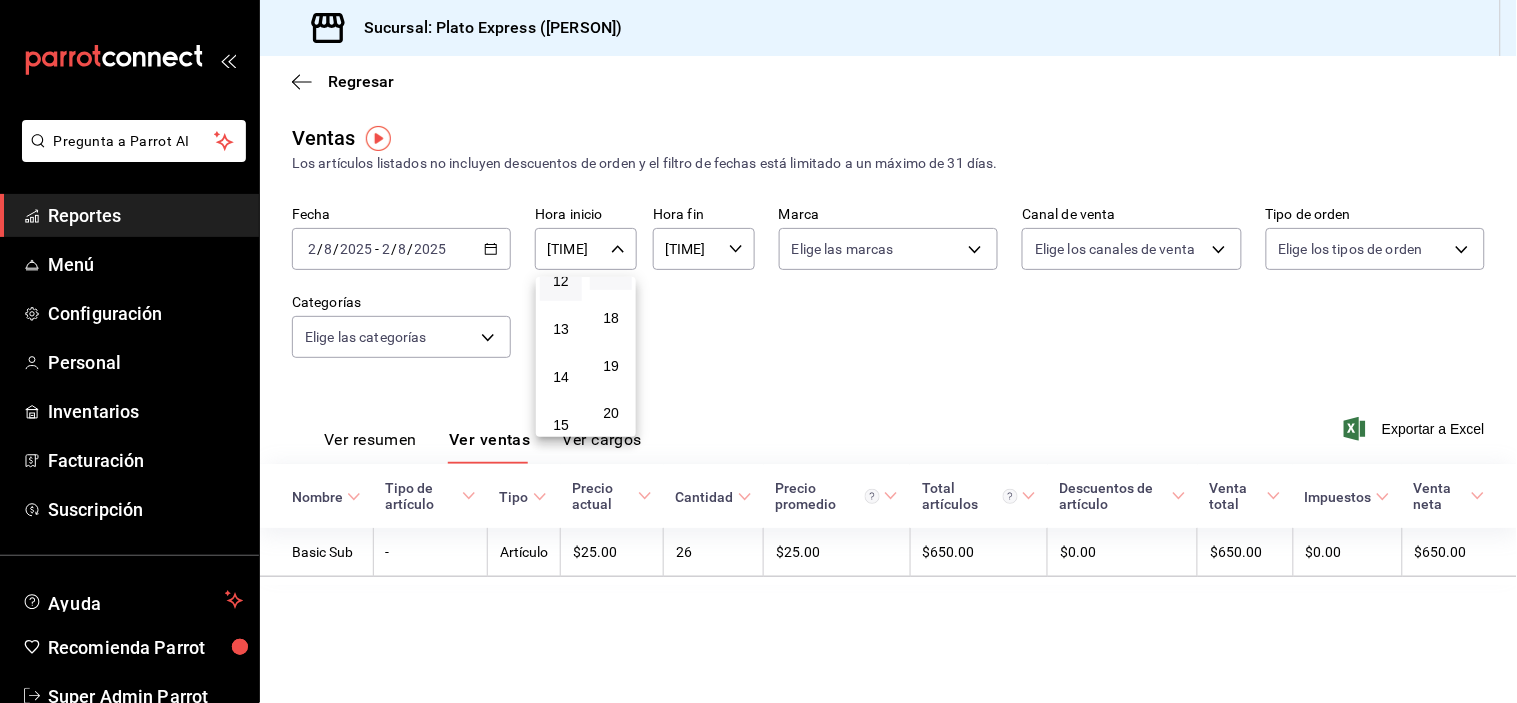 click at bounding box center [758, 351] 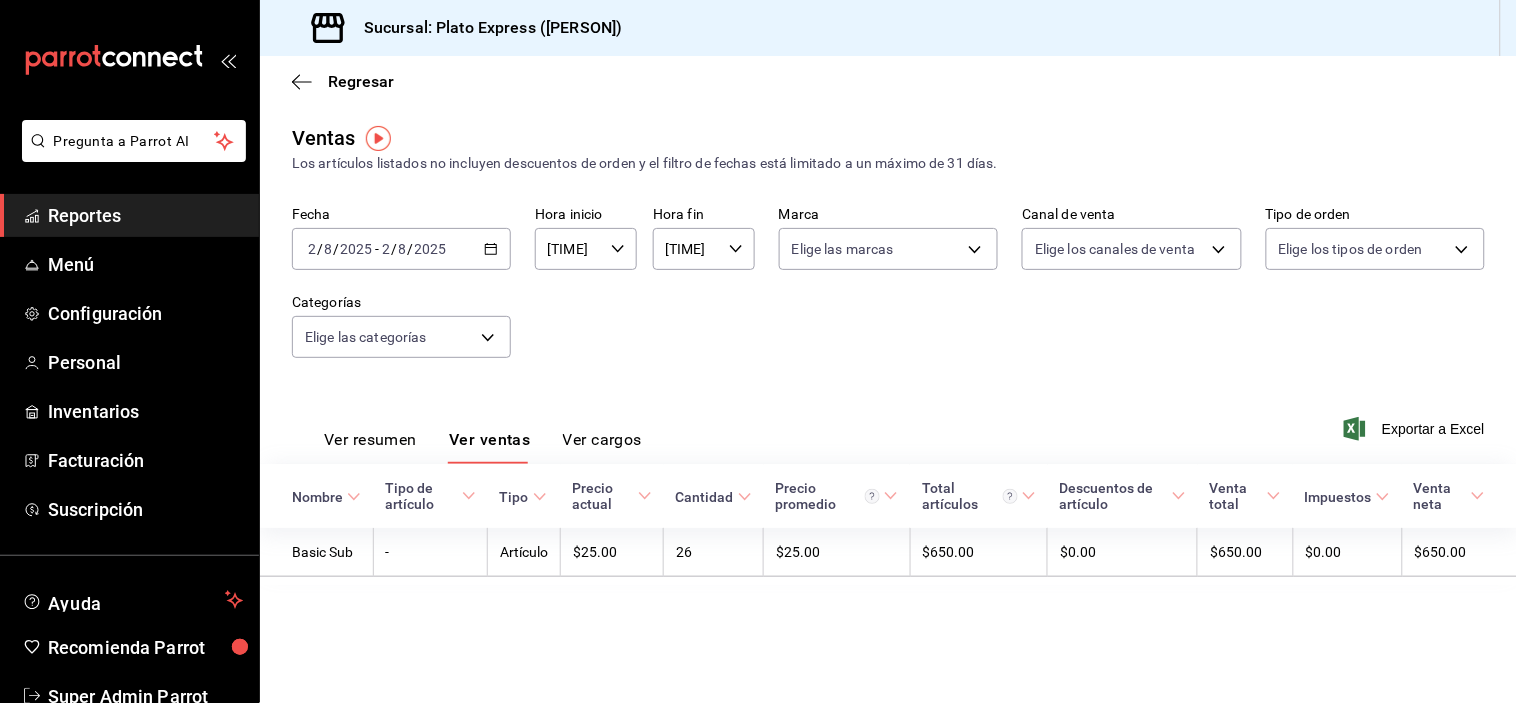 click on "2025-08-02 2 / 8 / 2025 - 2025-08-02 2 / 8 / 2025" at bounding box center (401, 249) 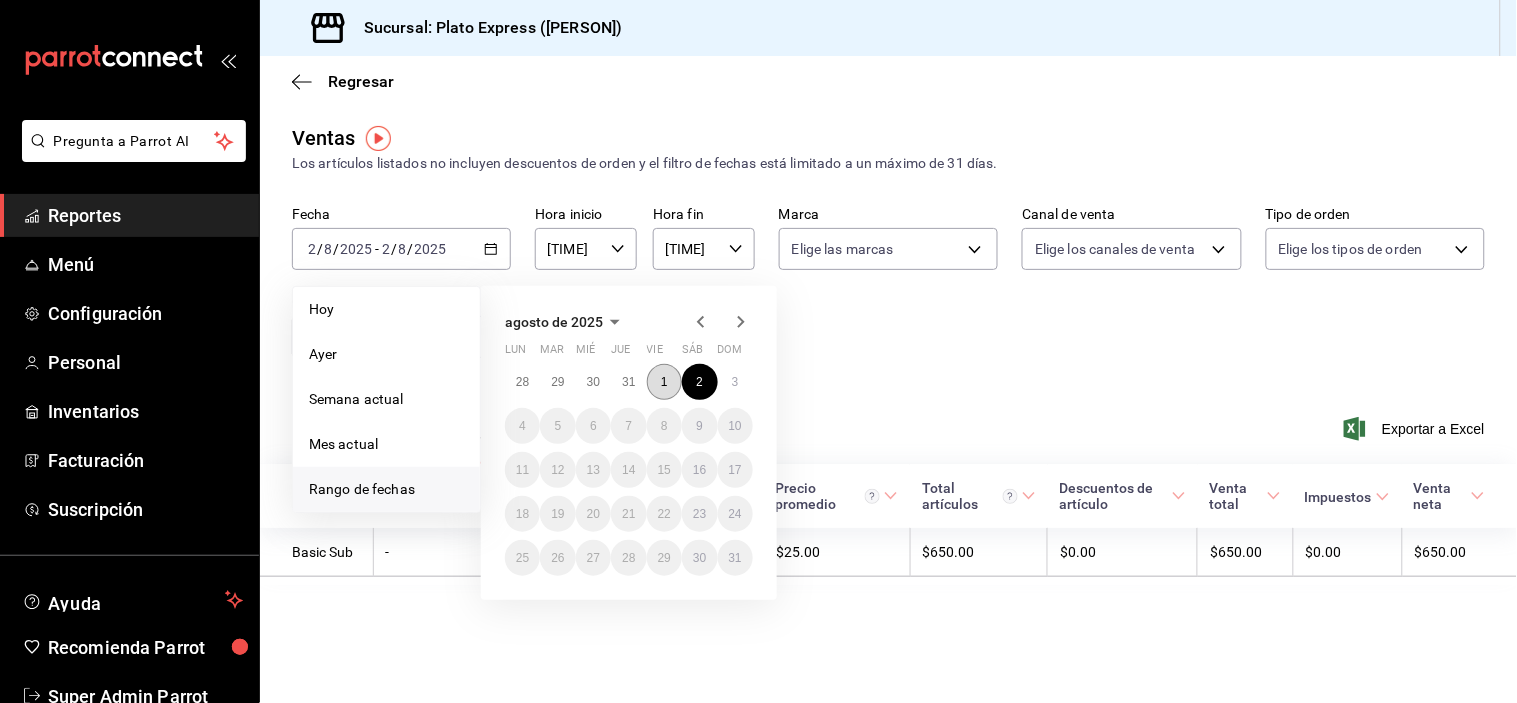 click on "1" at bounding box center [664, 382] 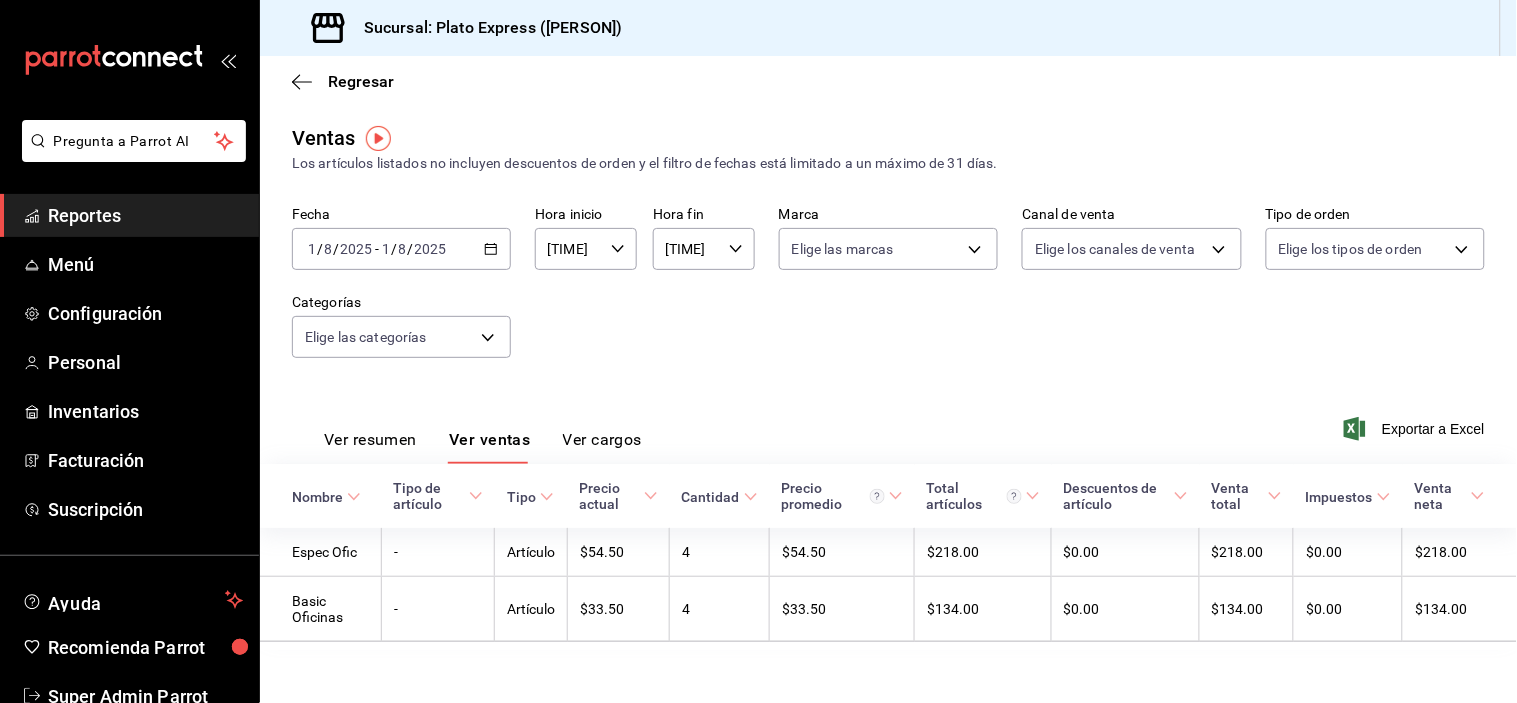 click on "[TIME] Hora inicio" at bounding box center [586, 249] 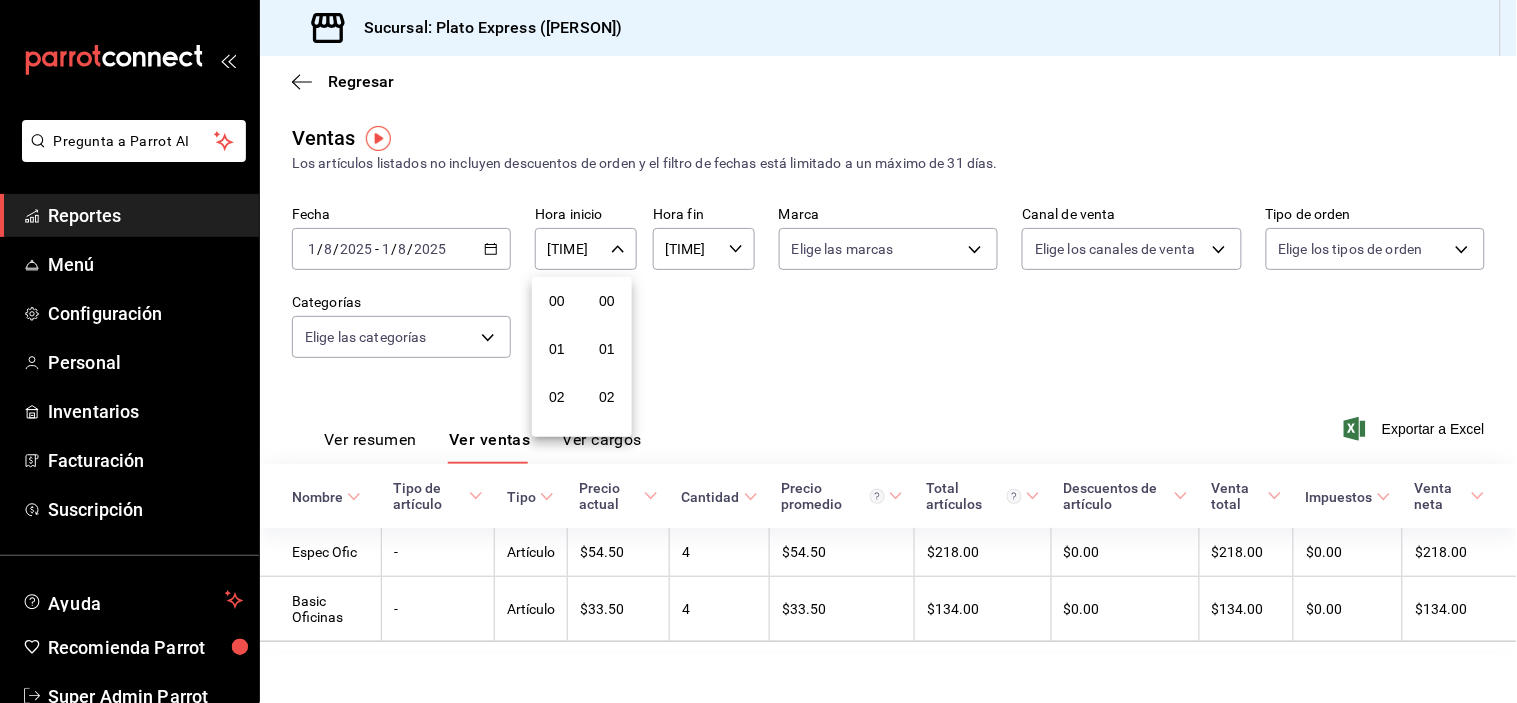 scroll, scrollTop: 596, scrollLeft: 0, axis: vertical 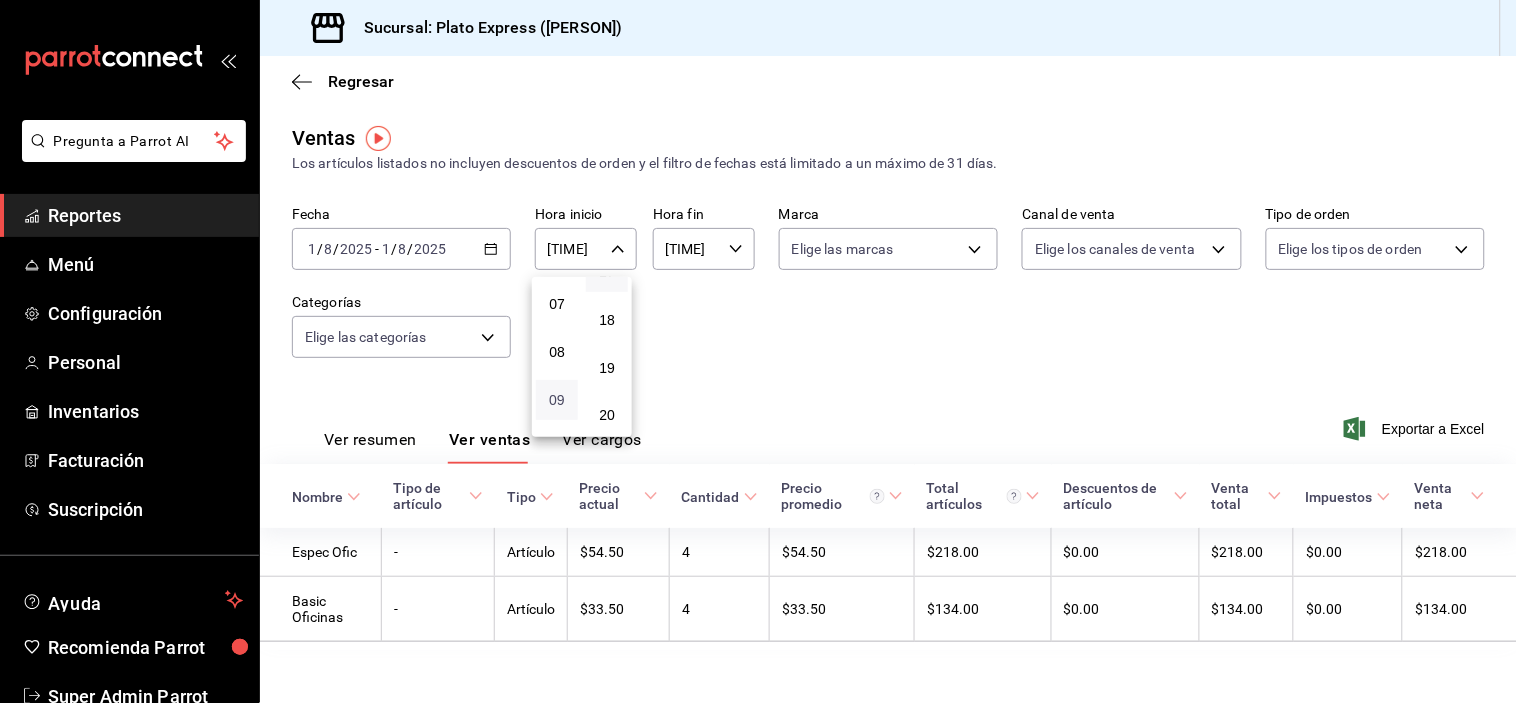 click on "09" at bounding box center [557, 400] 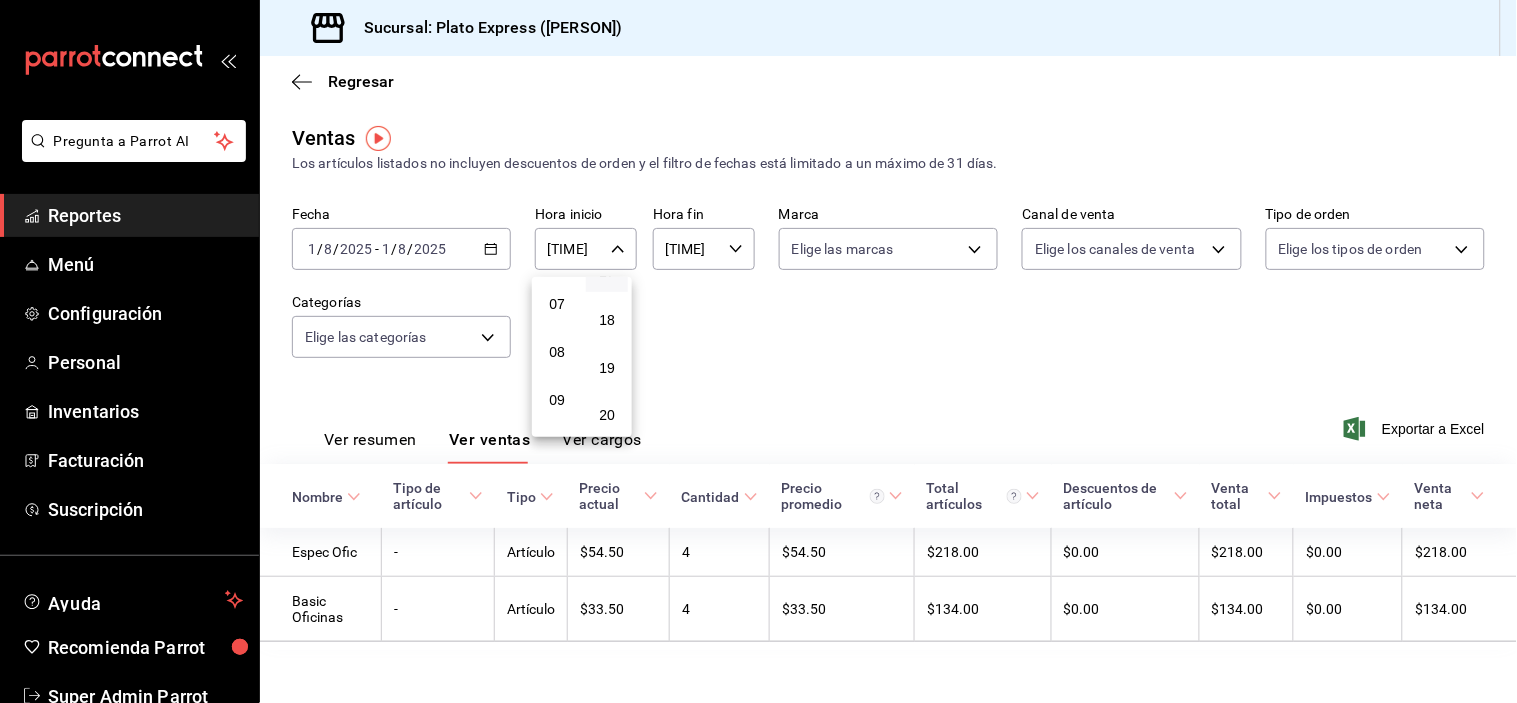 type on "[TIME]" 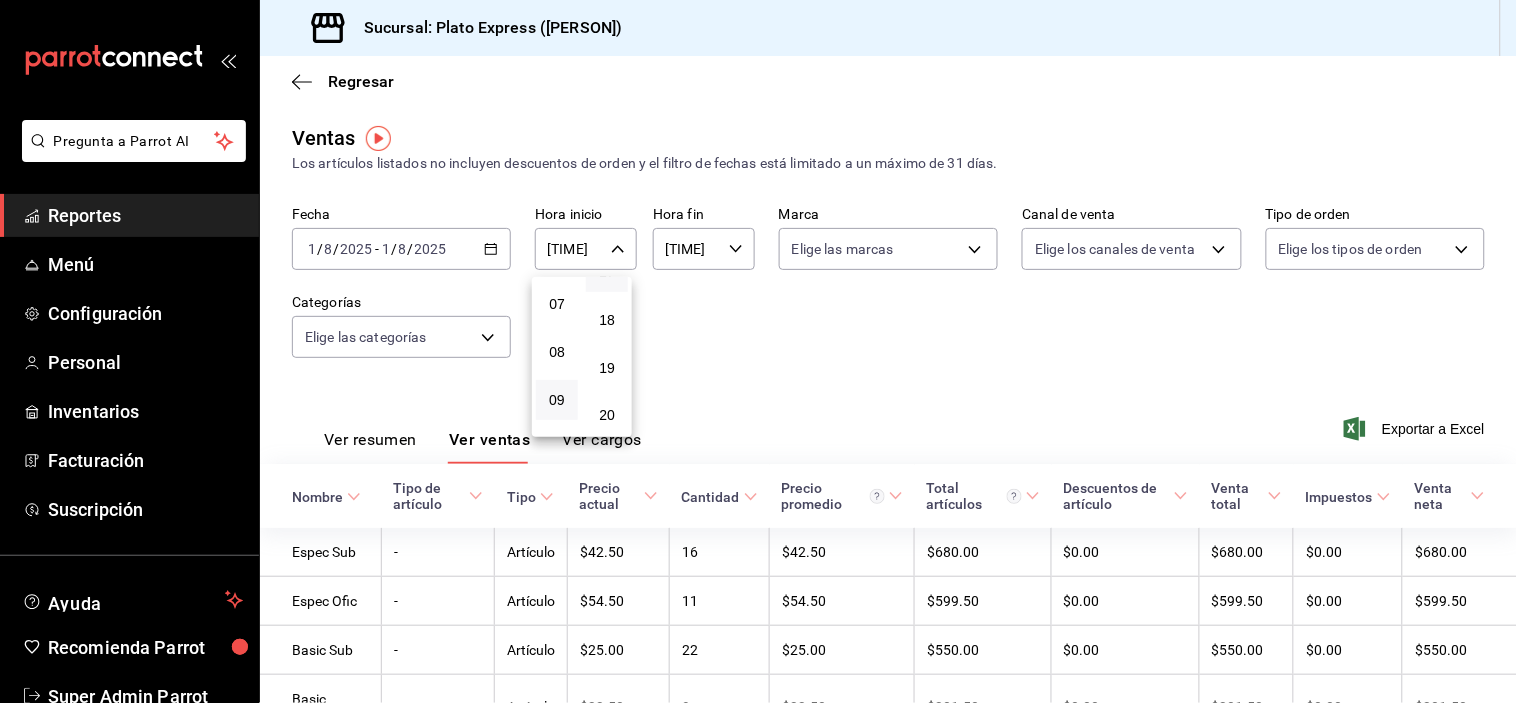 click at bounding box center [758, 351] 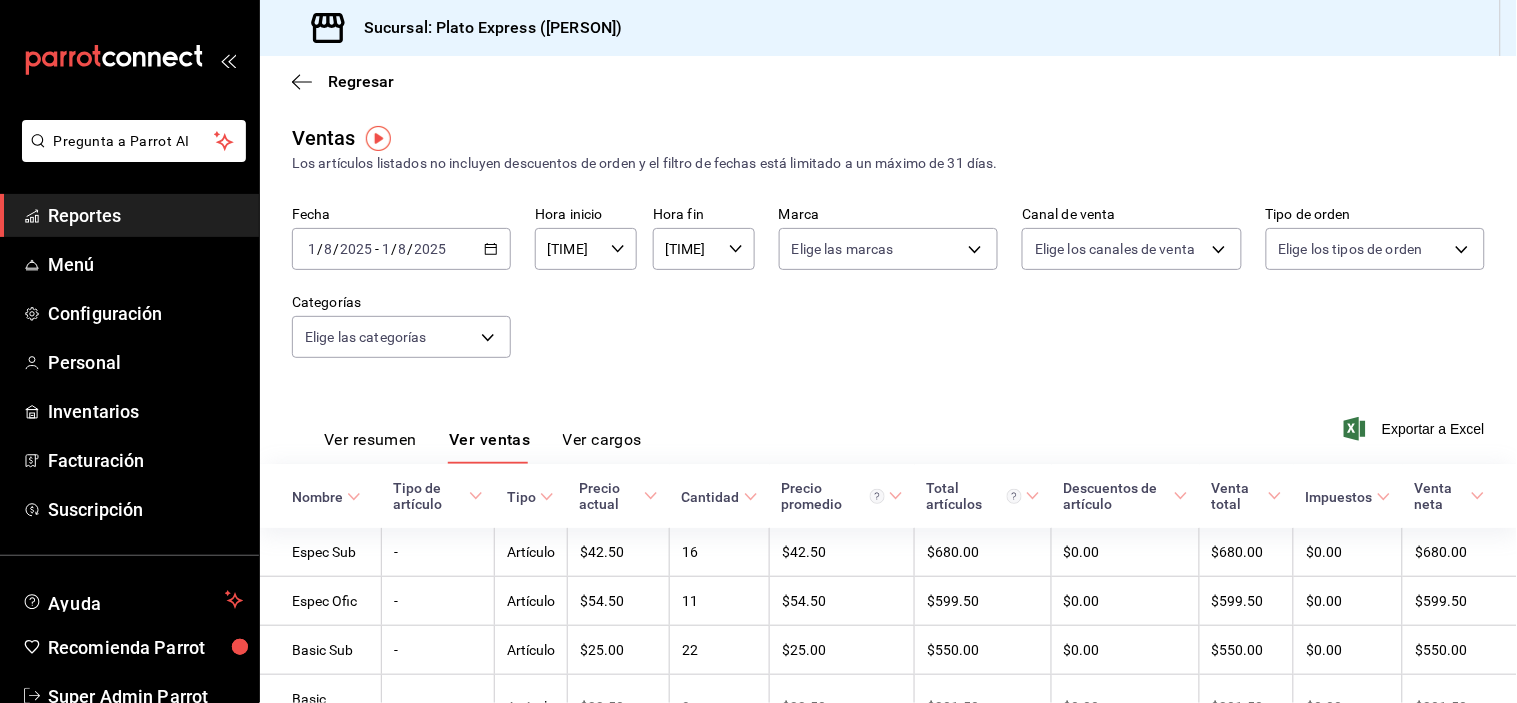 click on "[TIME] Hora fin" at bounding box center [704, 249] 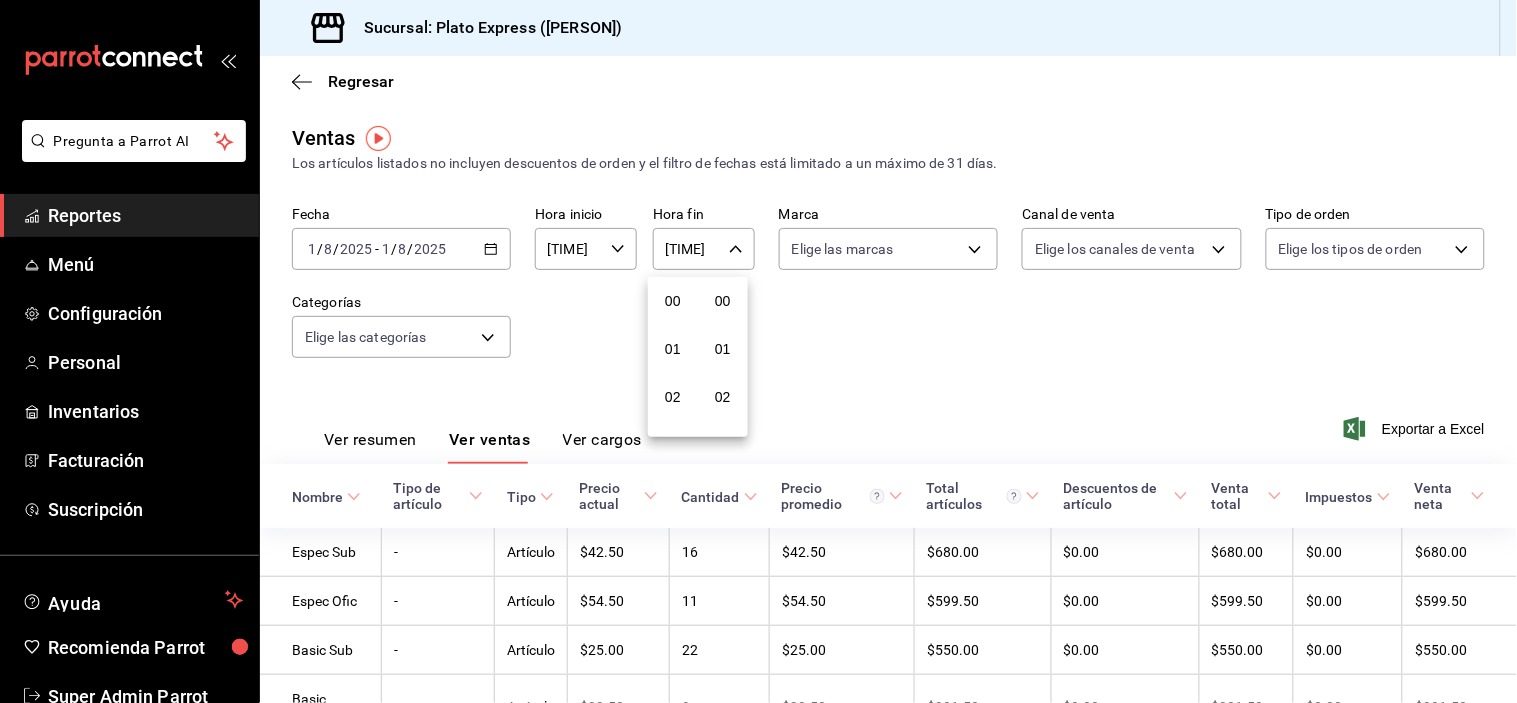 scroll, scrollTop: 596, scrollLeft: 0, axis: vertical 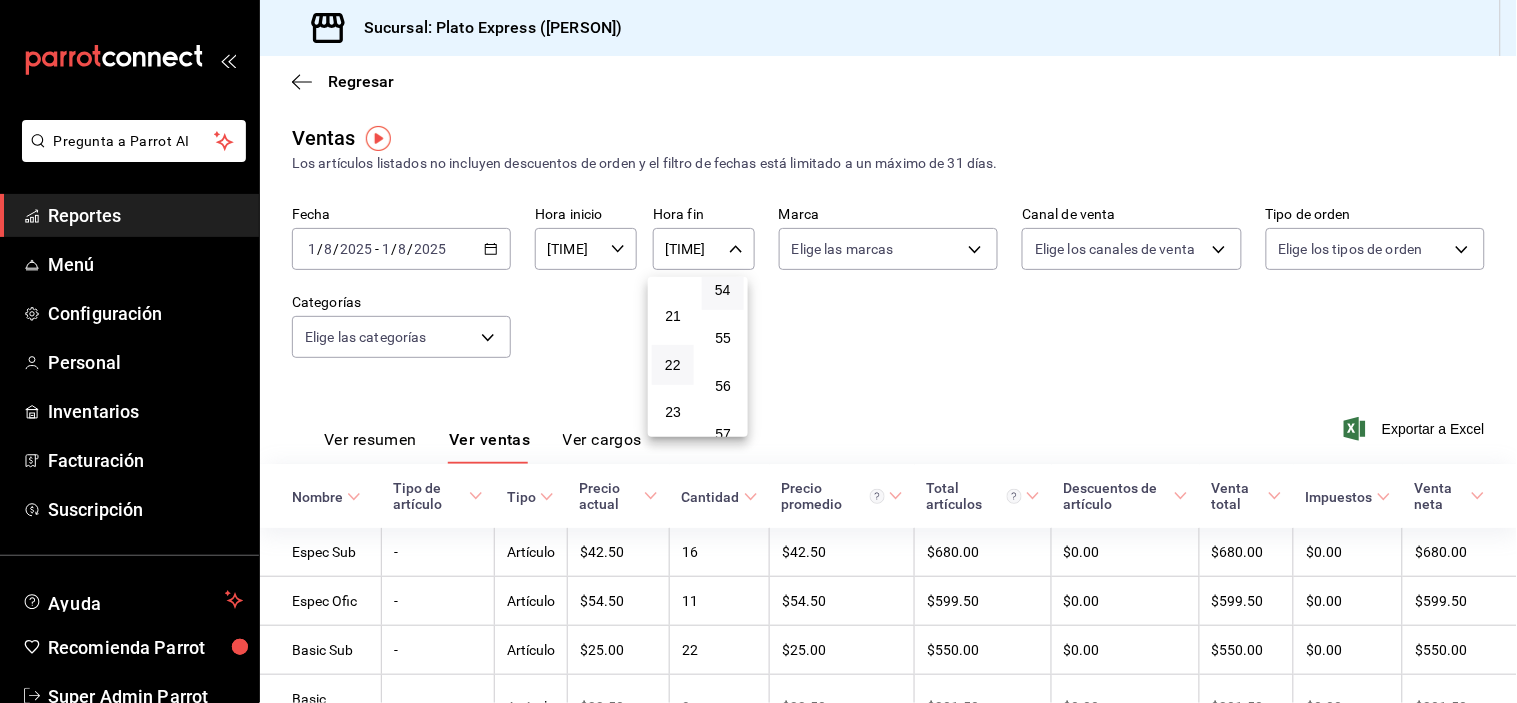 click on "22" at bounding box center [673, 365] 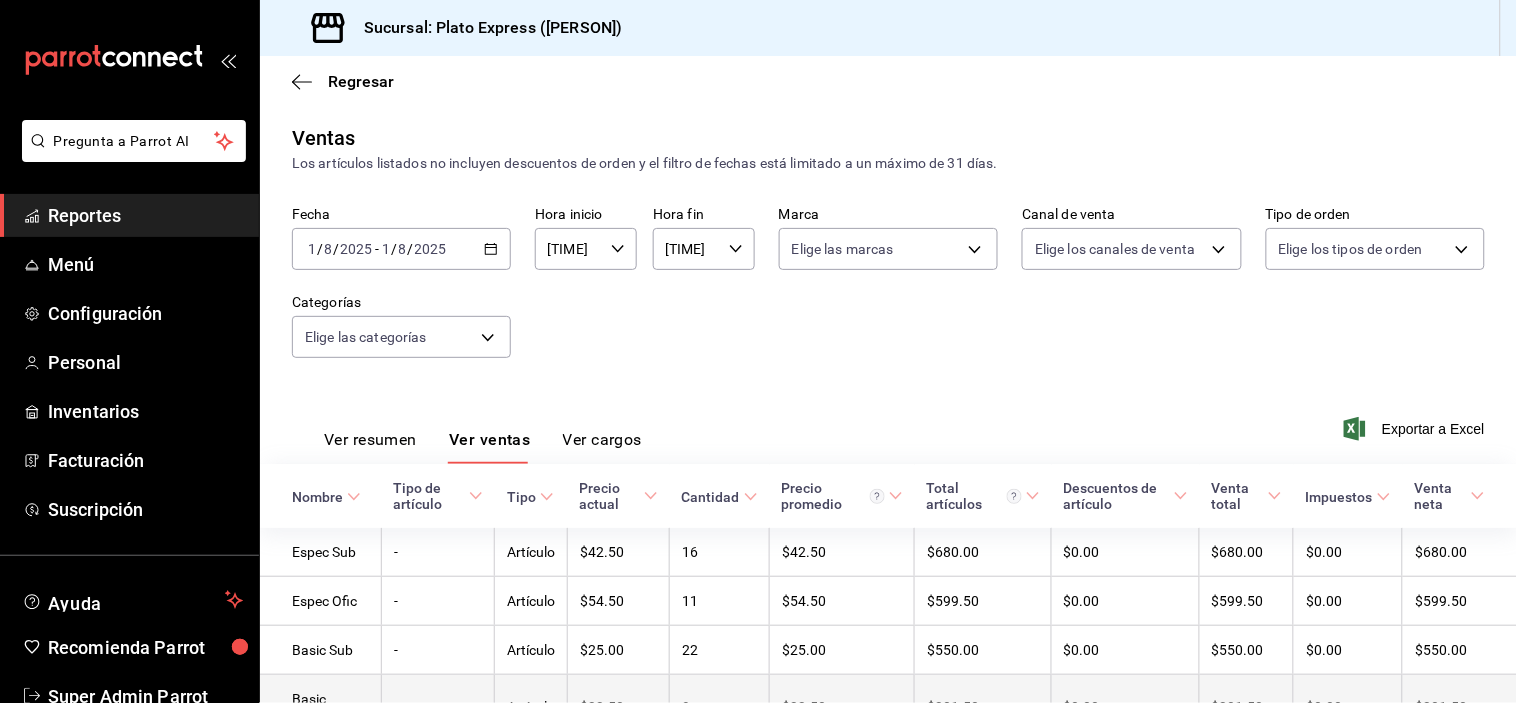 scroll, scrollTop: 114, scrollLeft: 0, axis: vertical 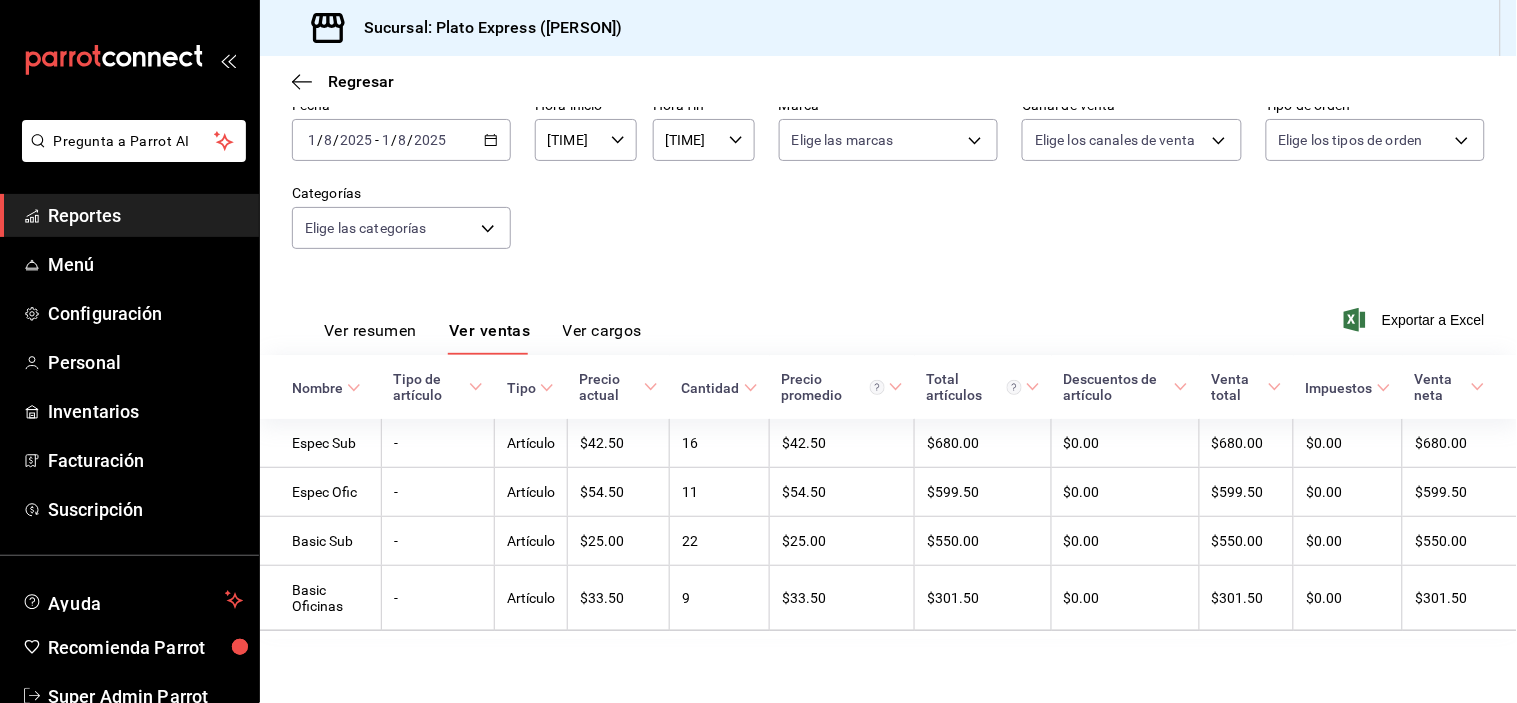 click on "Ver resumen" at bounding box center [370, 338] 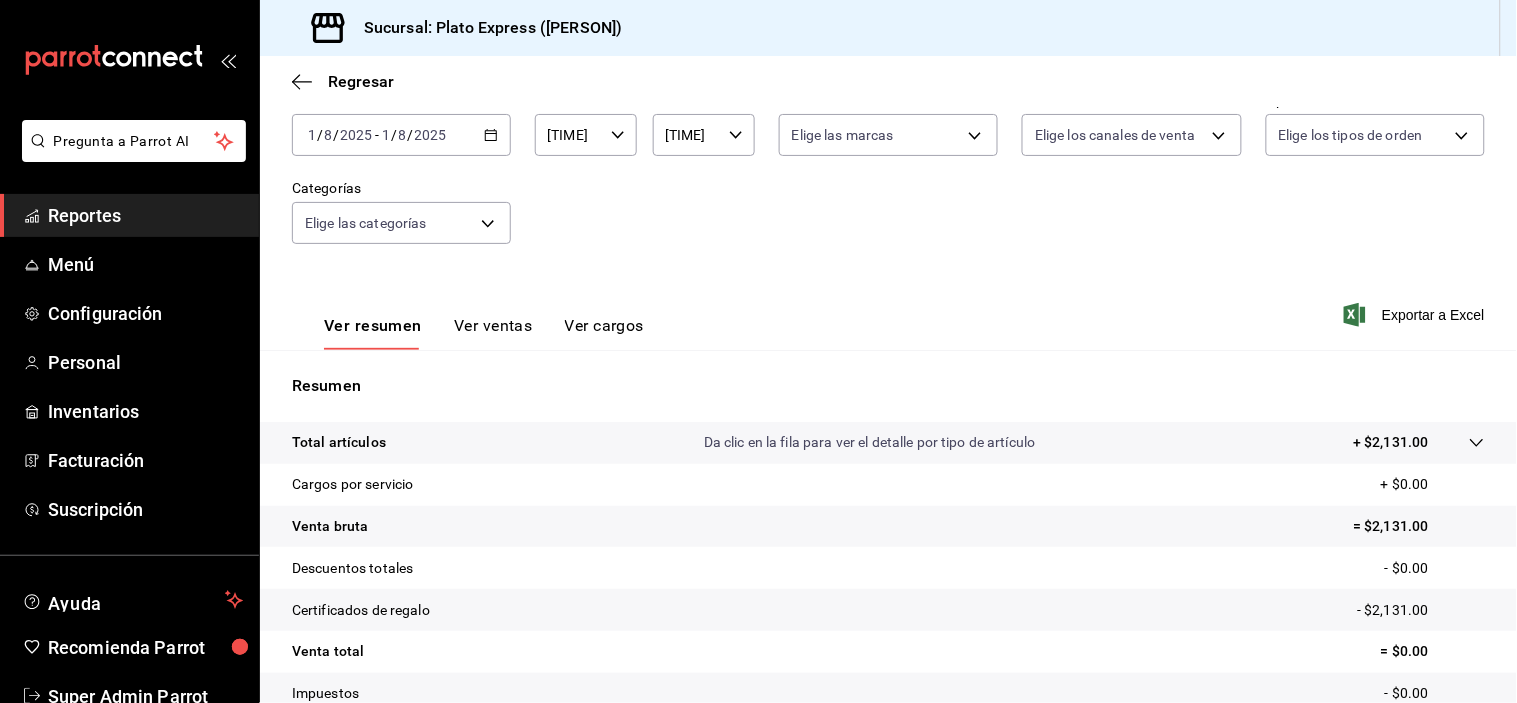click on "Ver resumen Ver ventas Ver cargos Exportar a Excel" at bounding box center (888, 309) 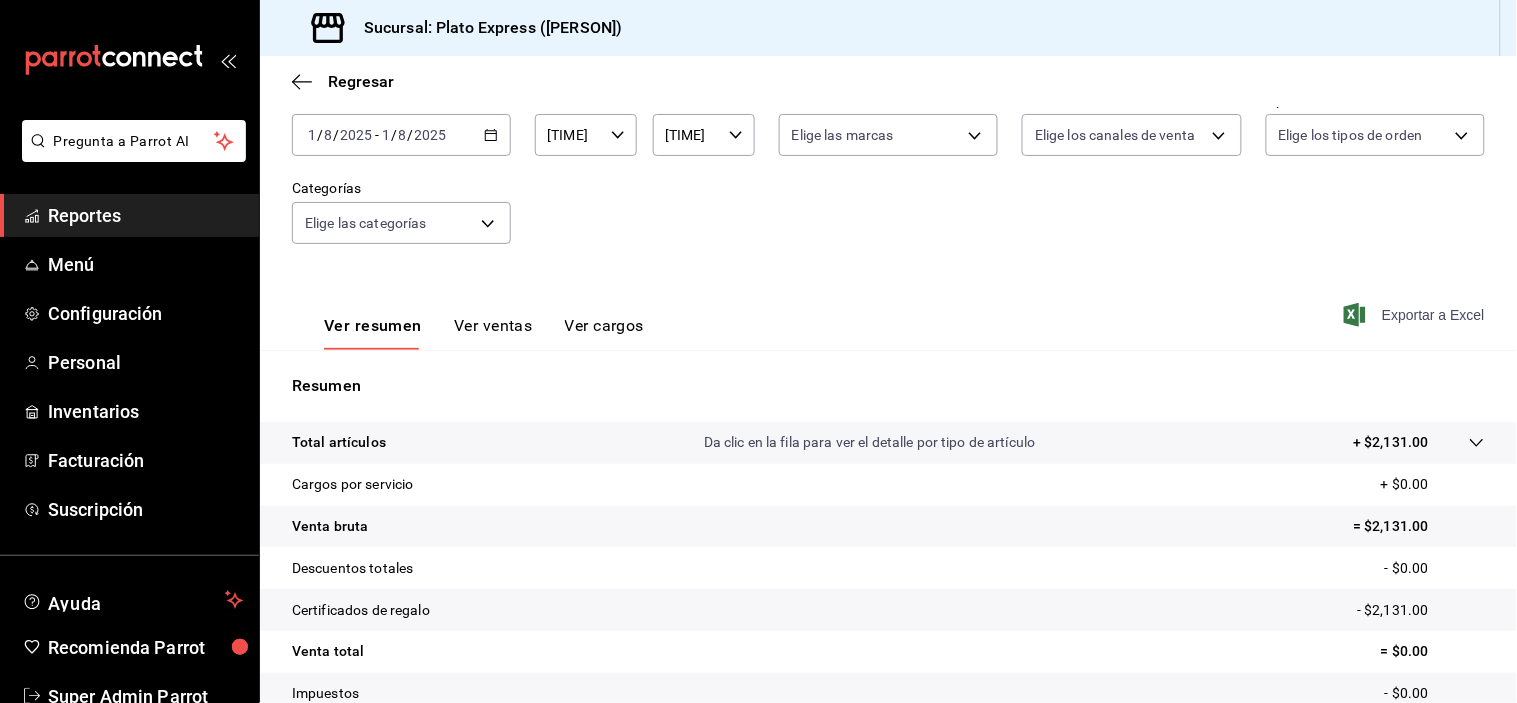 click on "Exportar a Excel" at bounding box center (1416, 315) 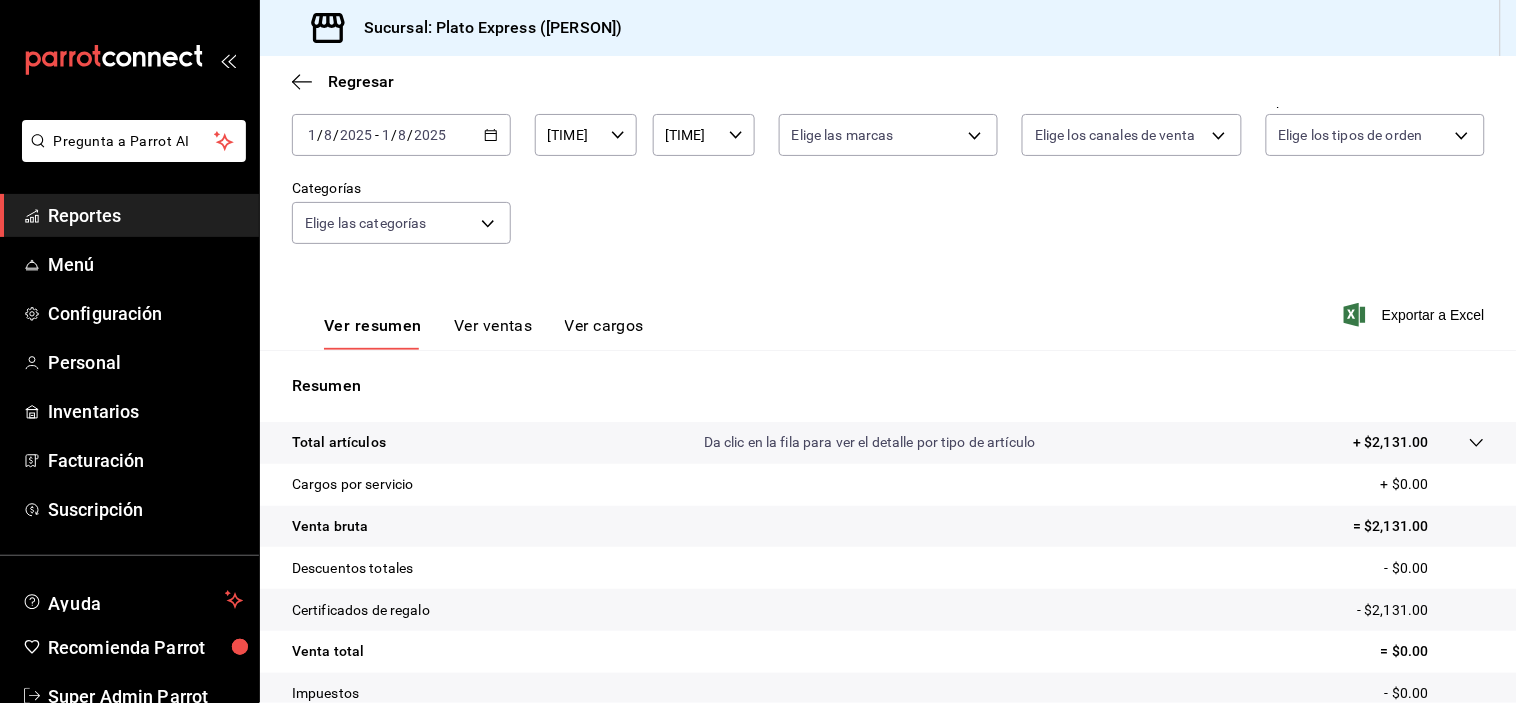 click on "Reportes" at bounding box center [145, 215] 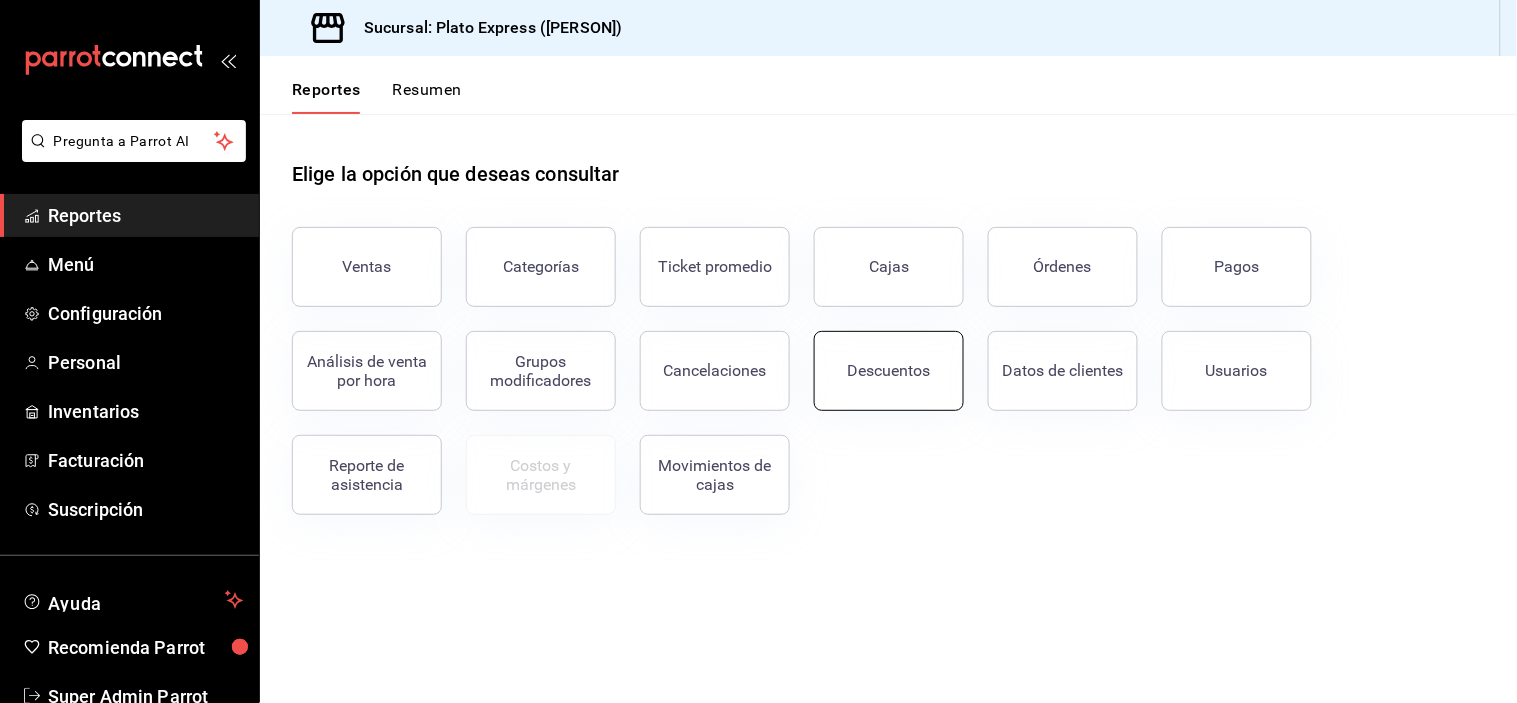 click on "Descuentos" at bounding box center [889, 370] 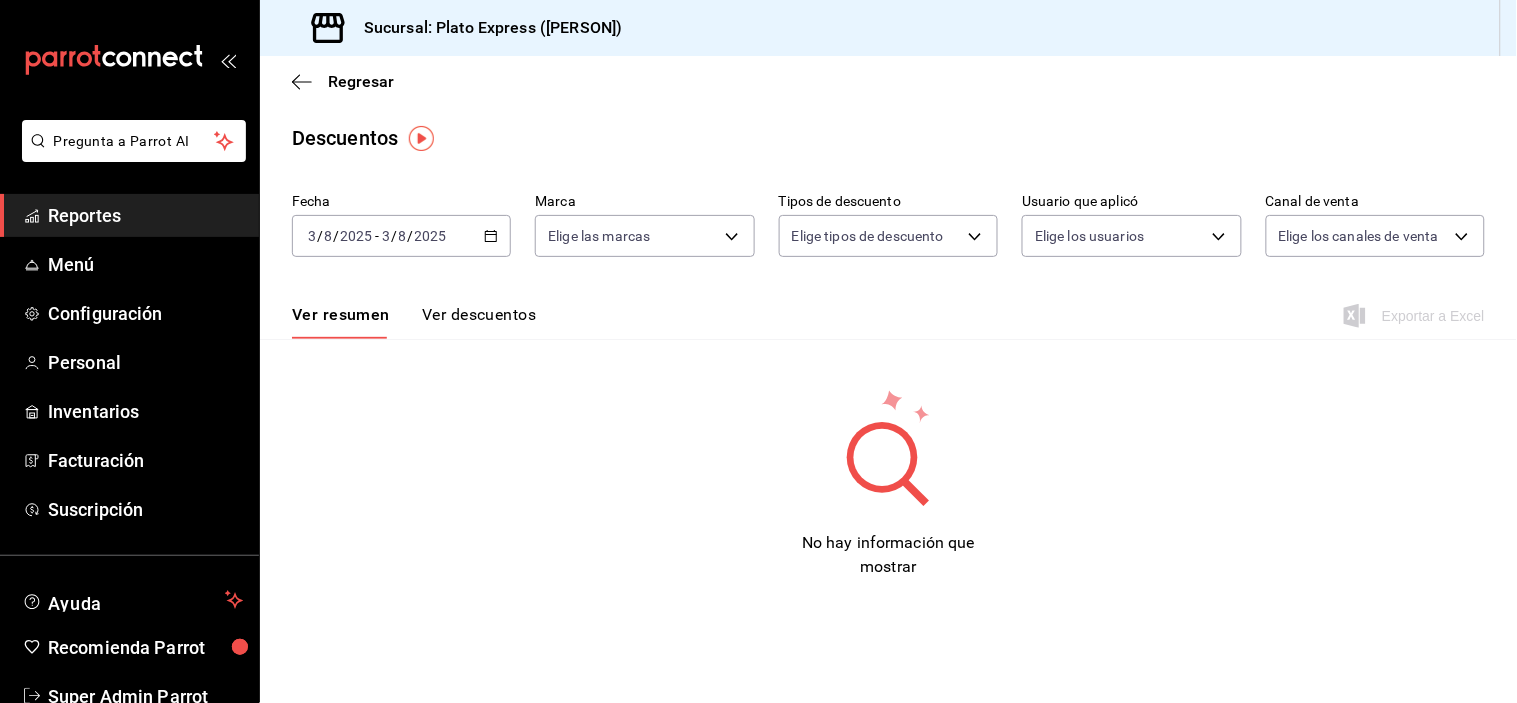 click 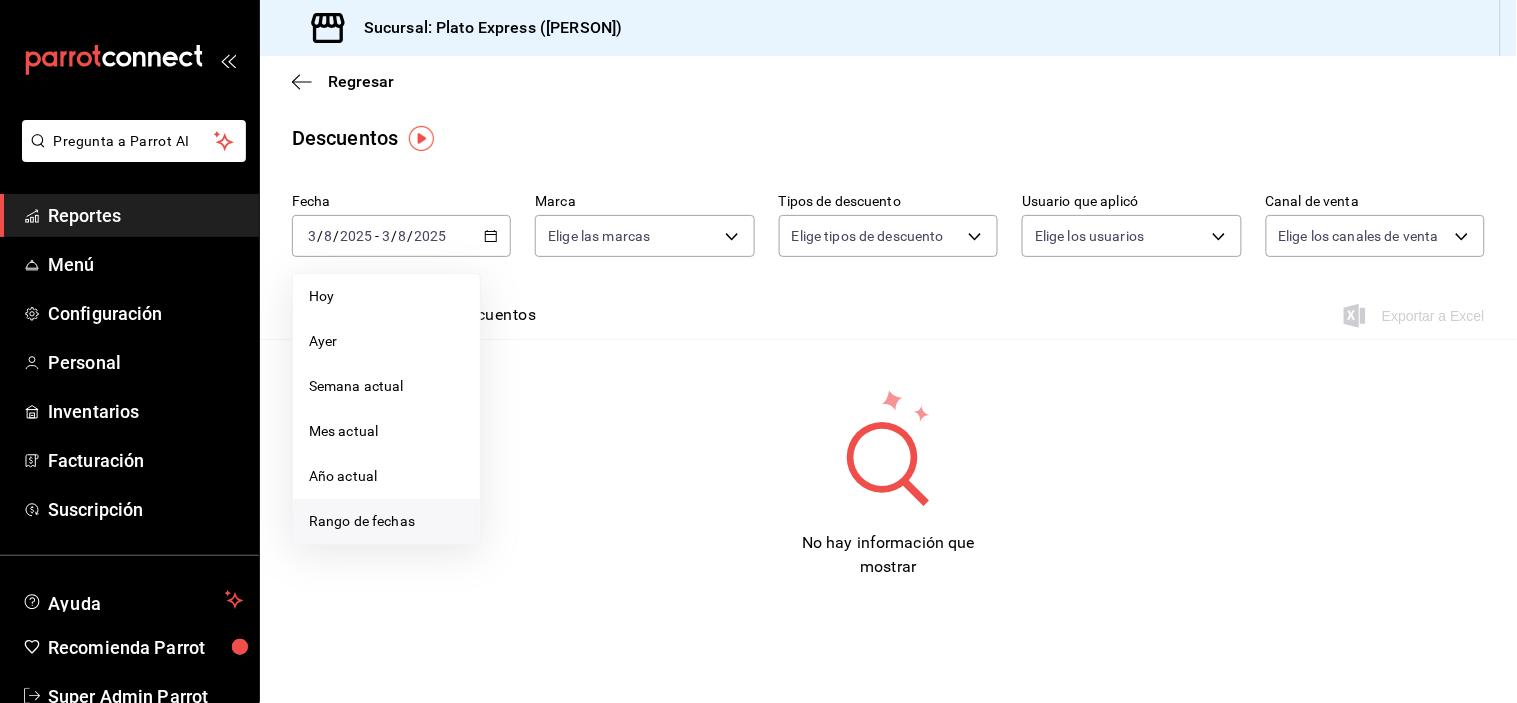 click on "Rango de fechas" at bounding box center [386, 521] 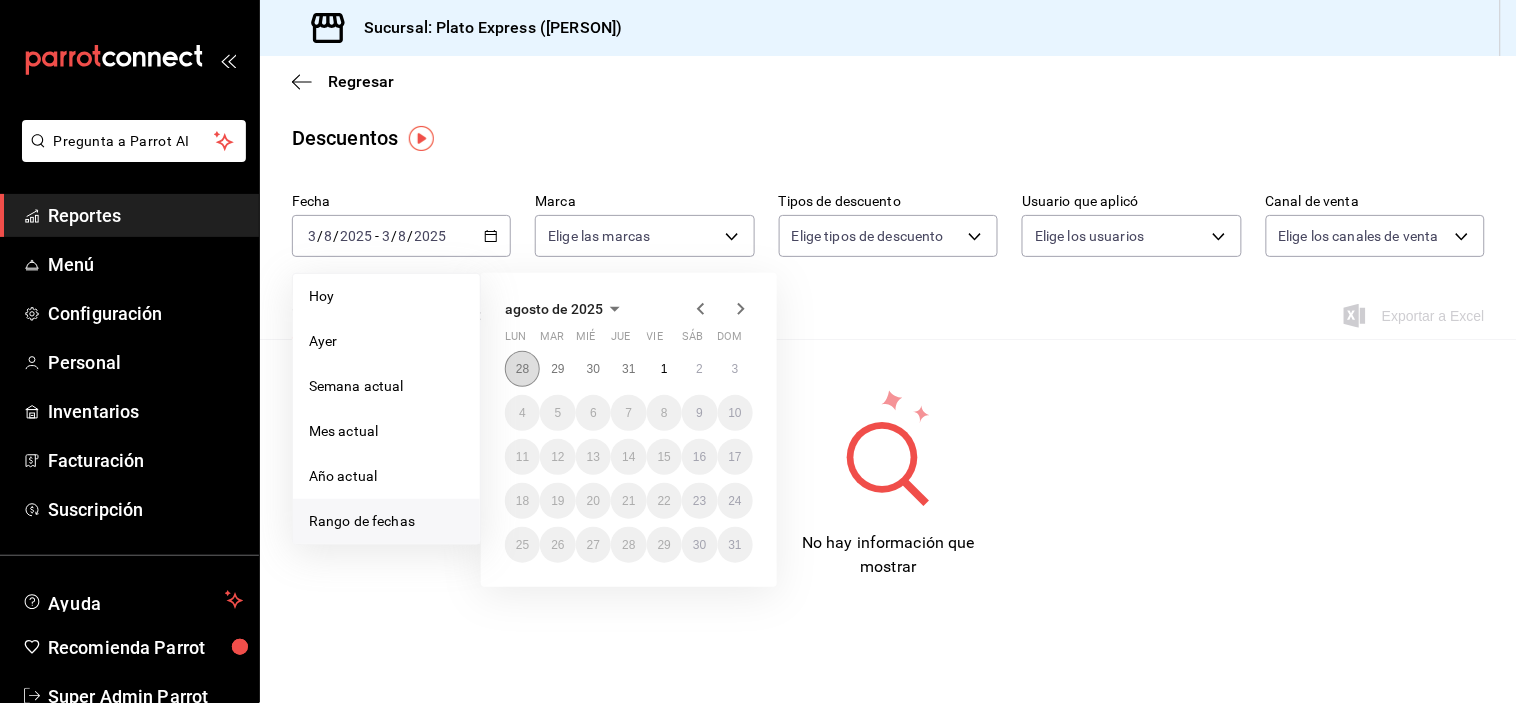 click on "28" at bounding box center [522, 369] 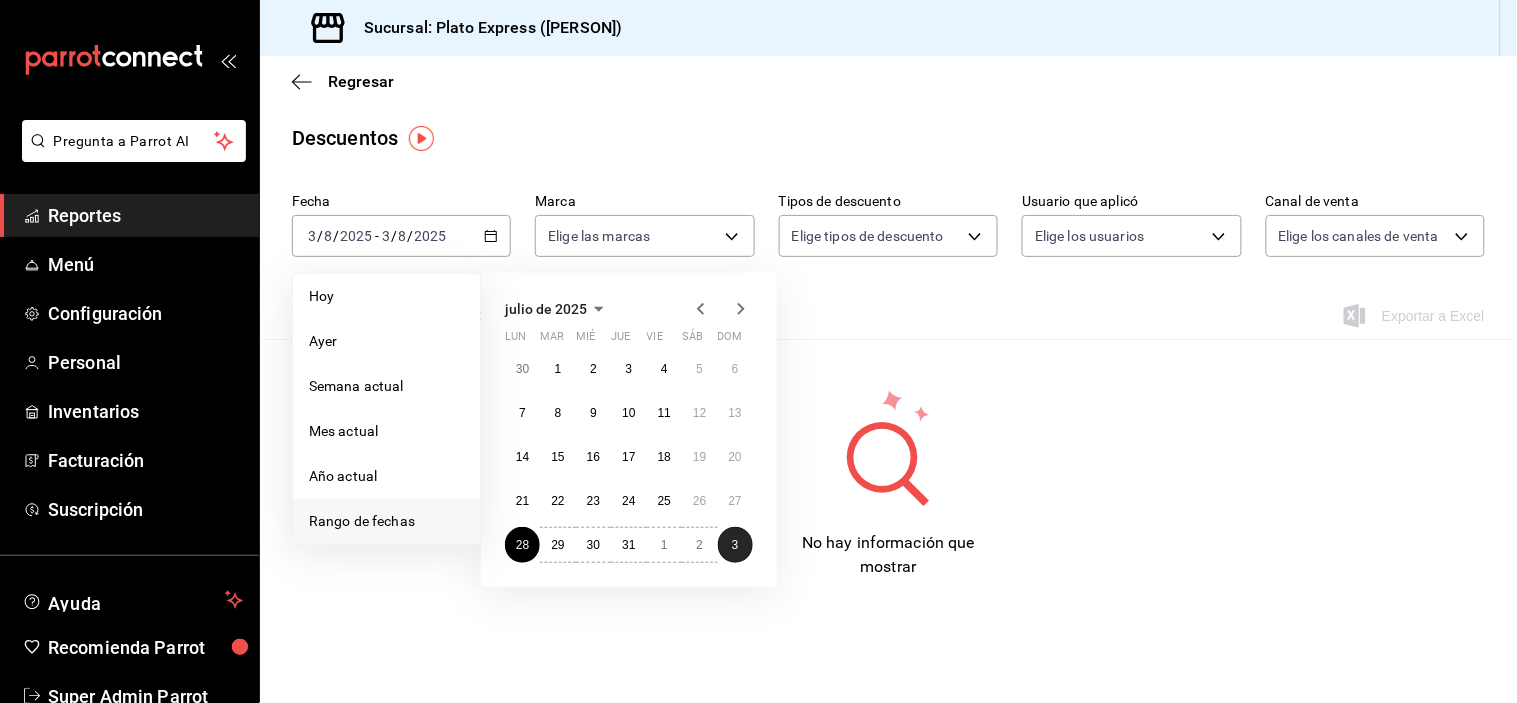 click on "3" at bounding box center [735, 545] 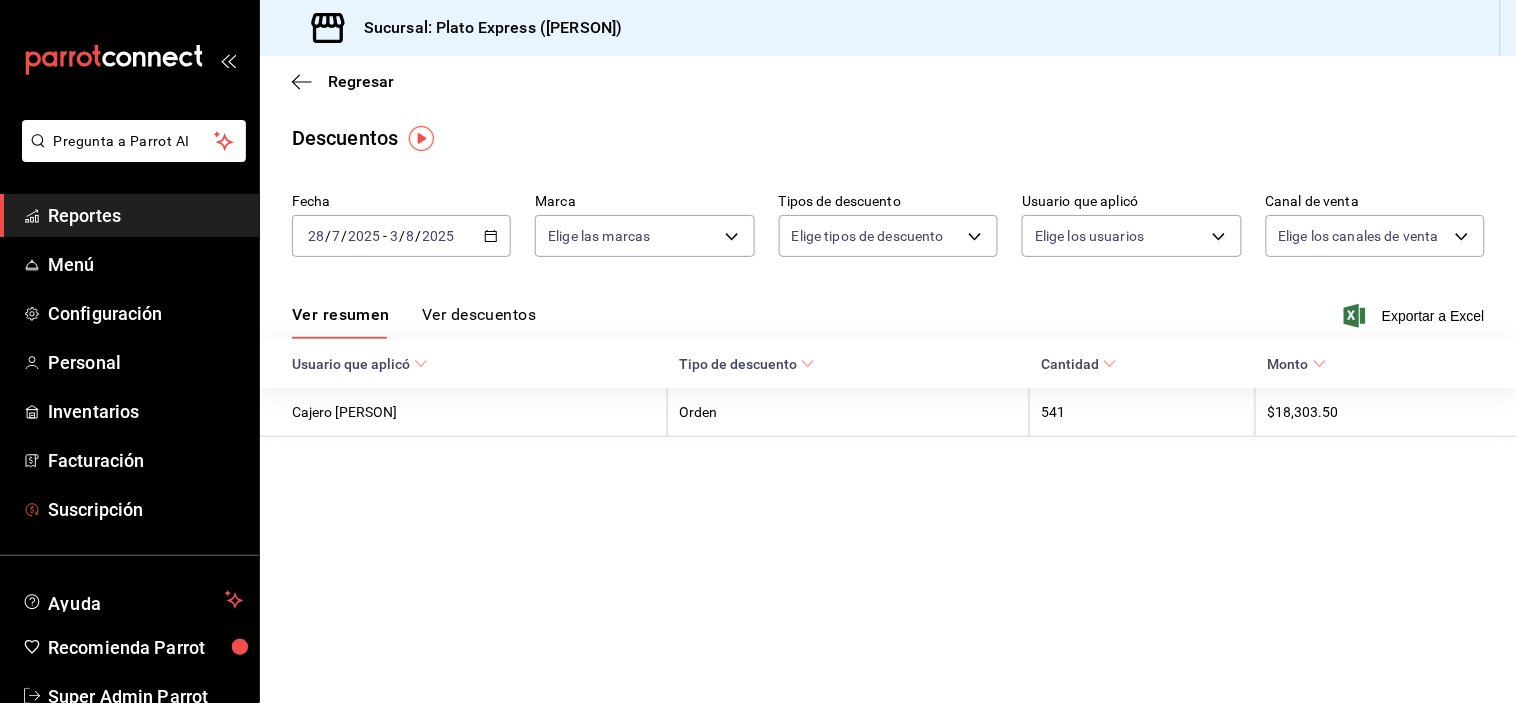 drag, startPoint x: 44, startPoint y: 487, endPoint x: 716, endPoint y: 548, distance: 674.76294 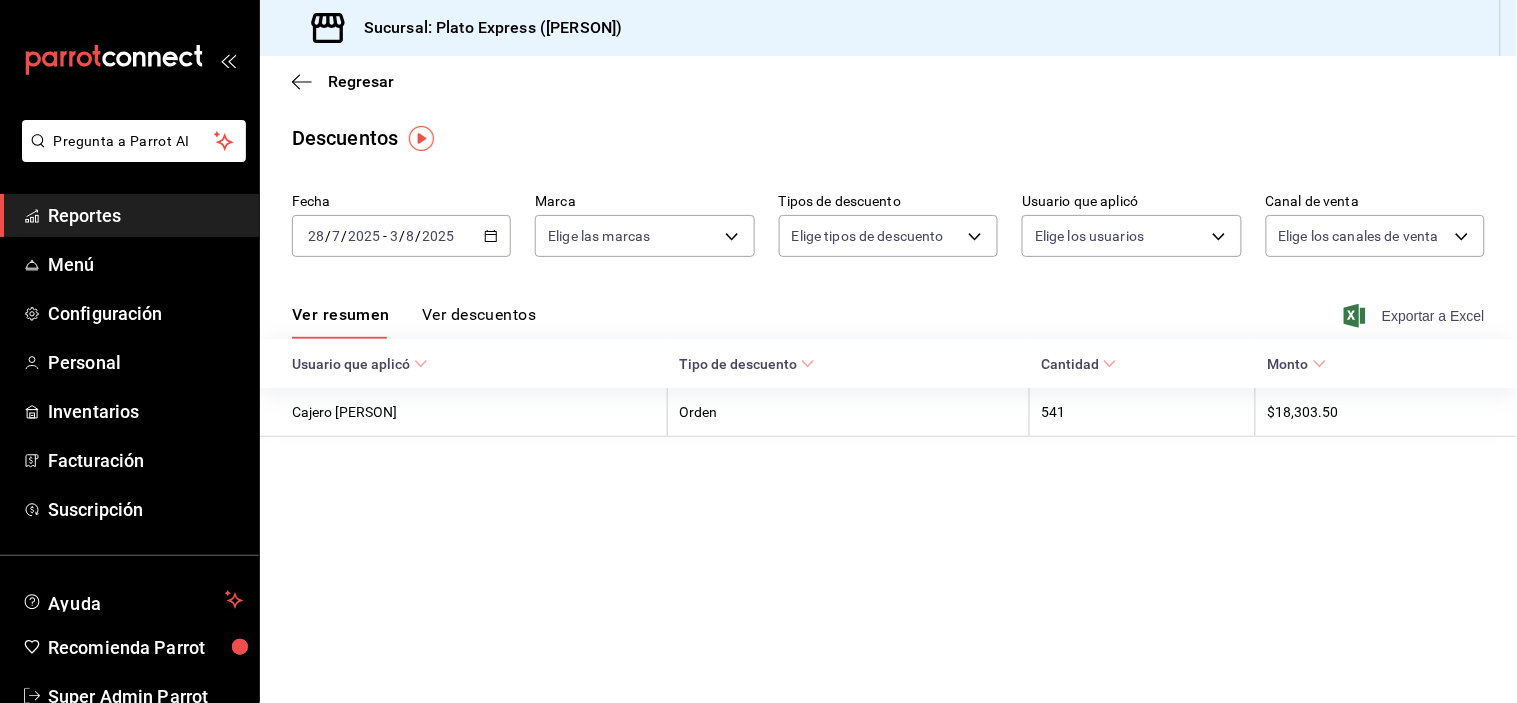 click on "Exportar a Excel" at bounding box center [1416, 316] 